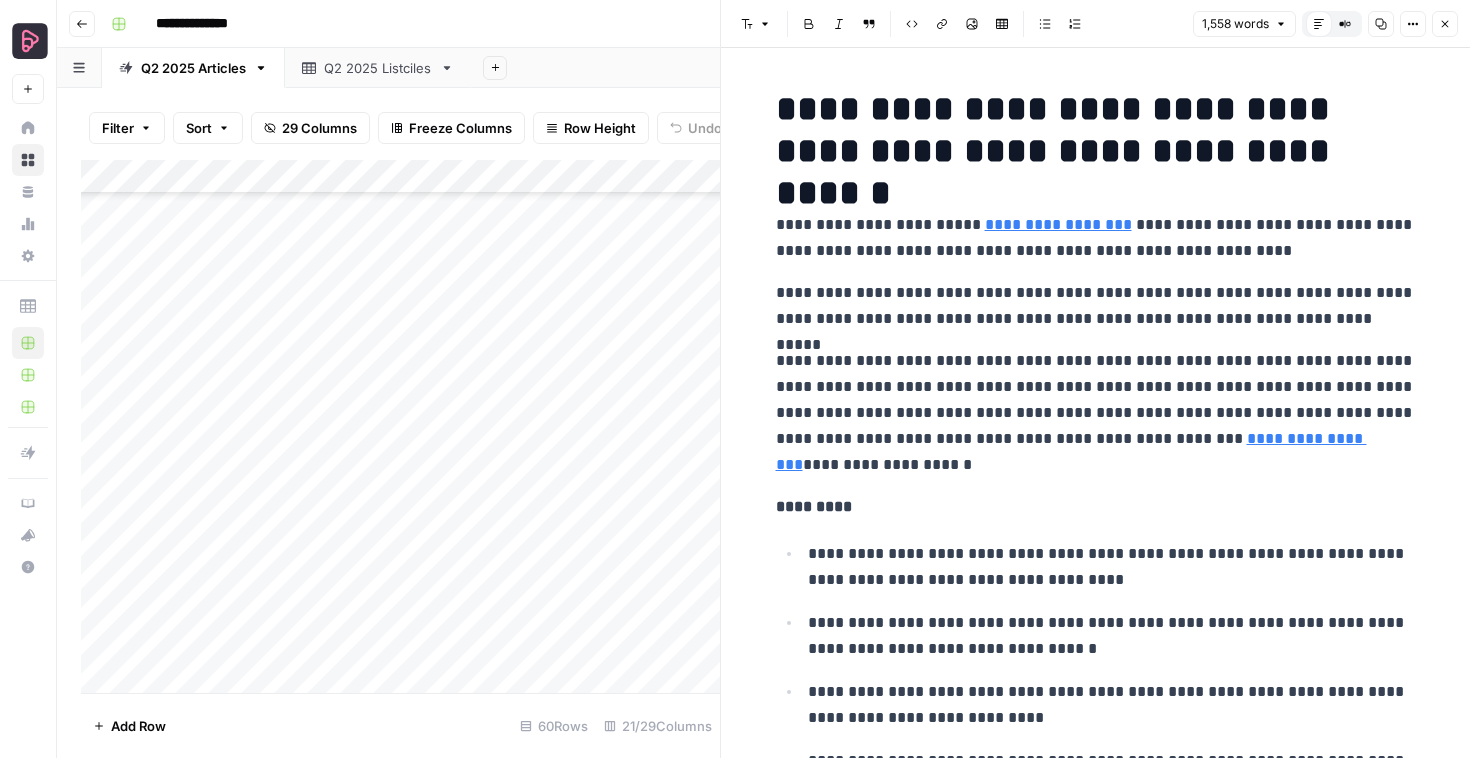 scroll, scrollTop: 0, scrollLeft: 0, axis: both 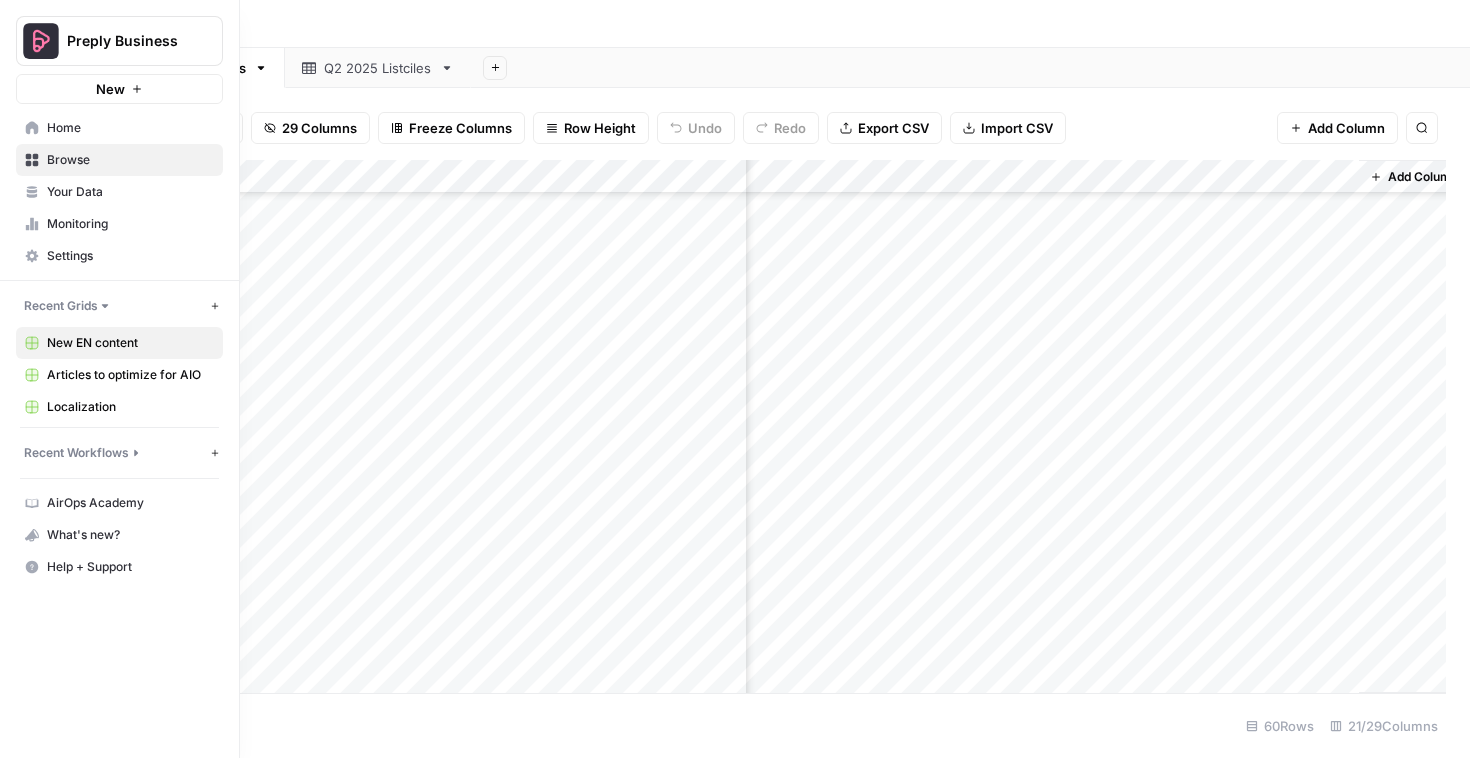 click on "Browse" at bounding box center [130, 160] 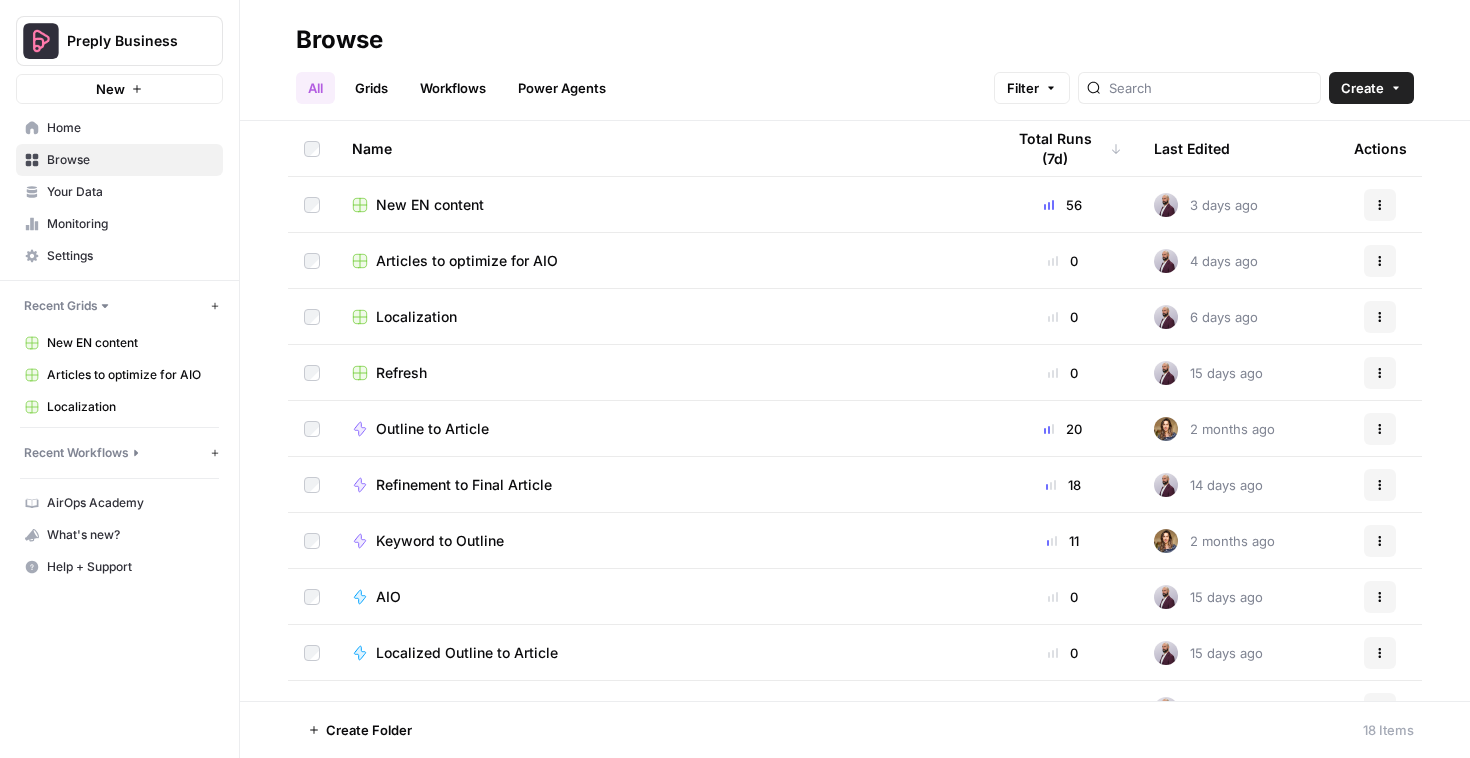 click on "Grids" at bounding box center (371, 88) 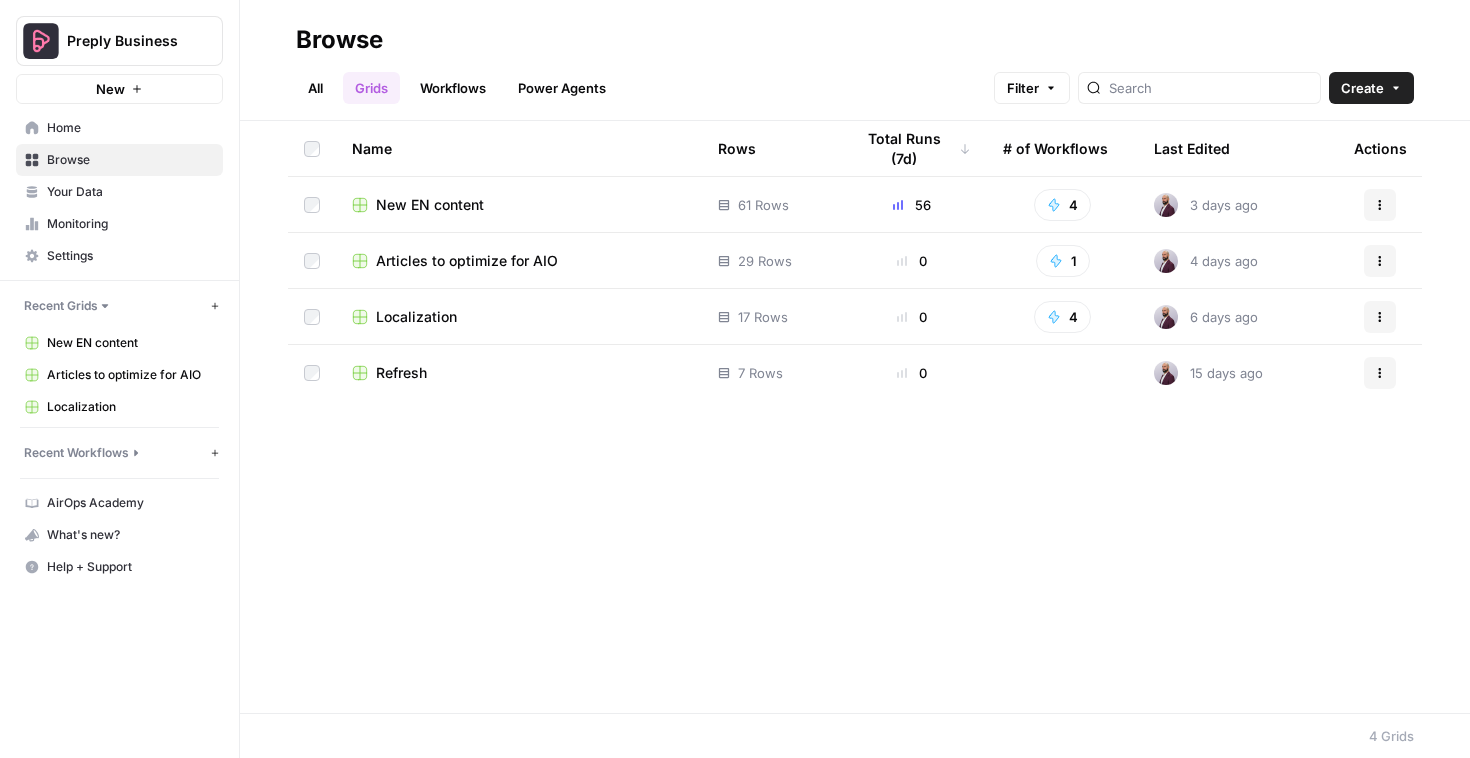 click on "Articles to optimize for AIO" at bounding box center [467, 261] 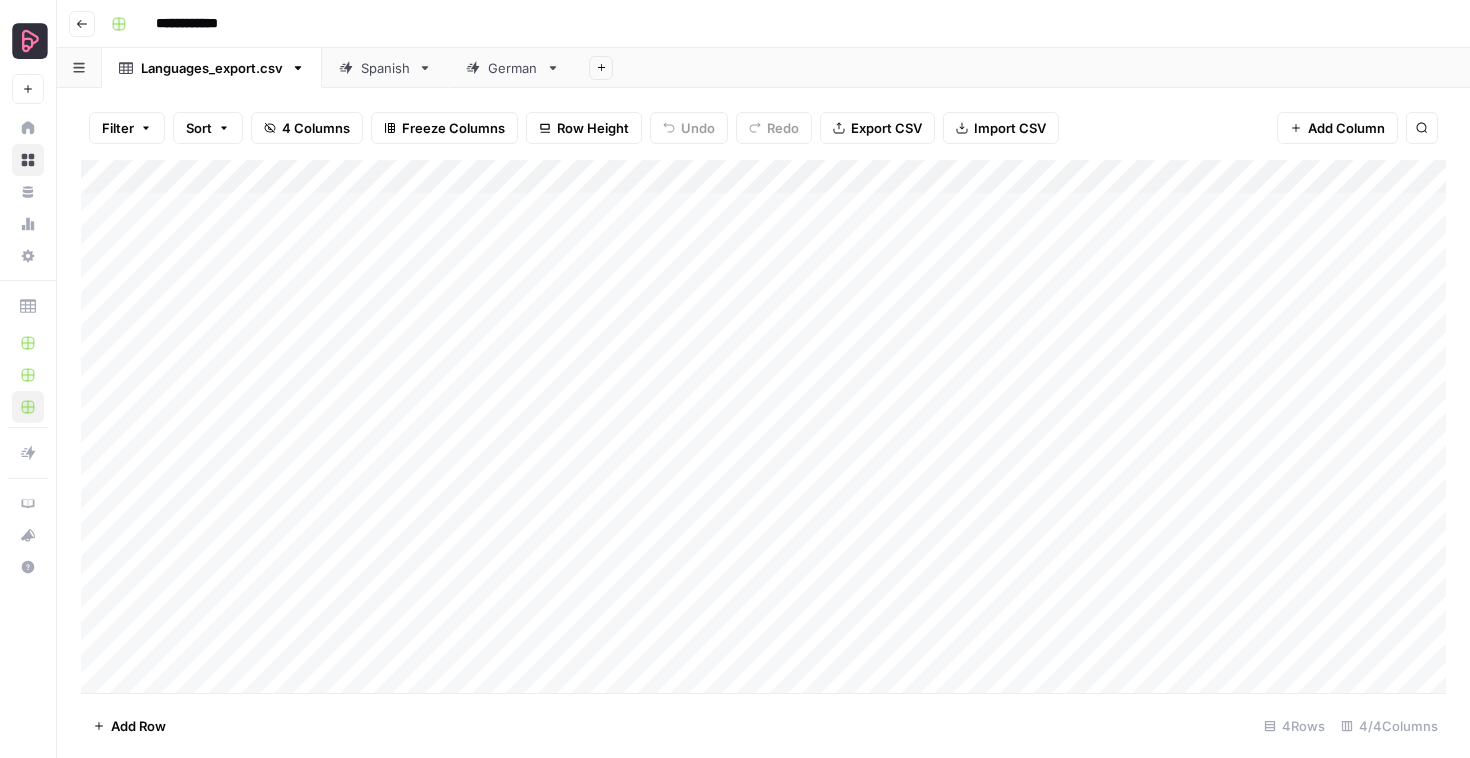 click on "Spanish" at bounding box center (385, 68) 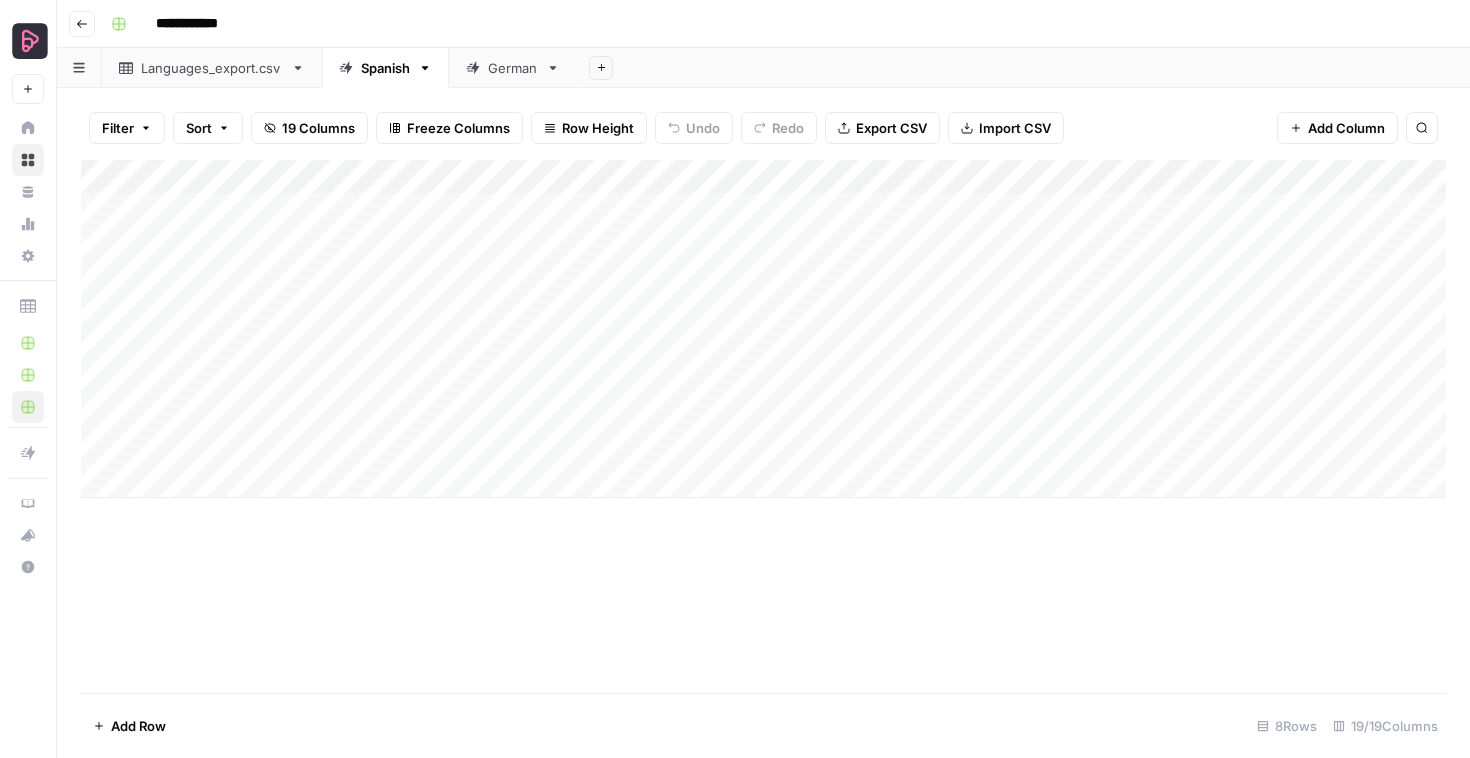 click on "Add Column" at bounding box center [763, 329] 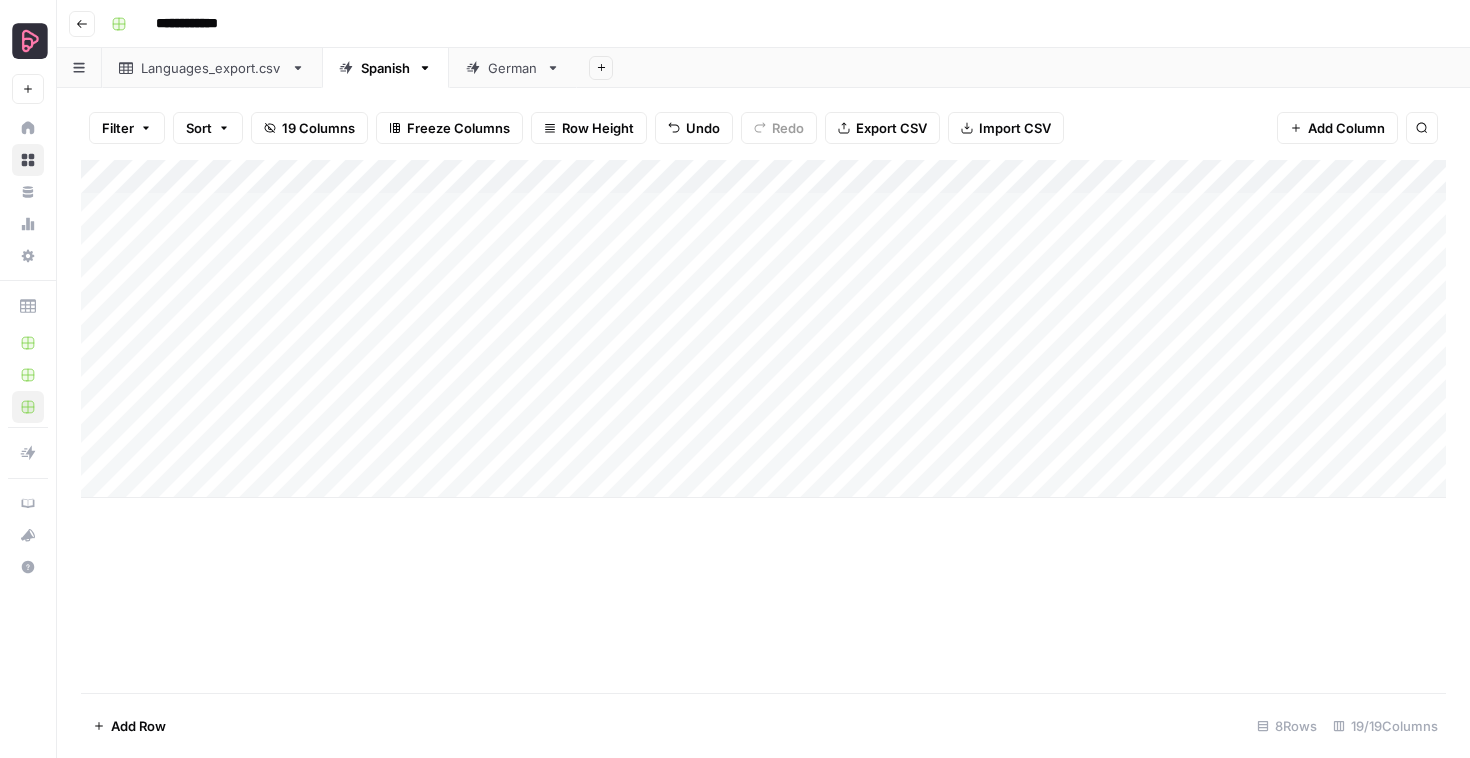 click on "Filter Sort 19 Columns Freeze Columns Row Height Undo Redo Export CSV Import CSV Add Column Search Add Column Add Row 8  Rows 19/19  Columns" at bounding box center [763, 423] 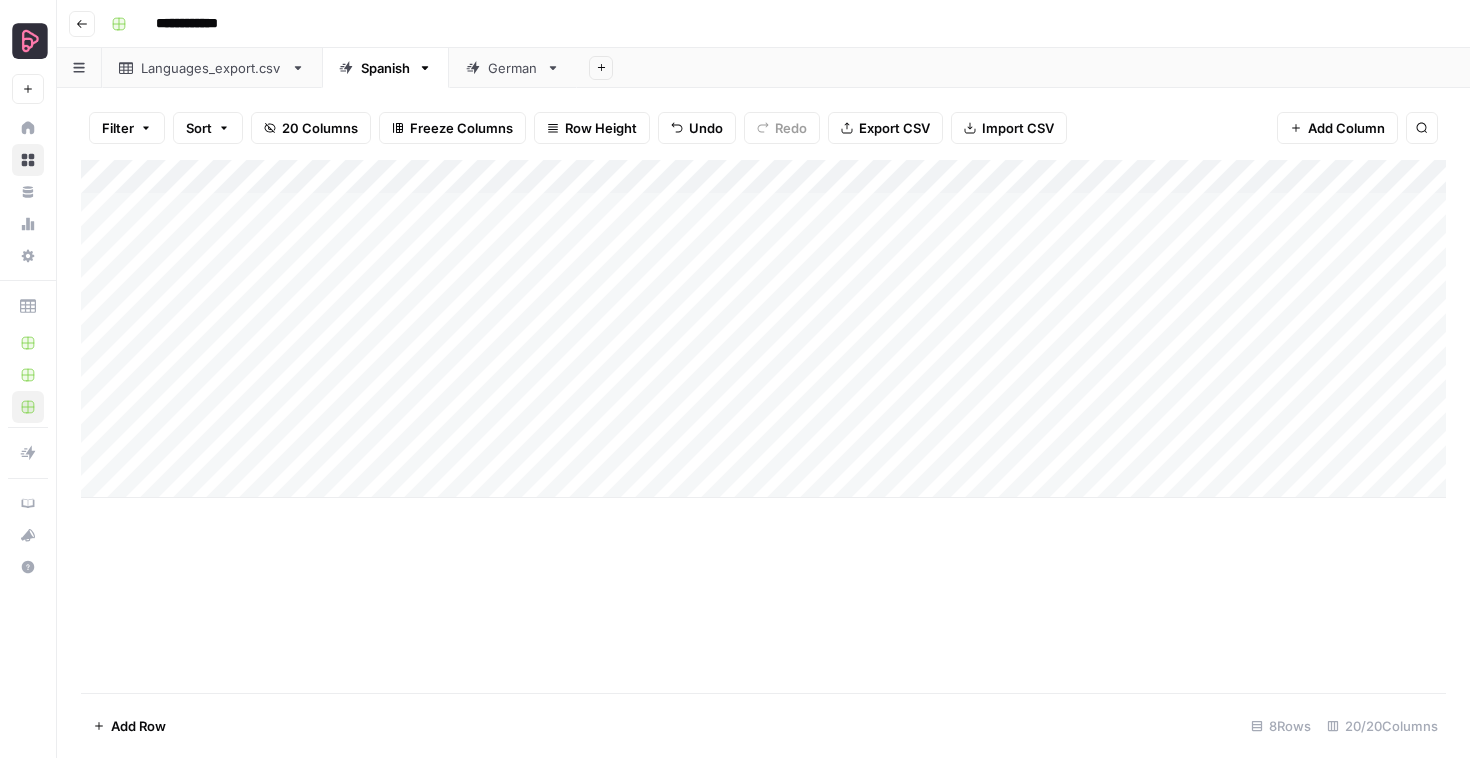 click on "Add Column" at bounding box center [763, 329] 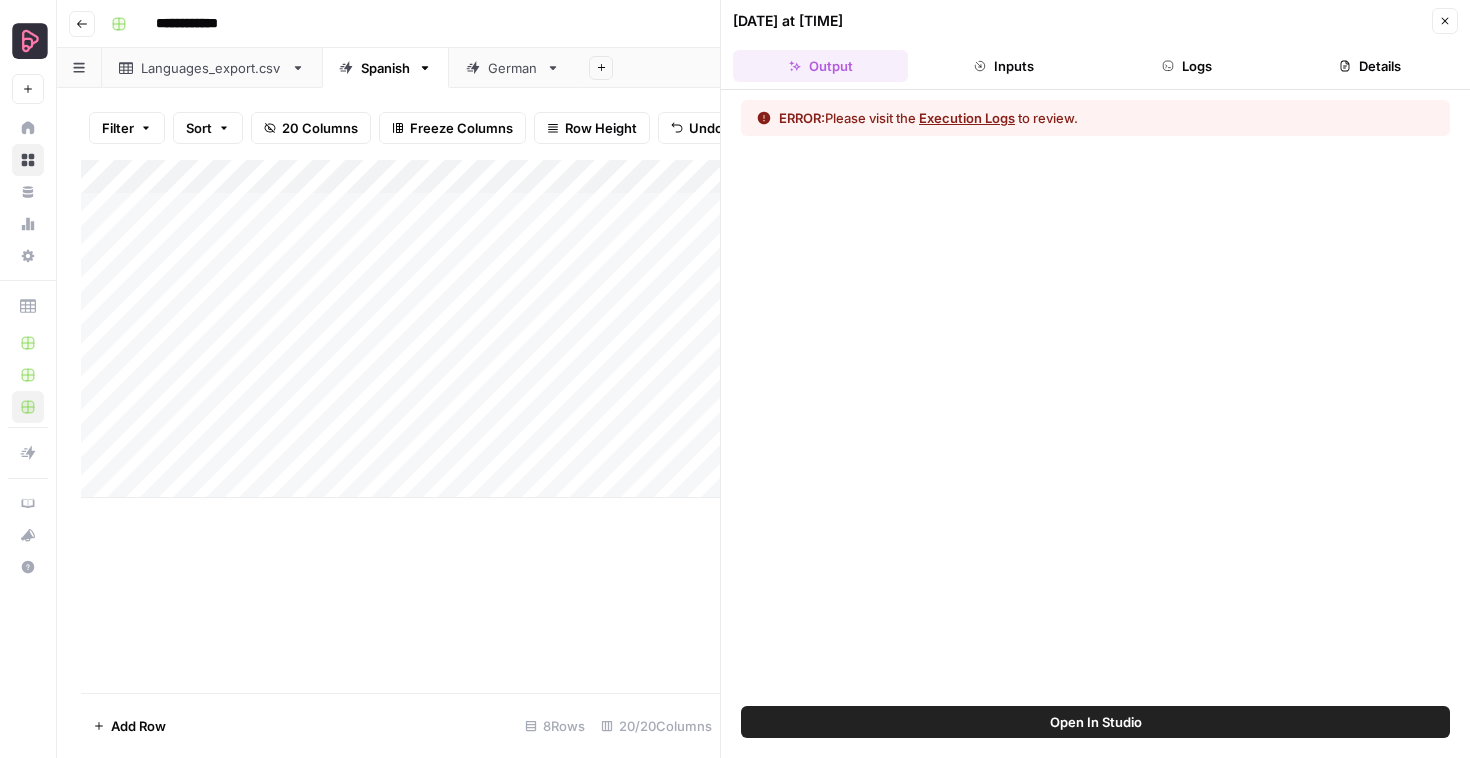 click on "Logs" at bounding box center [1187, 66] 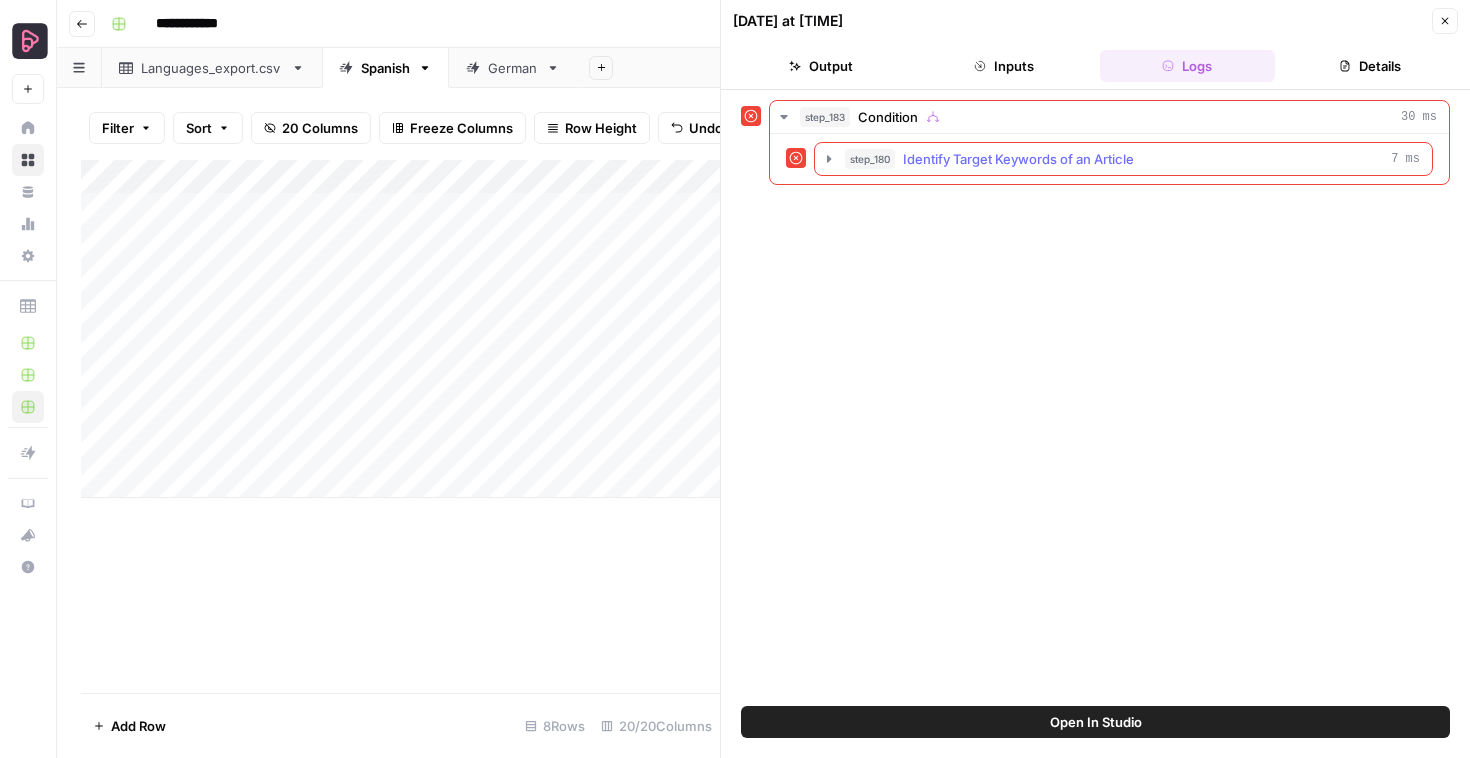 click 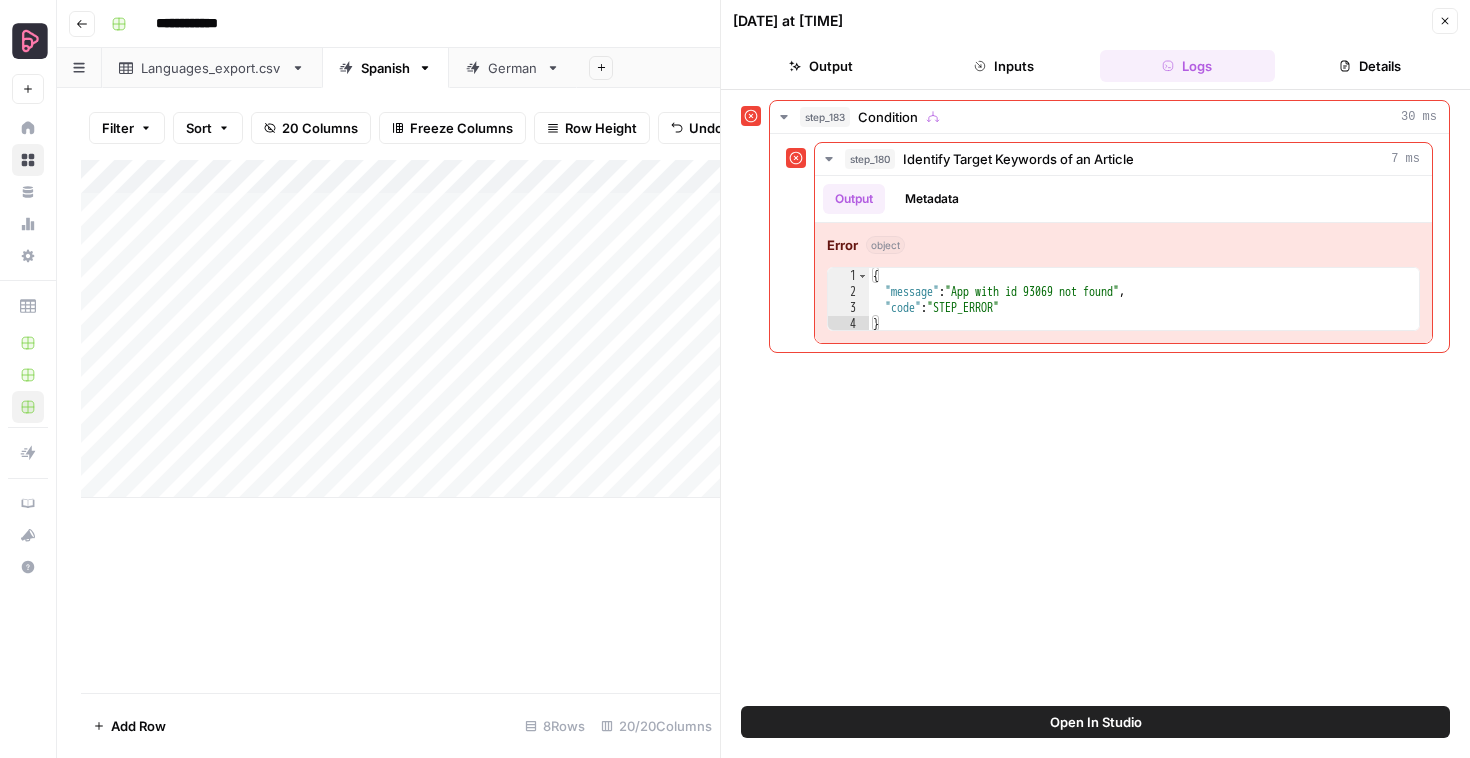click 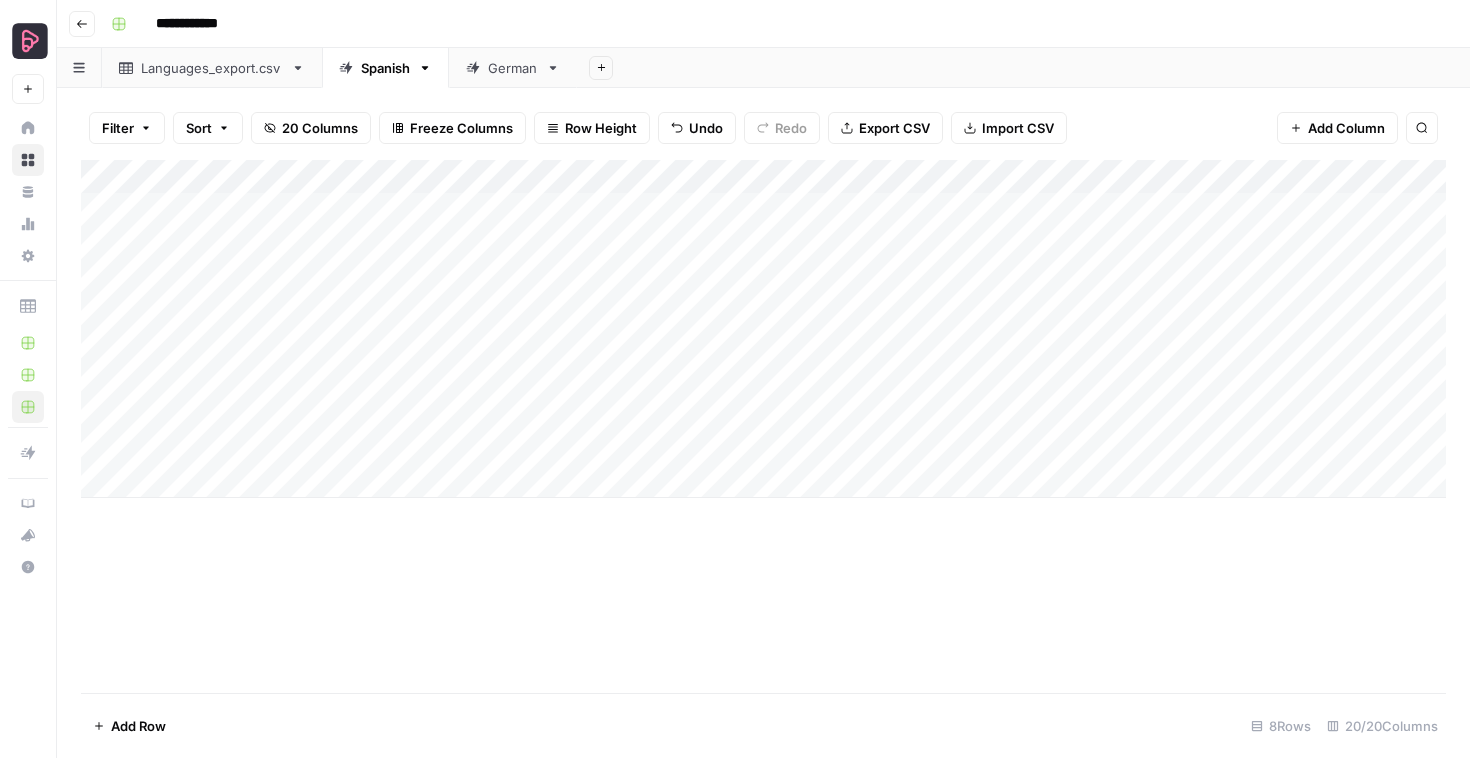 click on "Add Column" at bounding box center (763, 329) 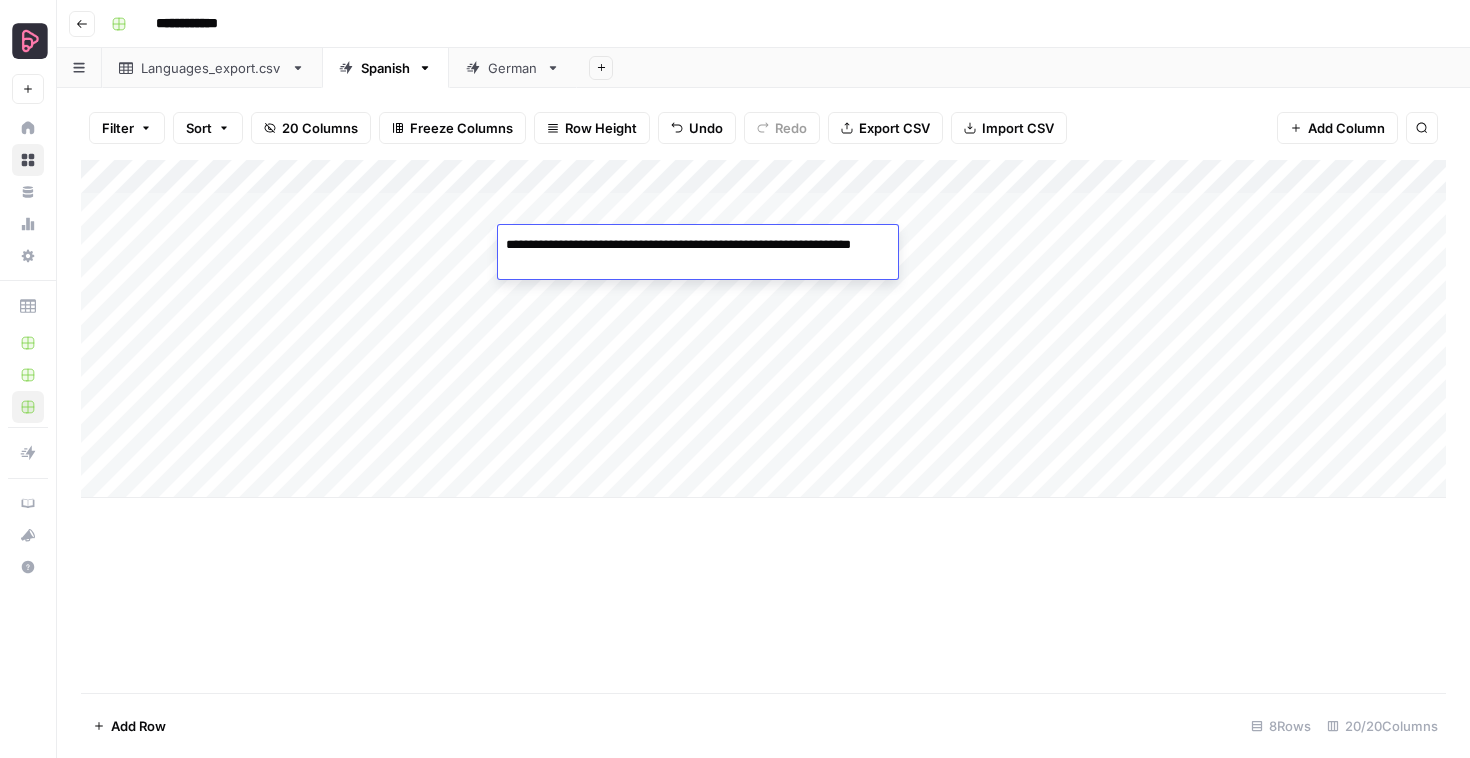 click on "**********" at bounding box center (698, 255) 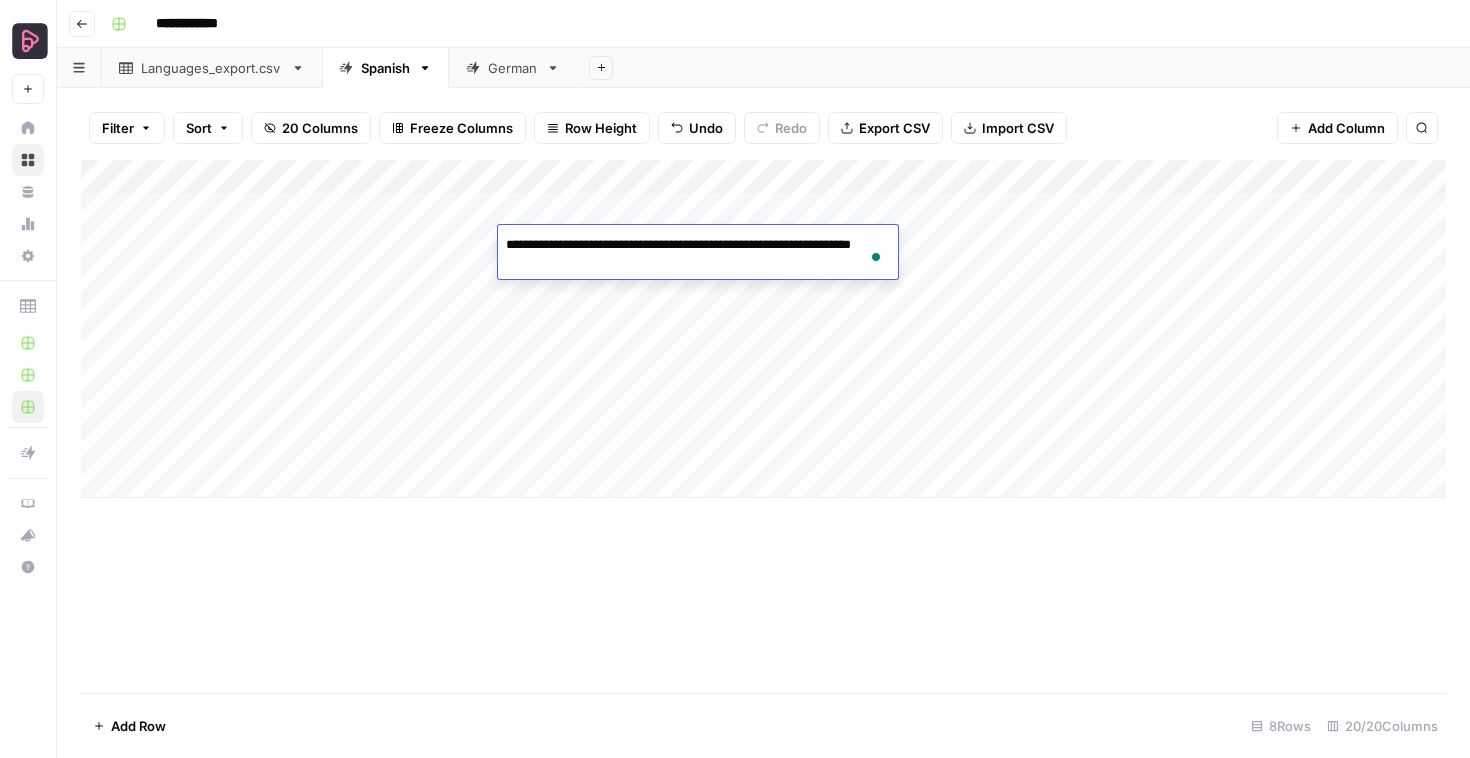 click on "**********" at bounding box center [698, 255] 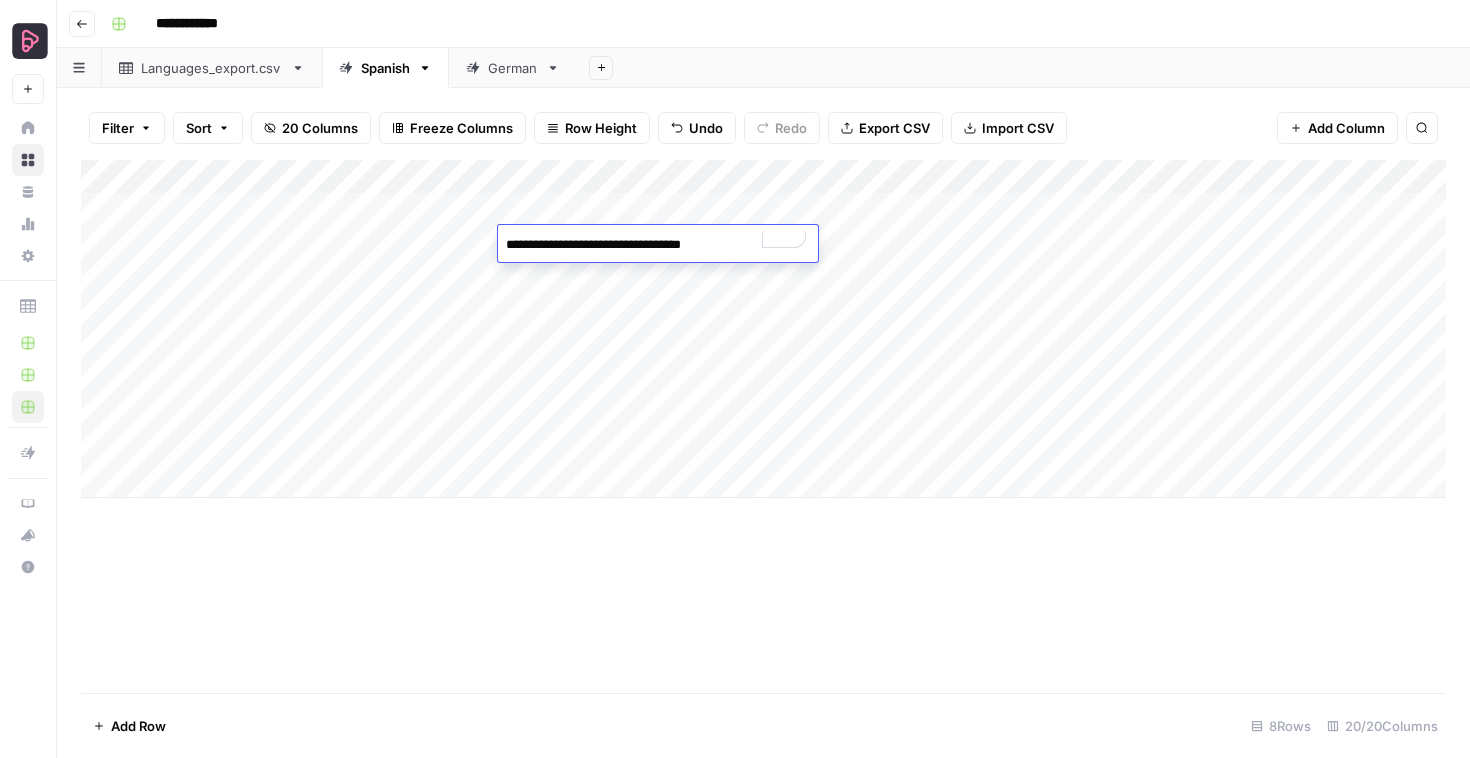 click on "**********" at bounding box center (658, 245) 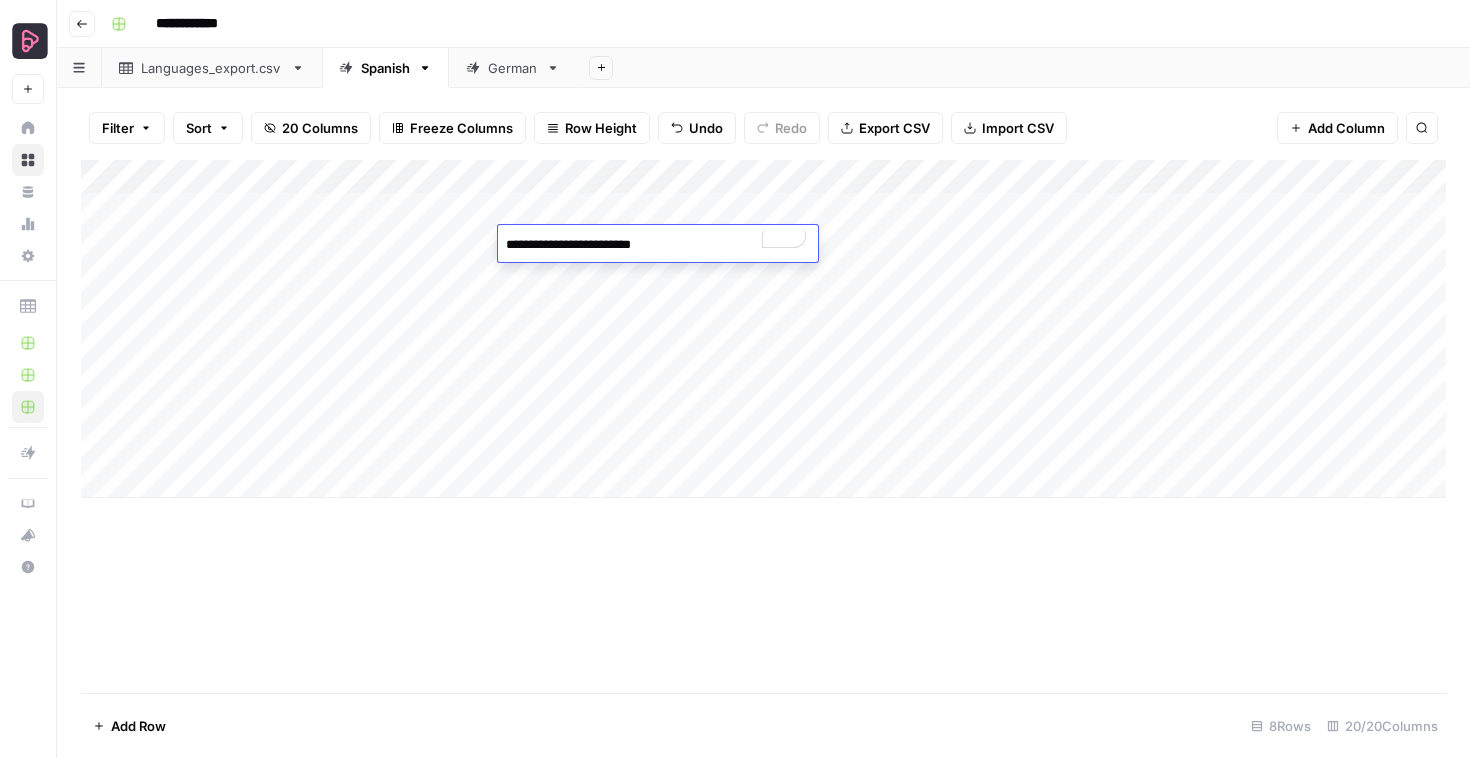 type on "**********" 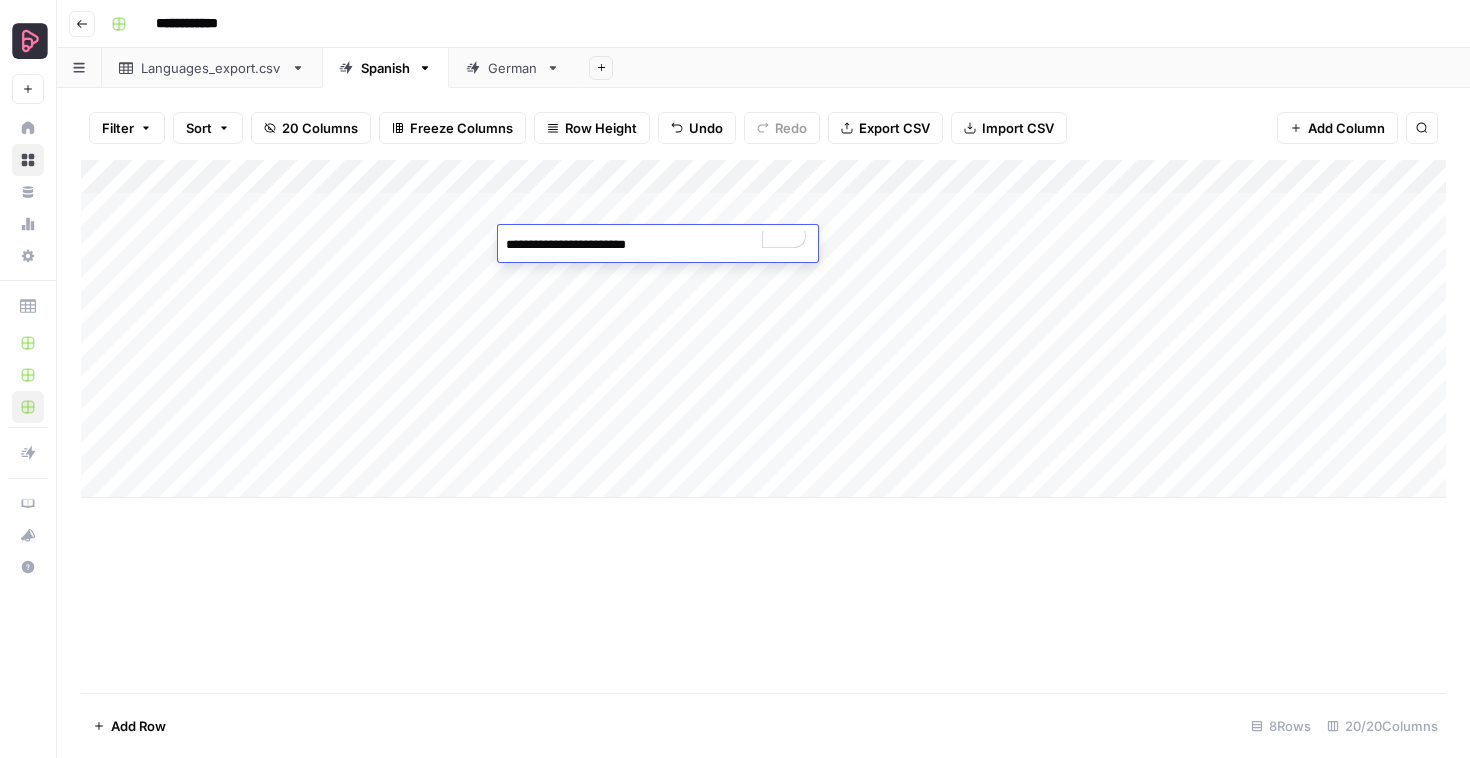 click on "**********" at bounding box center [658, 245] 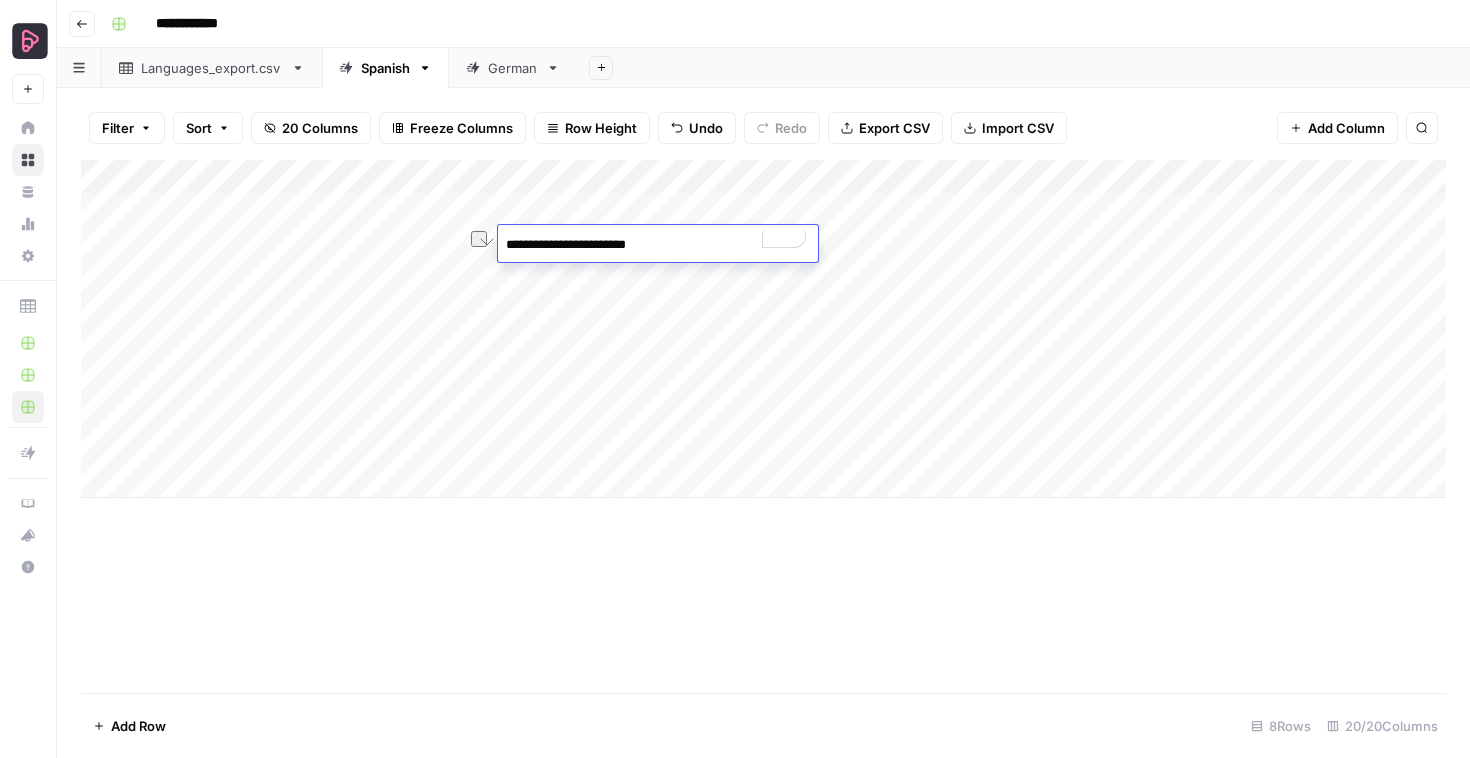 type 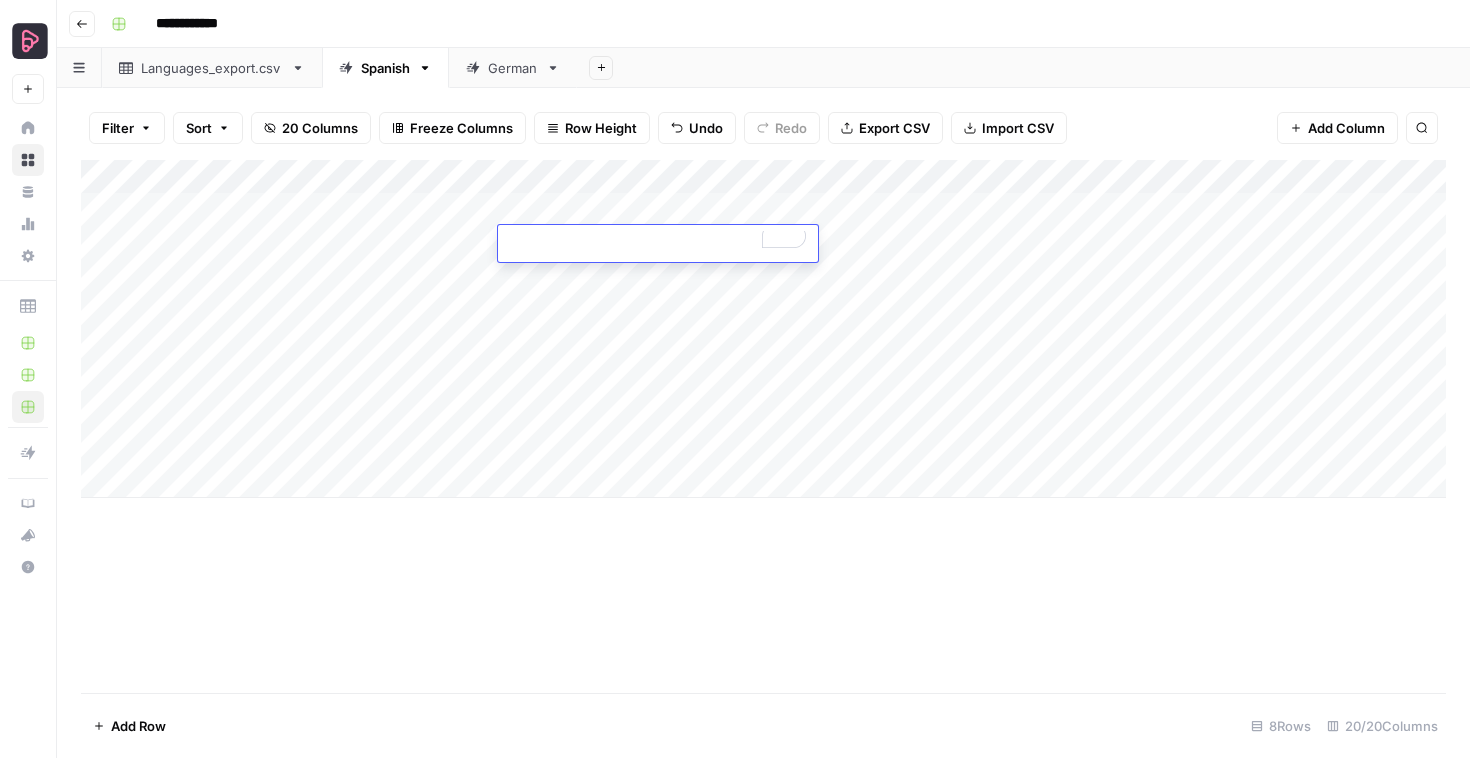 click on "Filter Sort 20 Columns Freeze Columns Row Height Undo Redo Export CSV Import CSV Add Column Search Add Column Add Row 8  Rows 20/20  Columns" at bounding box center [763, 423] 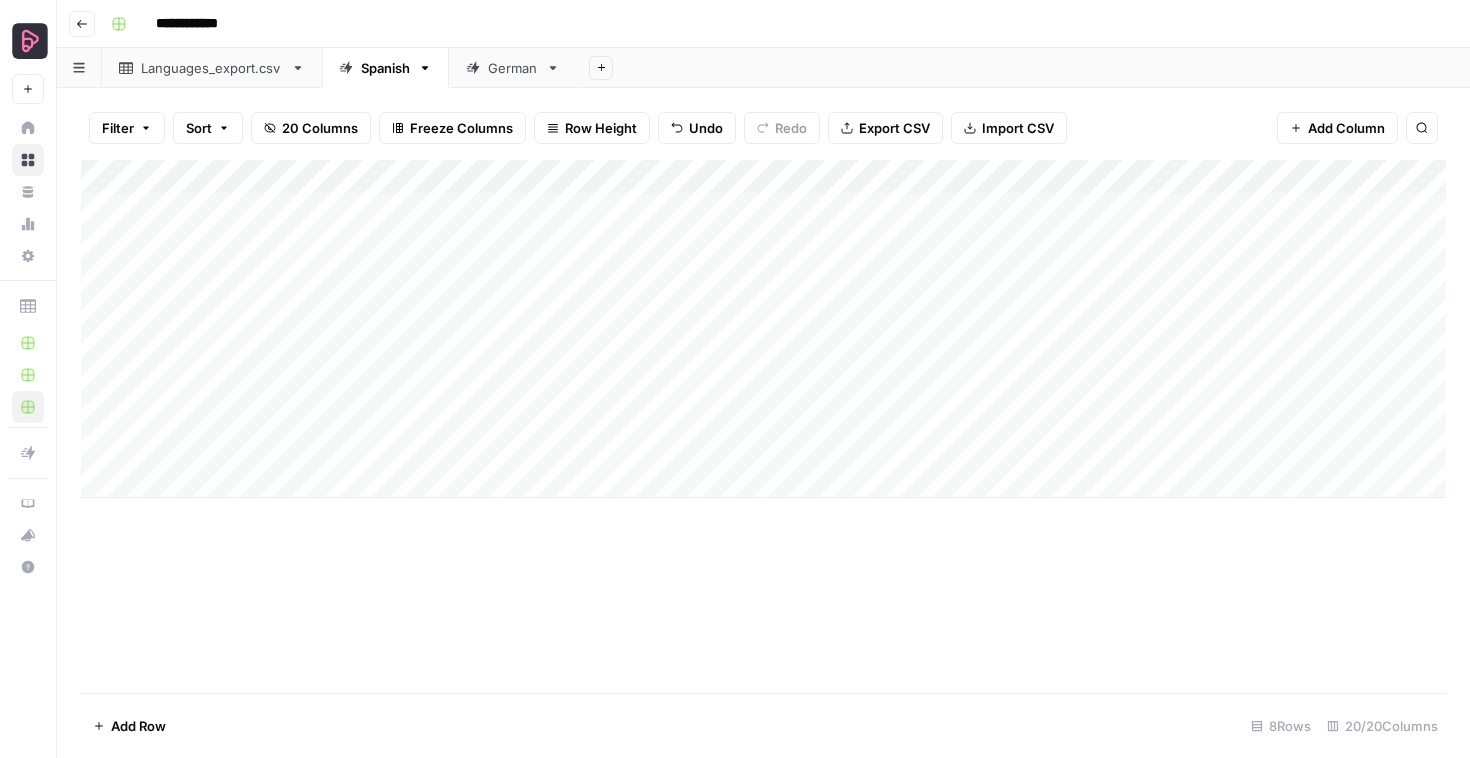 click on "Add Column" at bounding box center [763, 329] 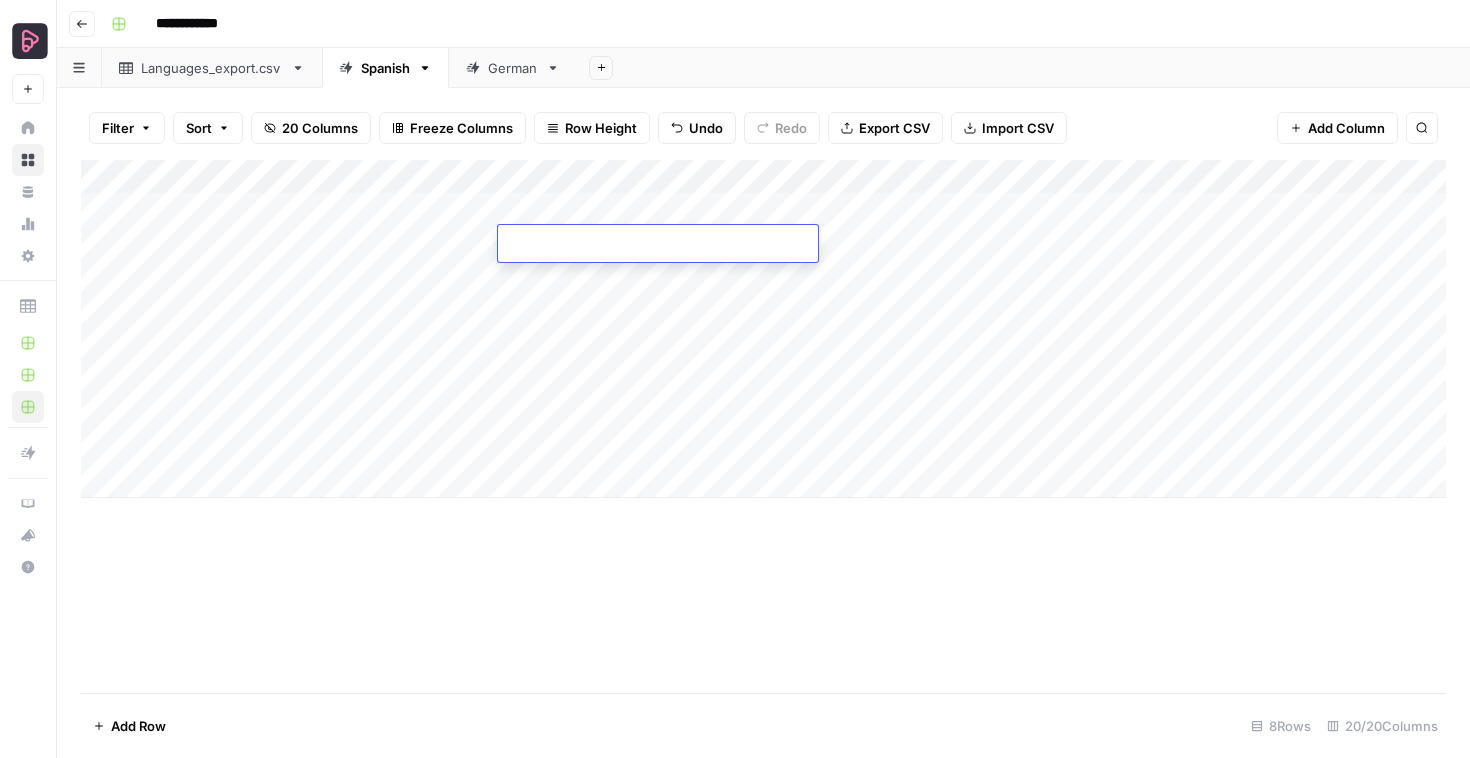 type on "**********" 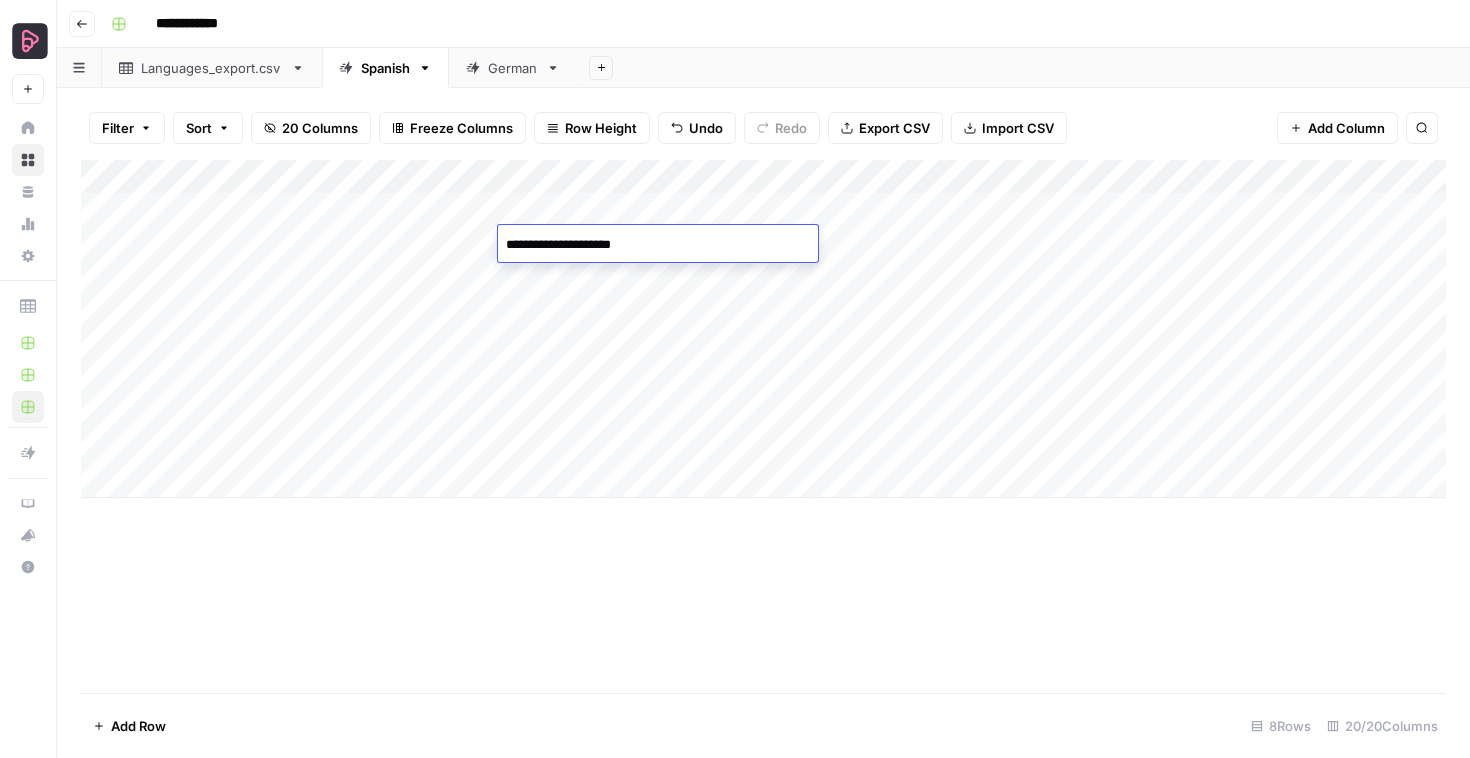 click on "Add Sheet" at bounding box center (1023, 68) 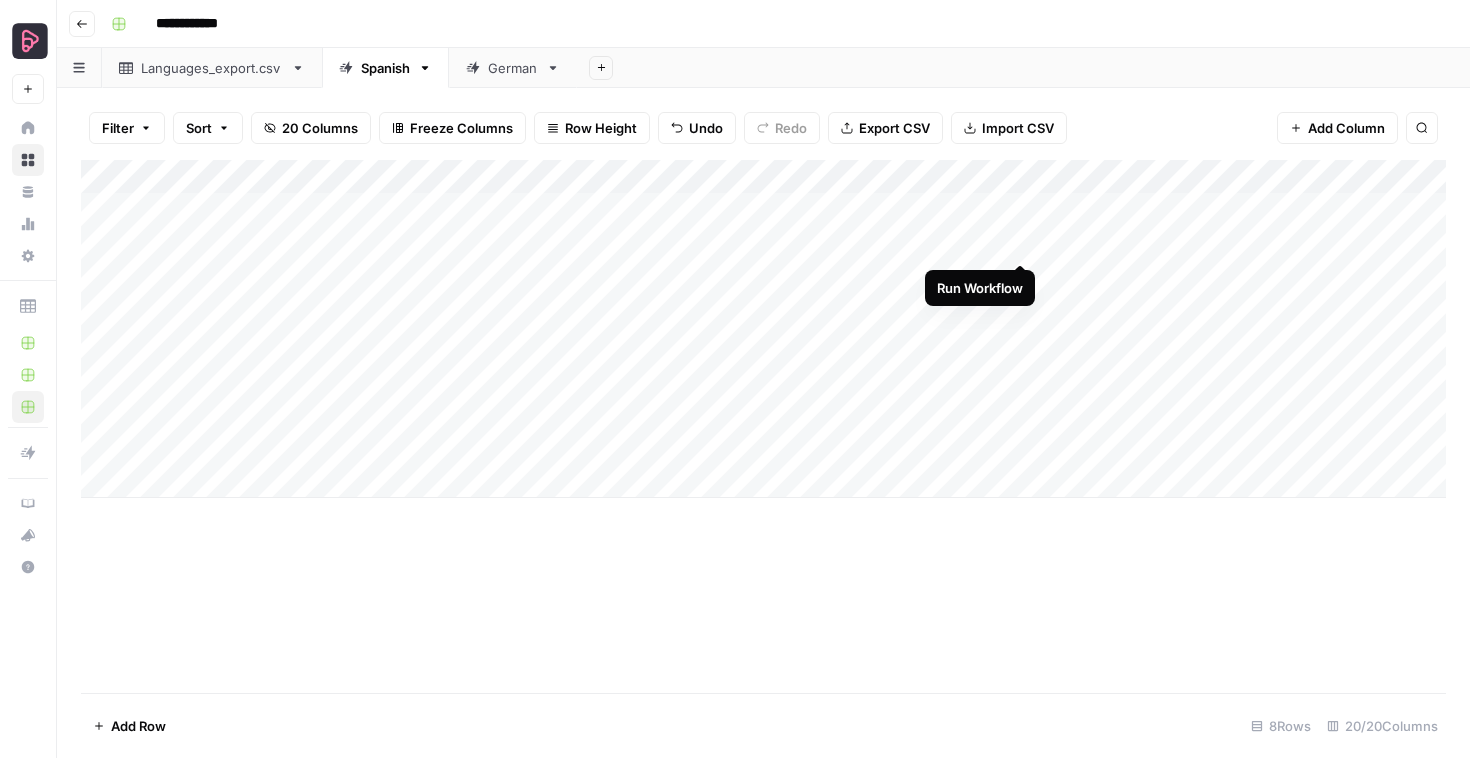 click on "Add Column" at bounding box center [763, 329] 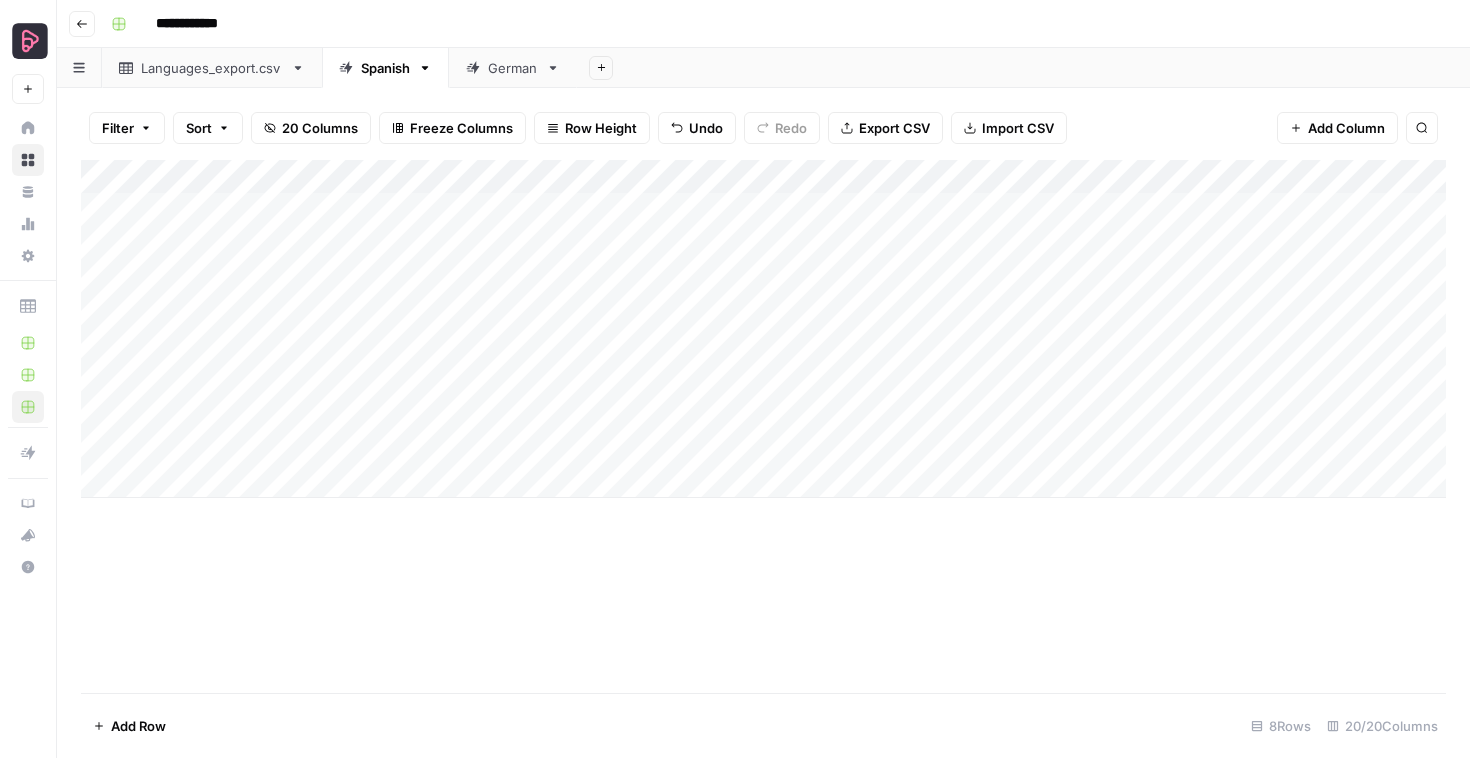 click on "Add Column" at bounding box center [763, 329] 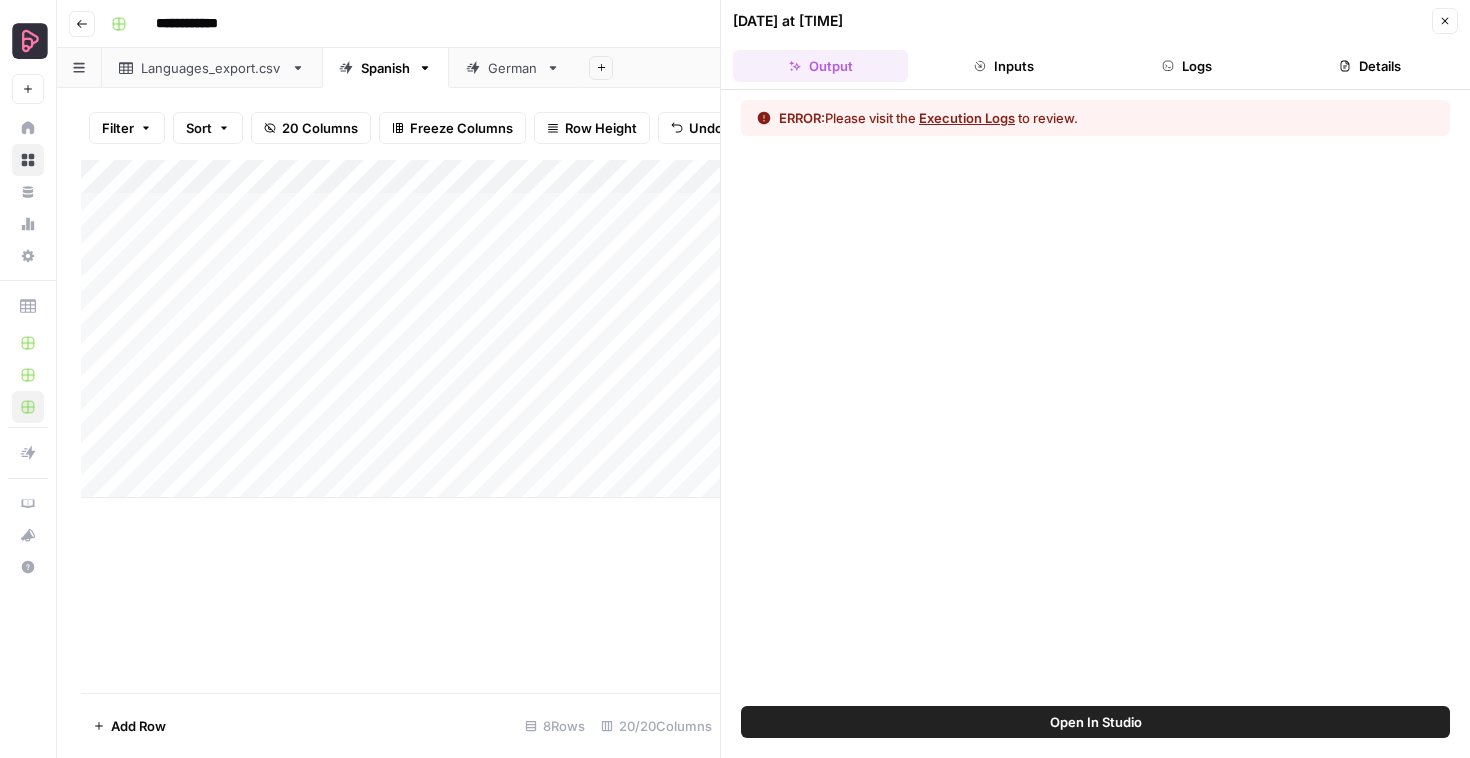click on "Logs" at bounding box center (1187, 66) 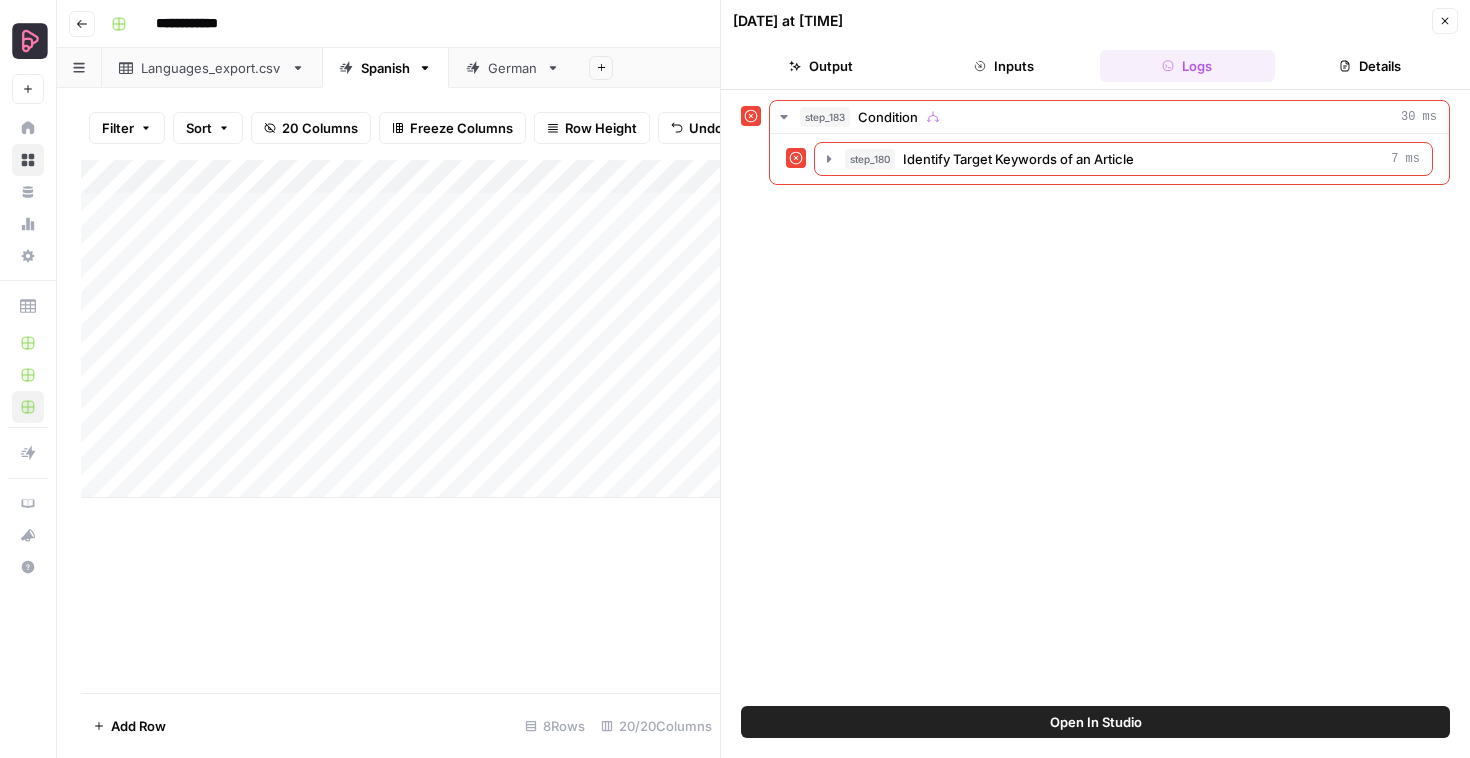 click 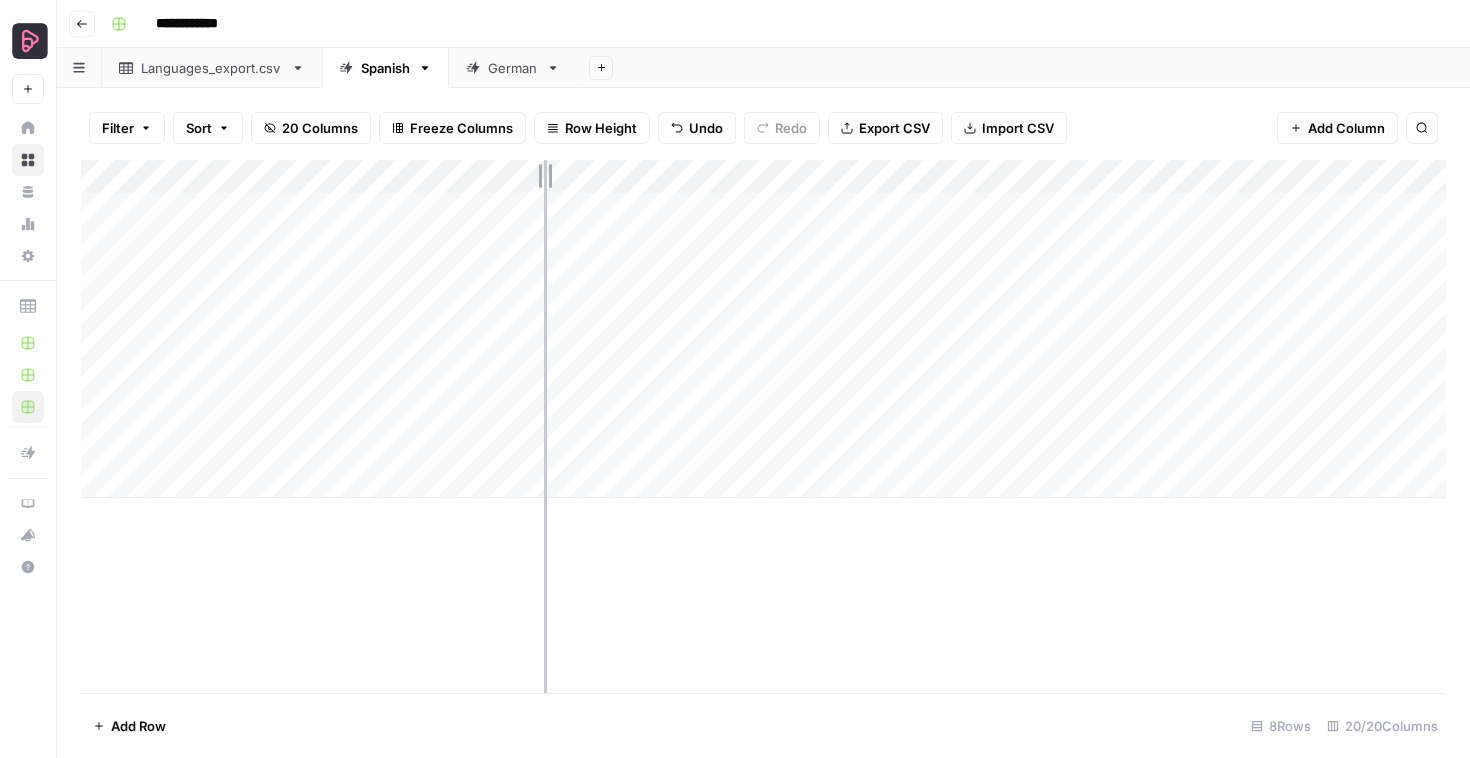 drag, startPoint x: 502, startPoint y: 173, endPoint x: 587, endPoint y: 173, distance: 85 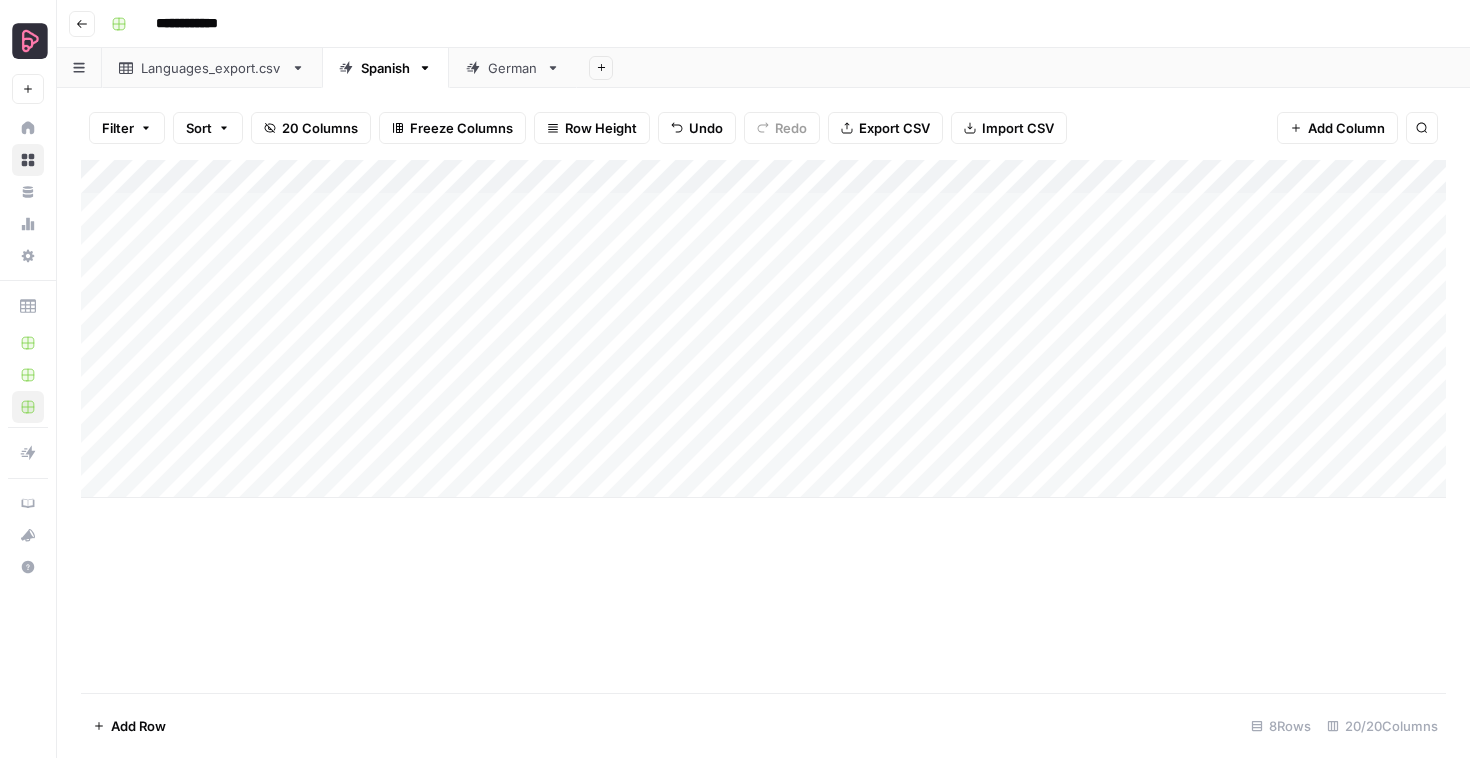 drag, startPoint x: 537, startPoint y: 235, endPoint x: 788, endPoint y: 246, distance: 251.24092 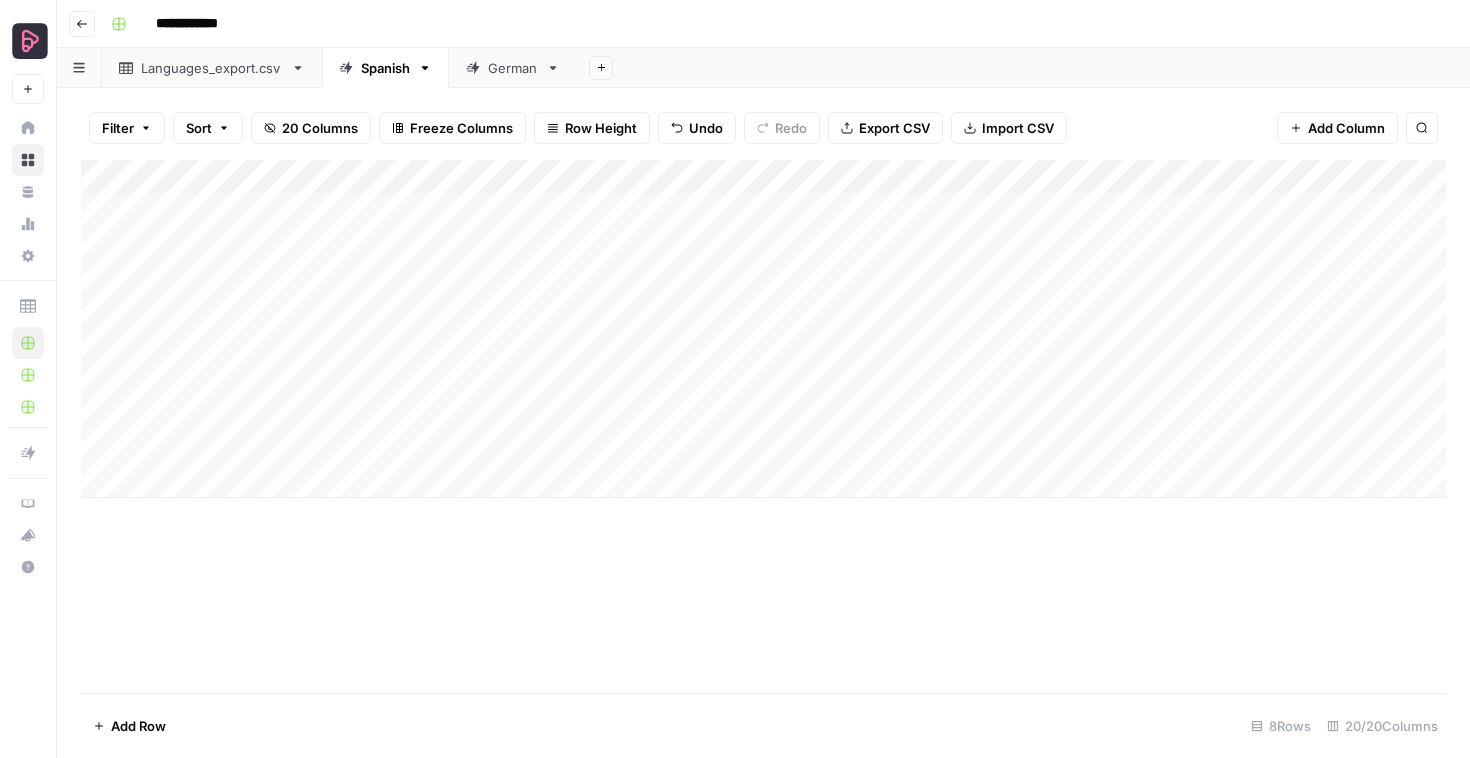 click on "Add Column" at bounding box center [763, 329] 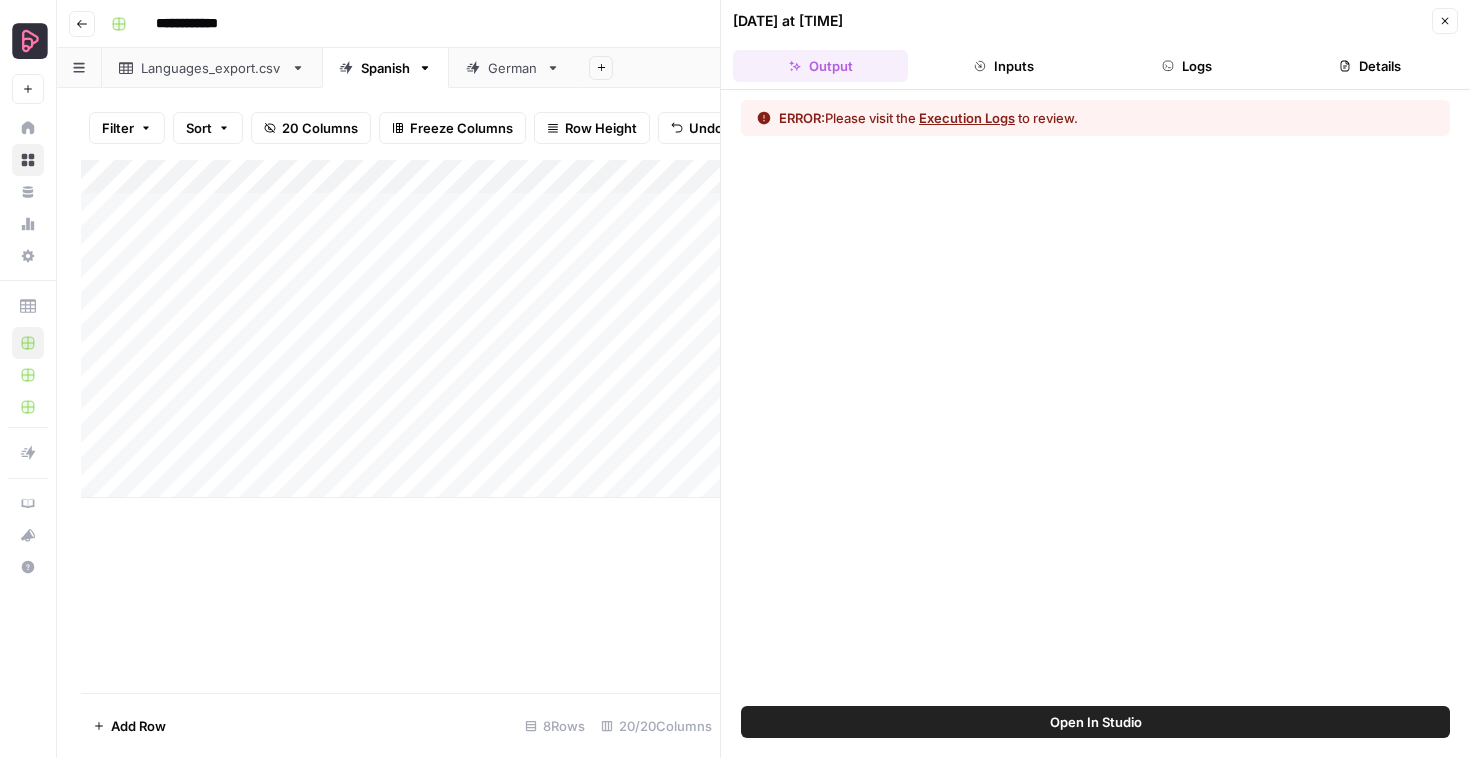 click on "Logs" at bounding box center (1187, 66) 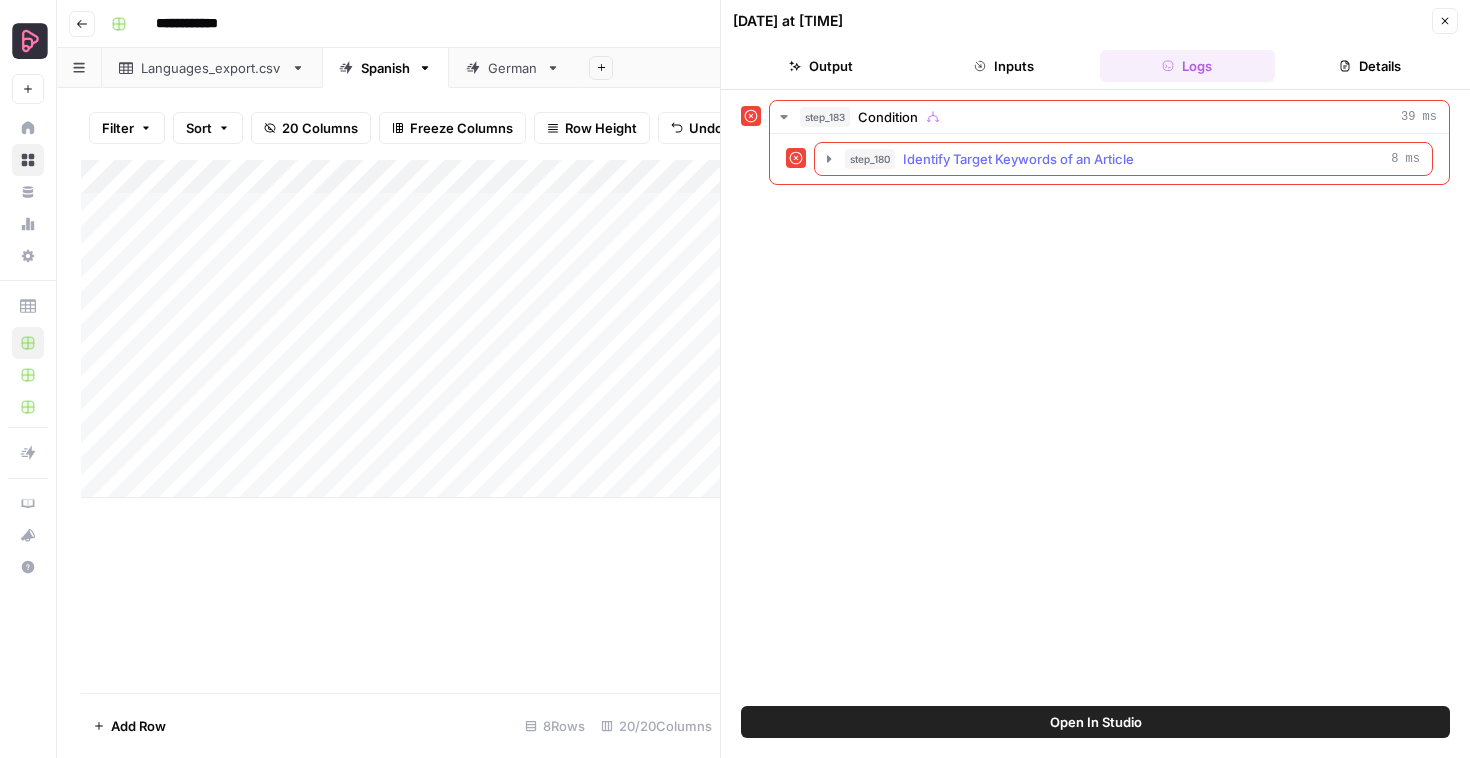click 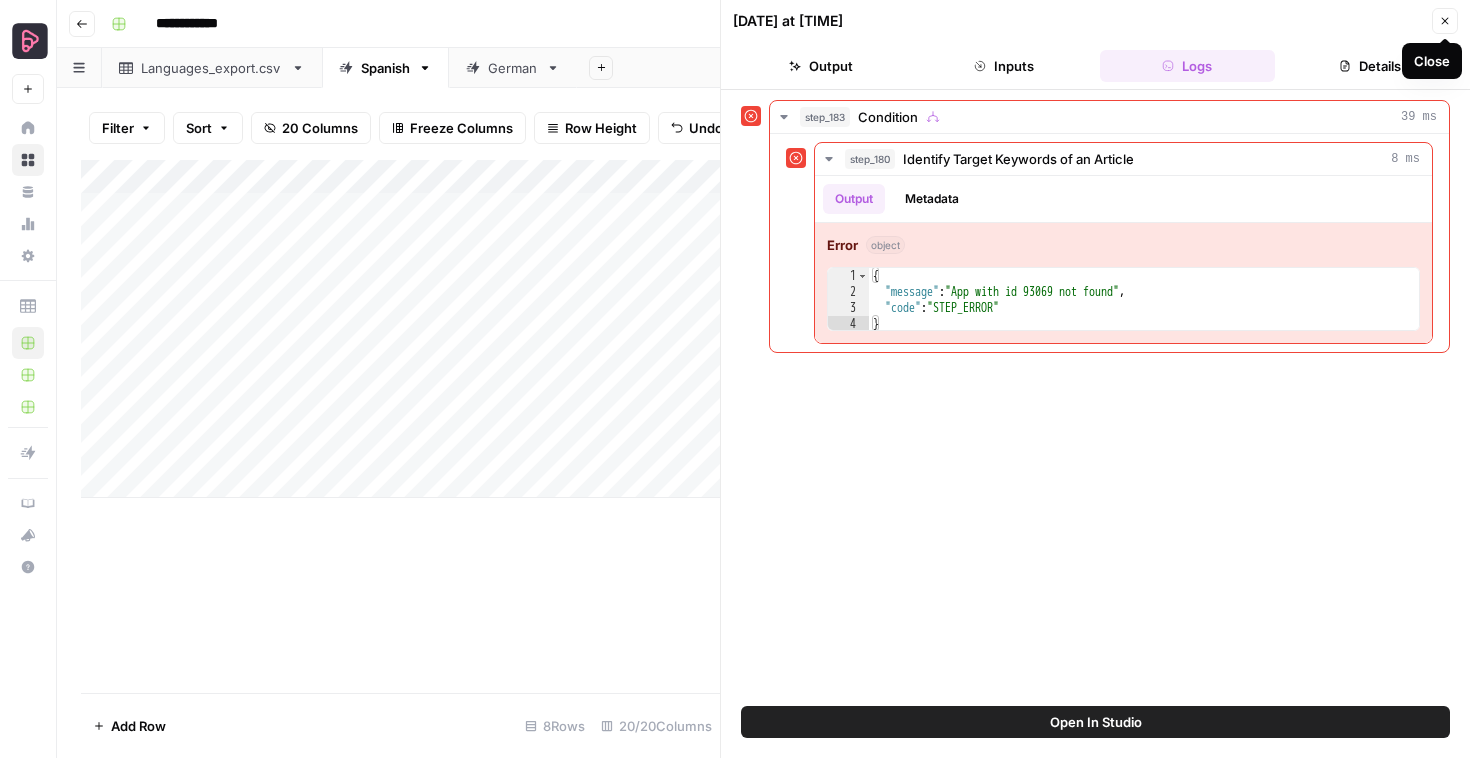 click on "Close" at bounding box center [1445, 21] 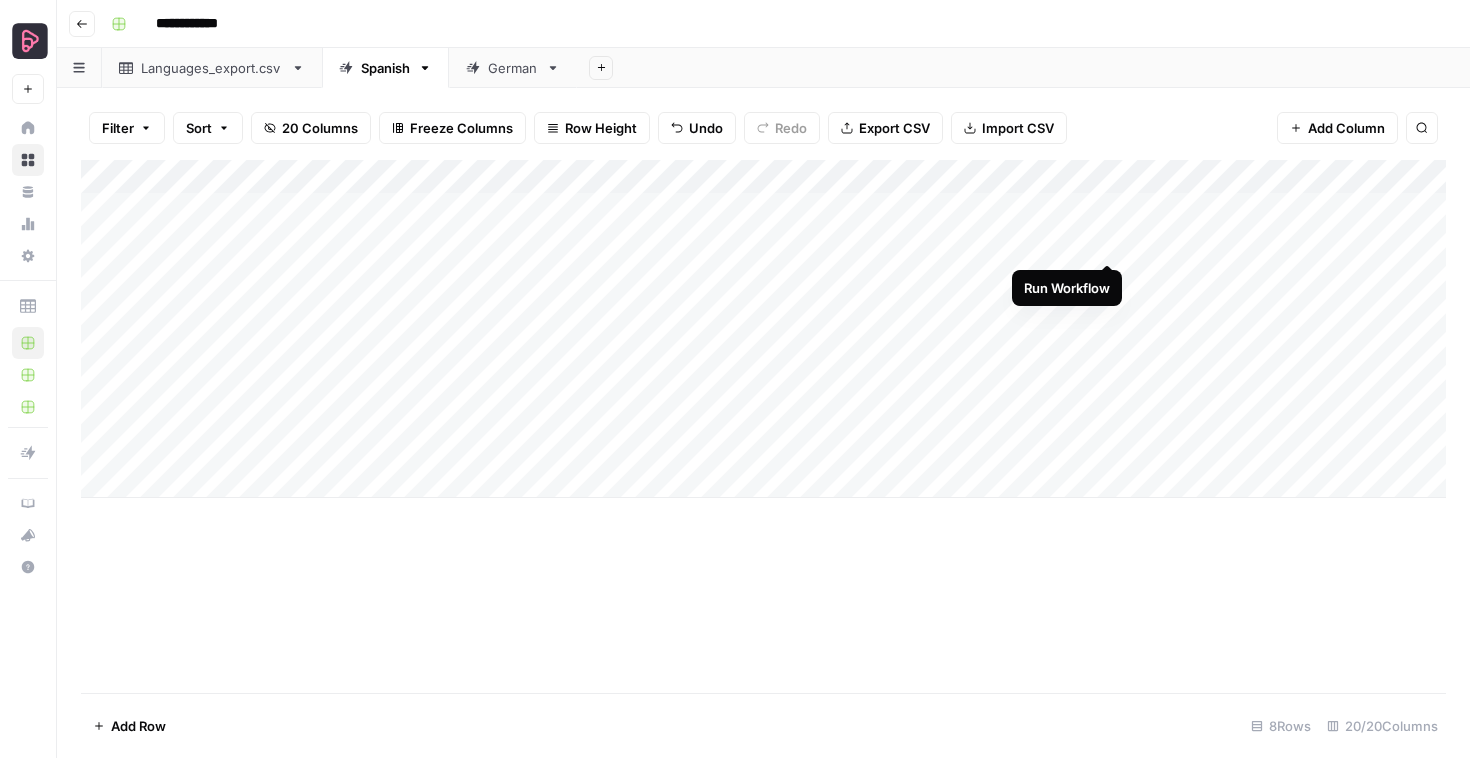 click on "Add Column" at bounding box center (763, 329) 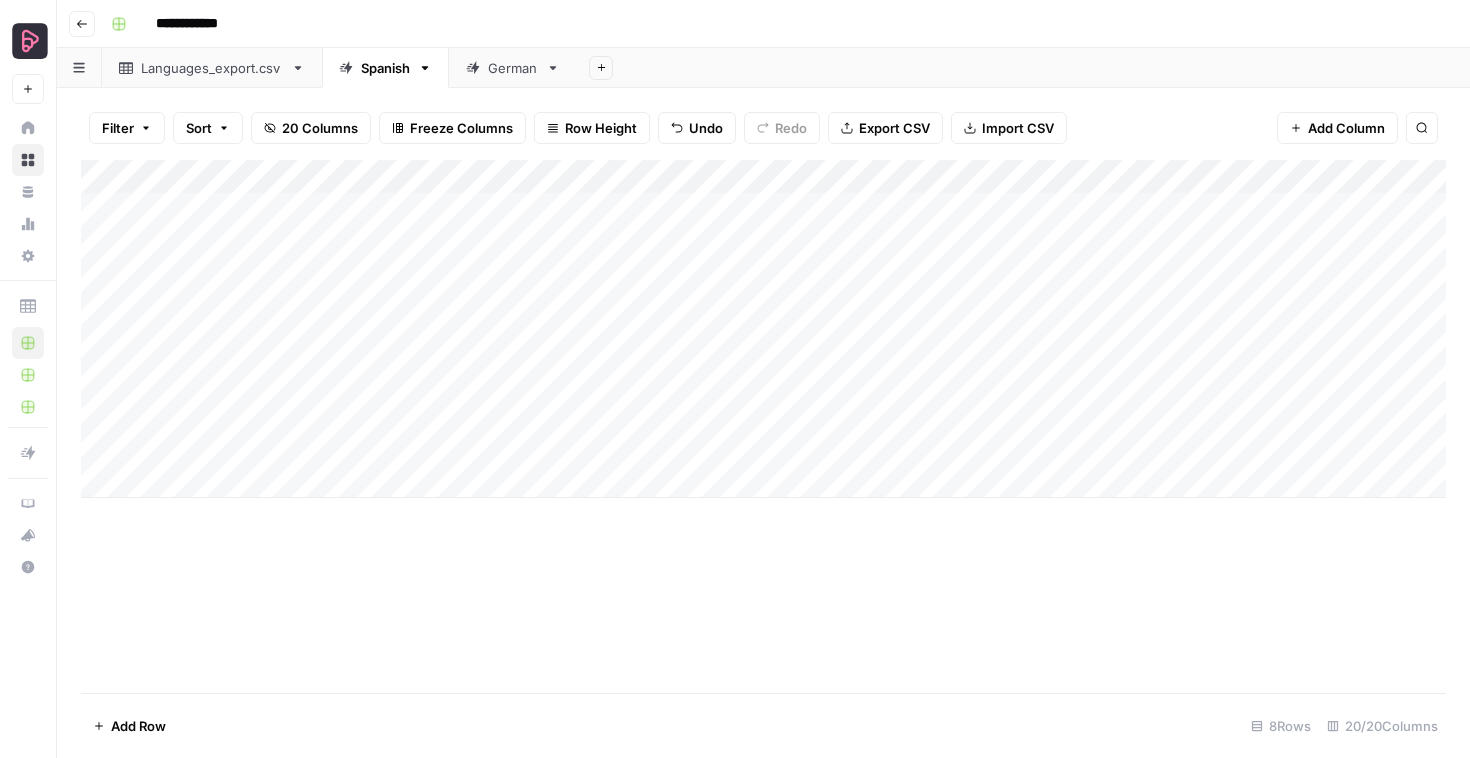 click on "Add Column" at bounding box center (763, 329) 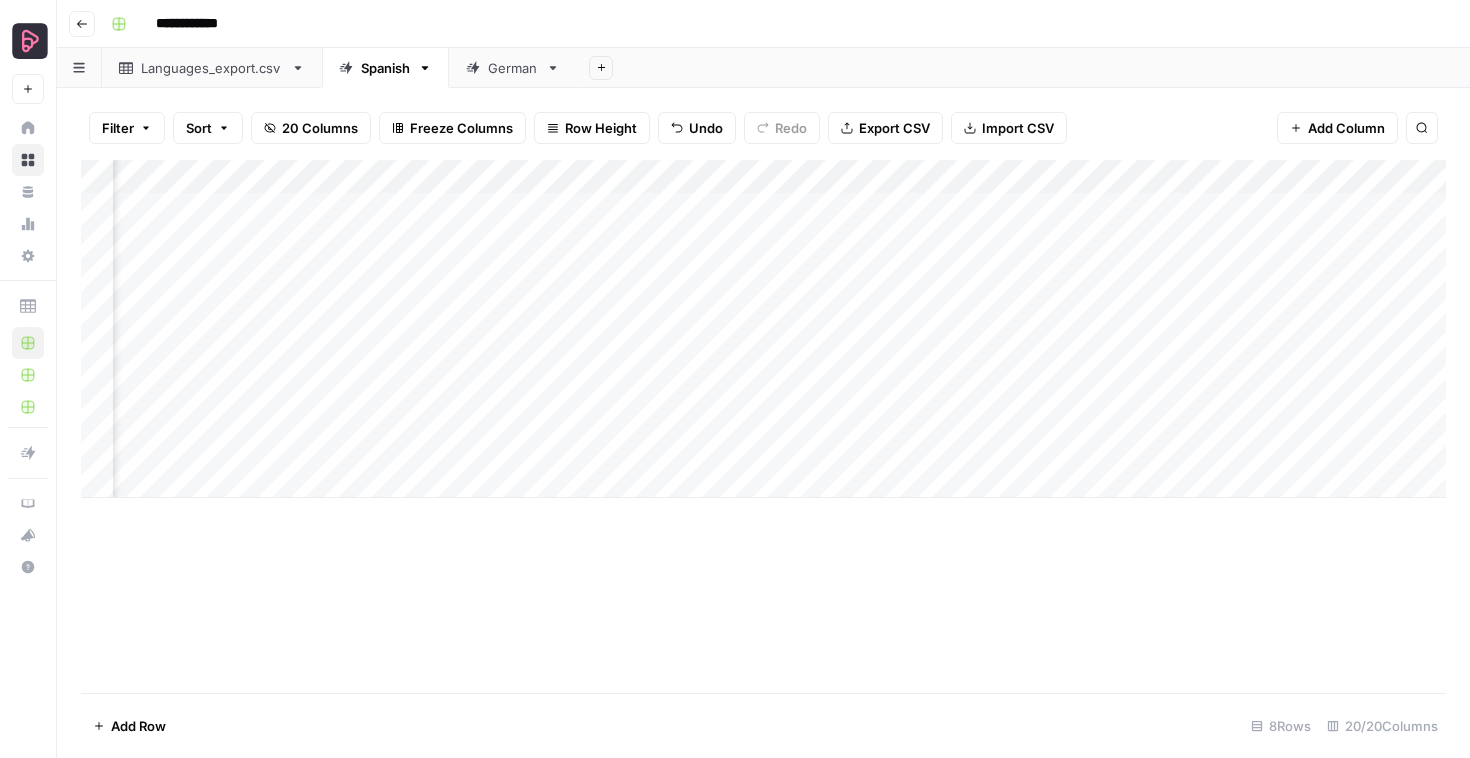 scroll, scrollTop: 0, scrollLeft: 1331, axis: horizontal 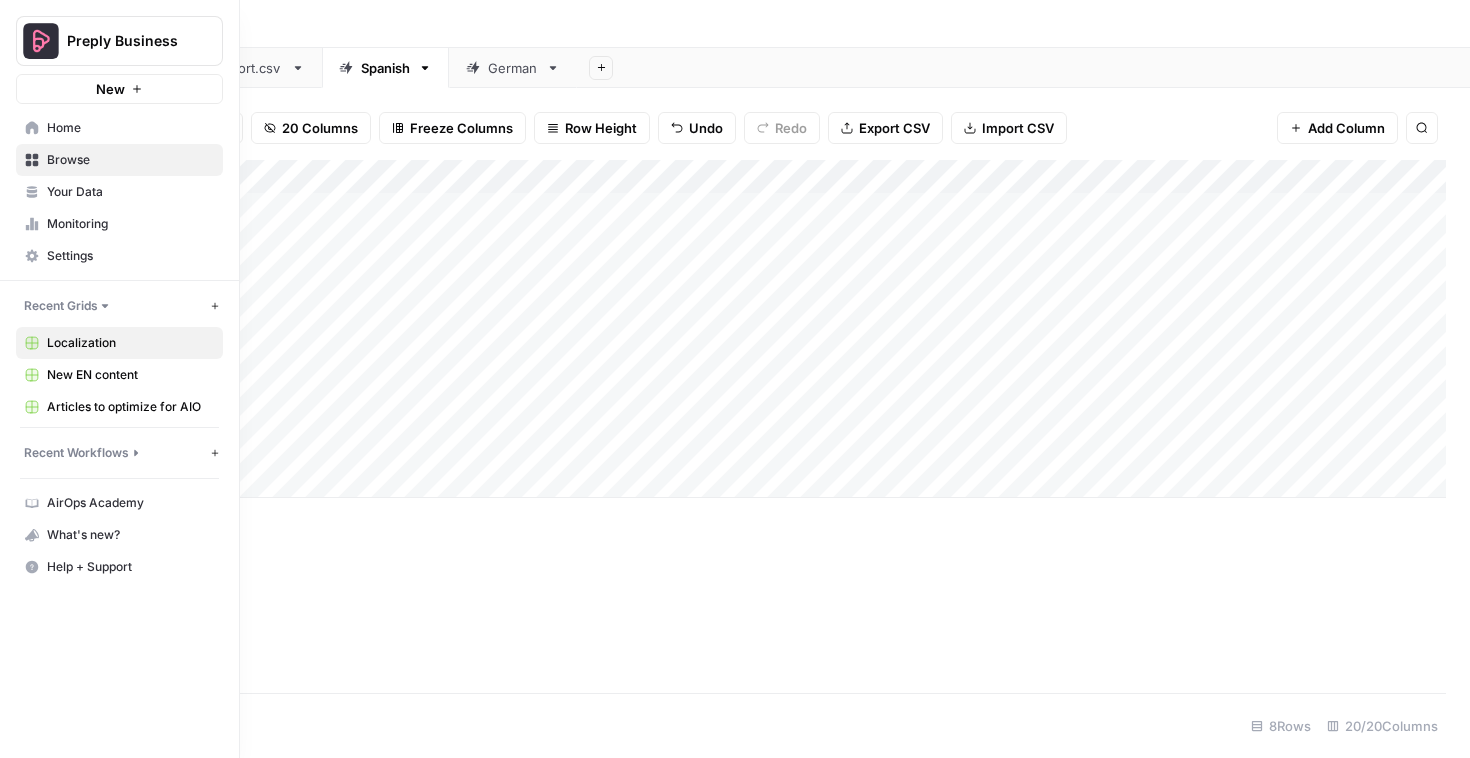 click 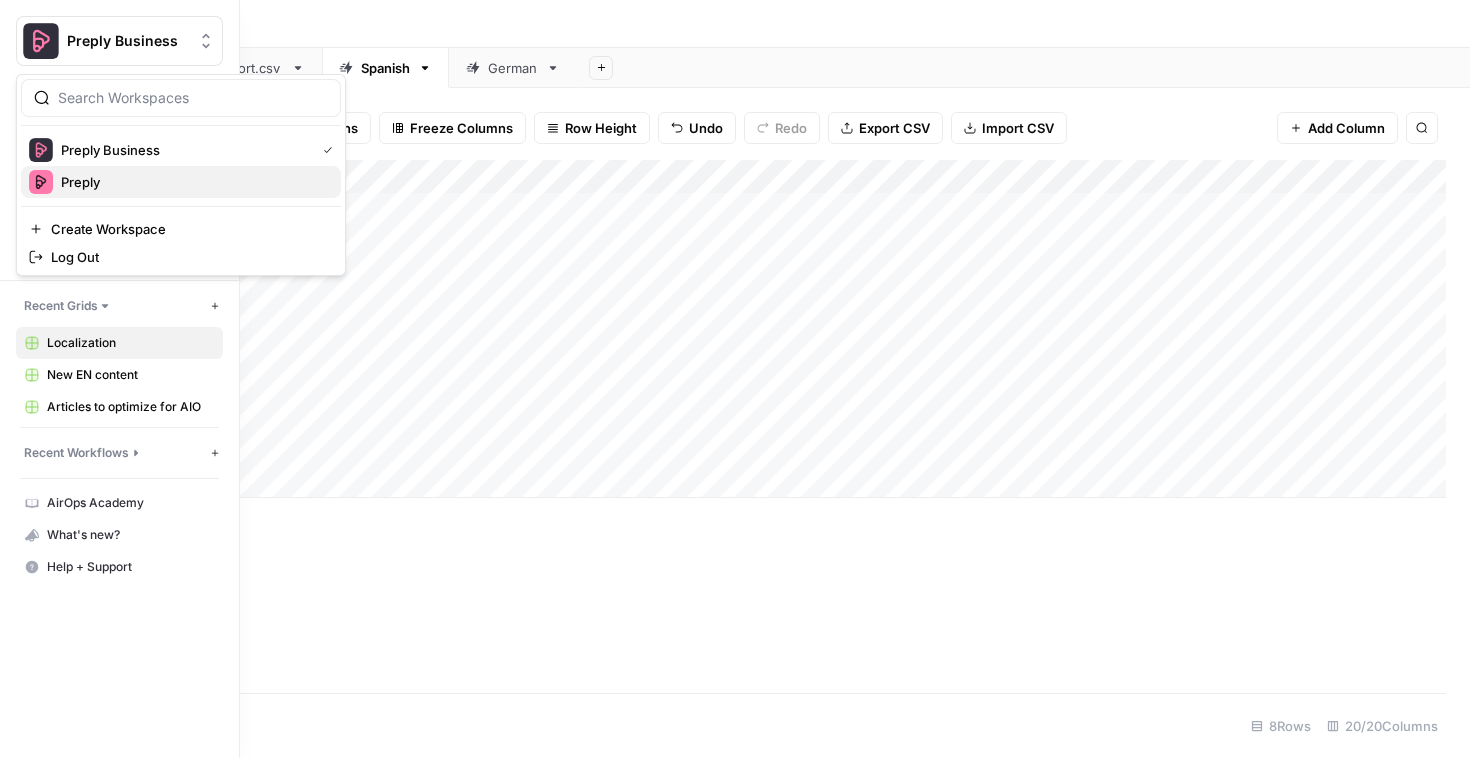type 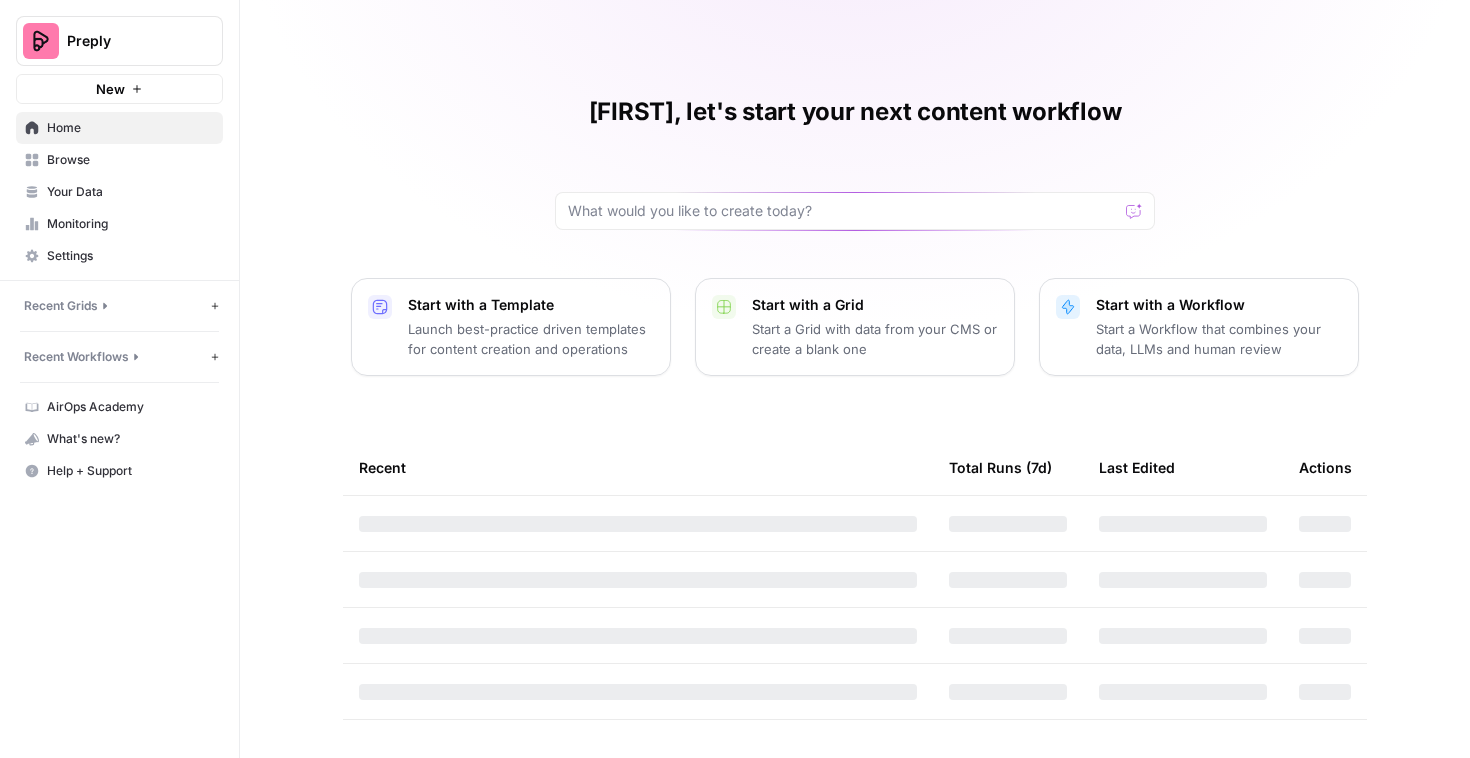 scroll, scrollTop: 0, scrollLeft: 0, axis: both 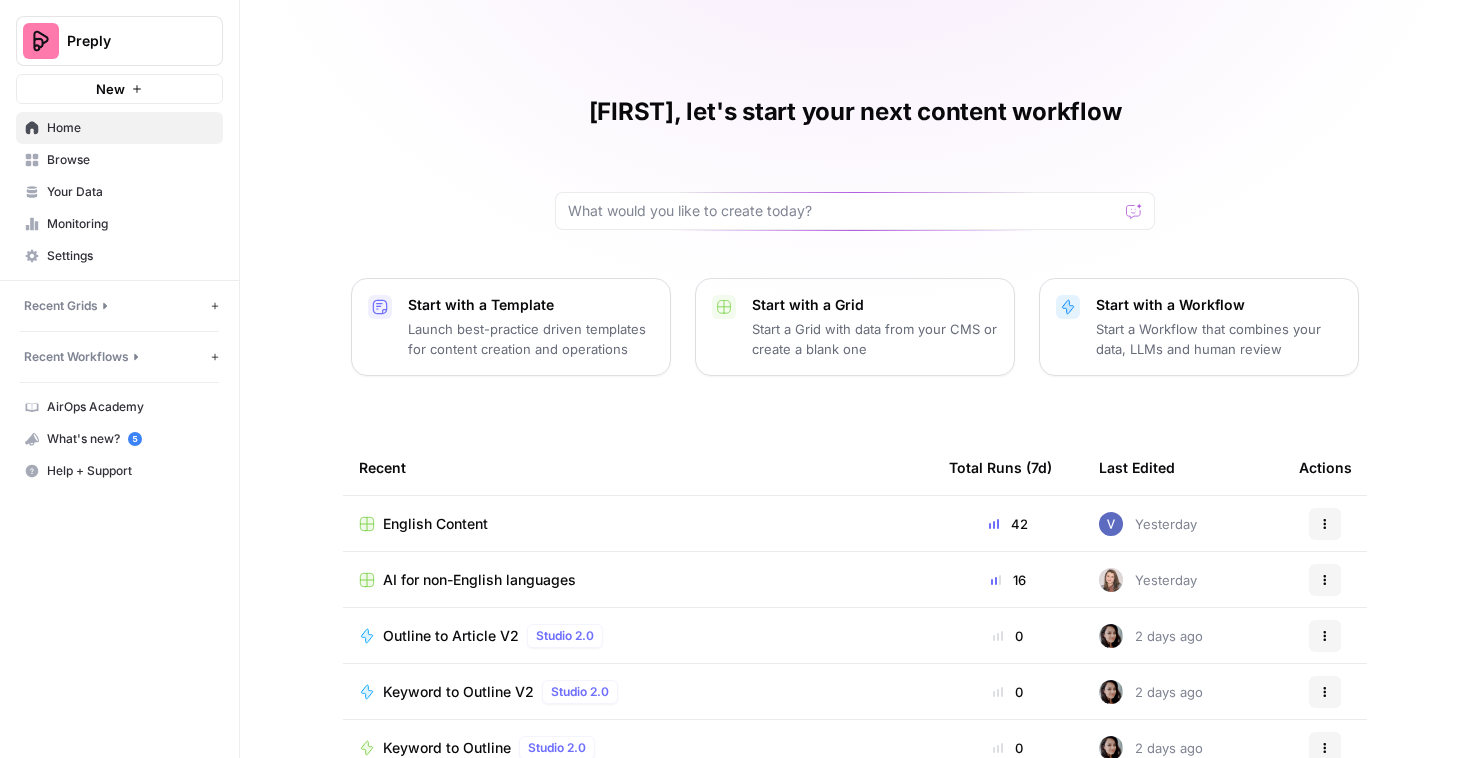 click on "Browse" at bounding box center [130, 160] 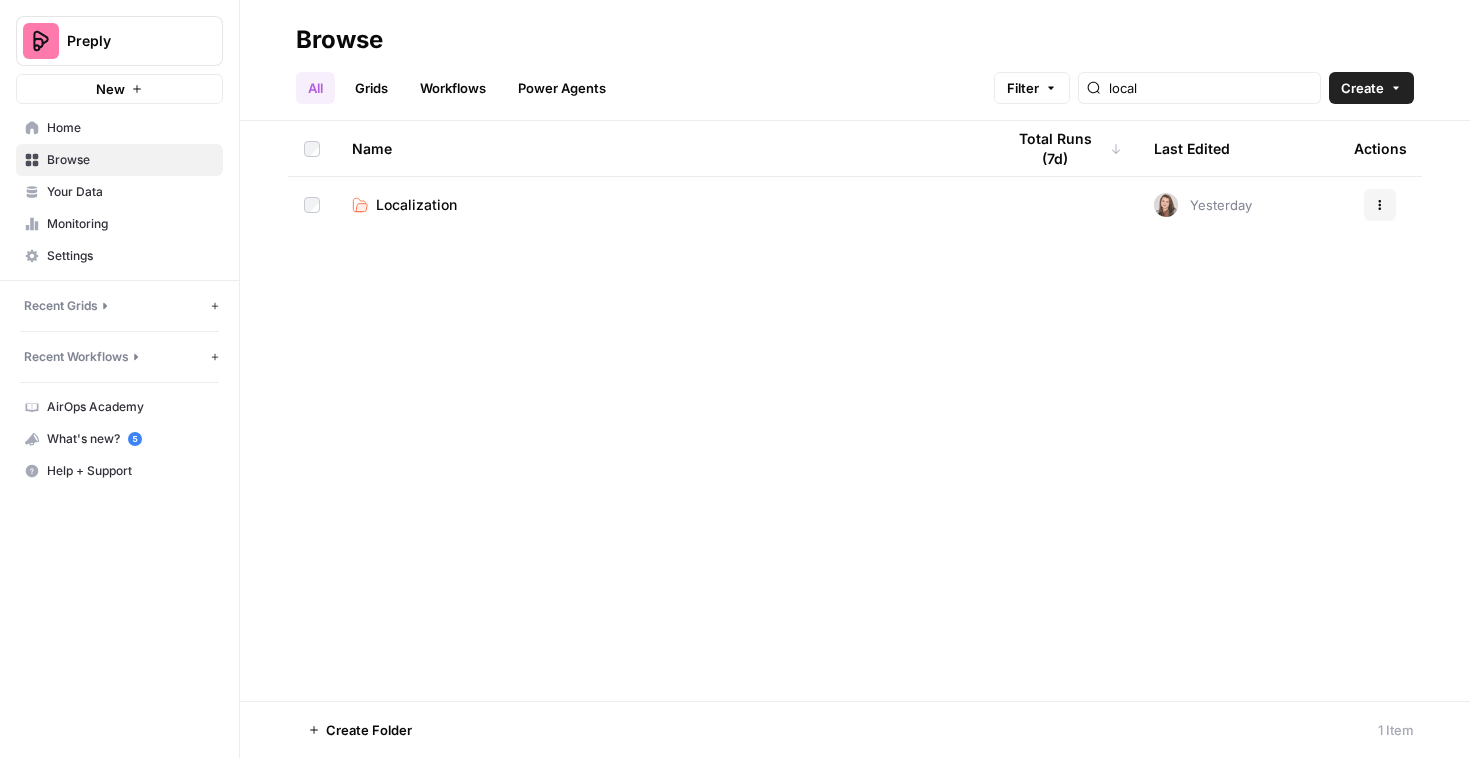 click on "Grids" at bounding box center [371, 88] 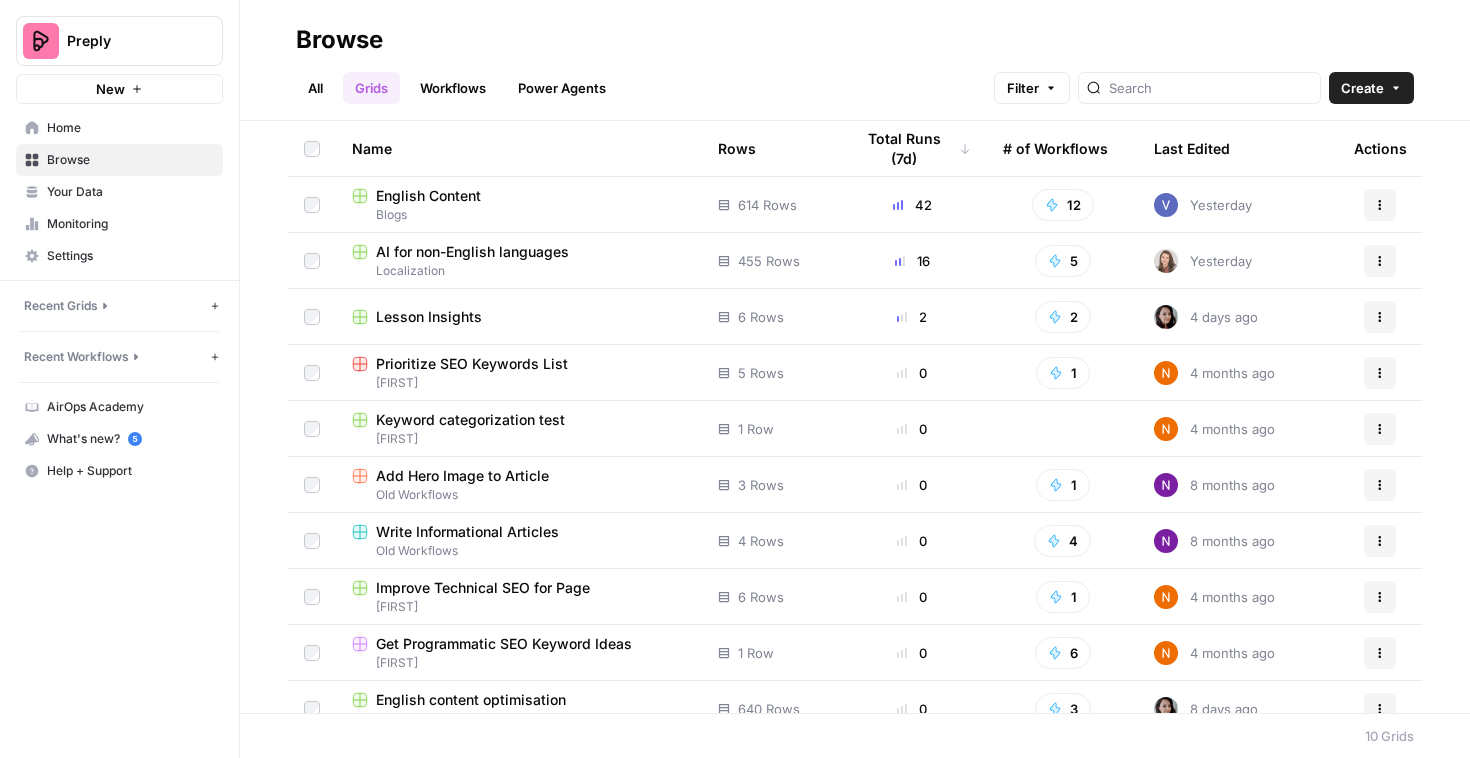 click on "AI for non-English languages" at bounding box center (472, 252) 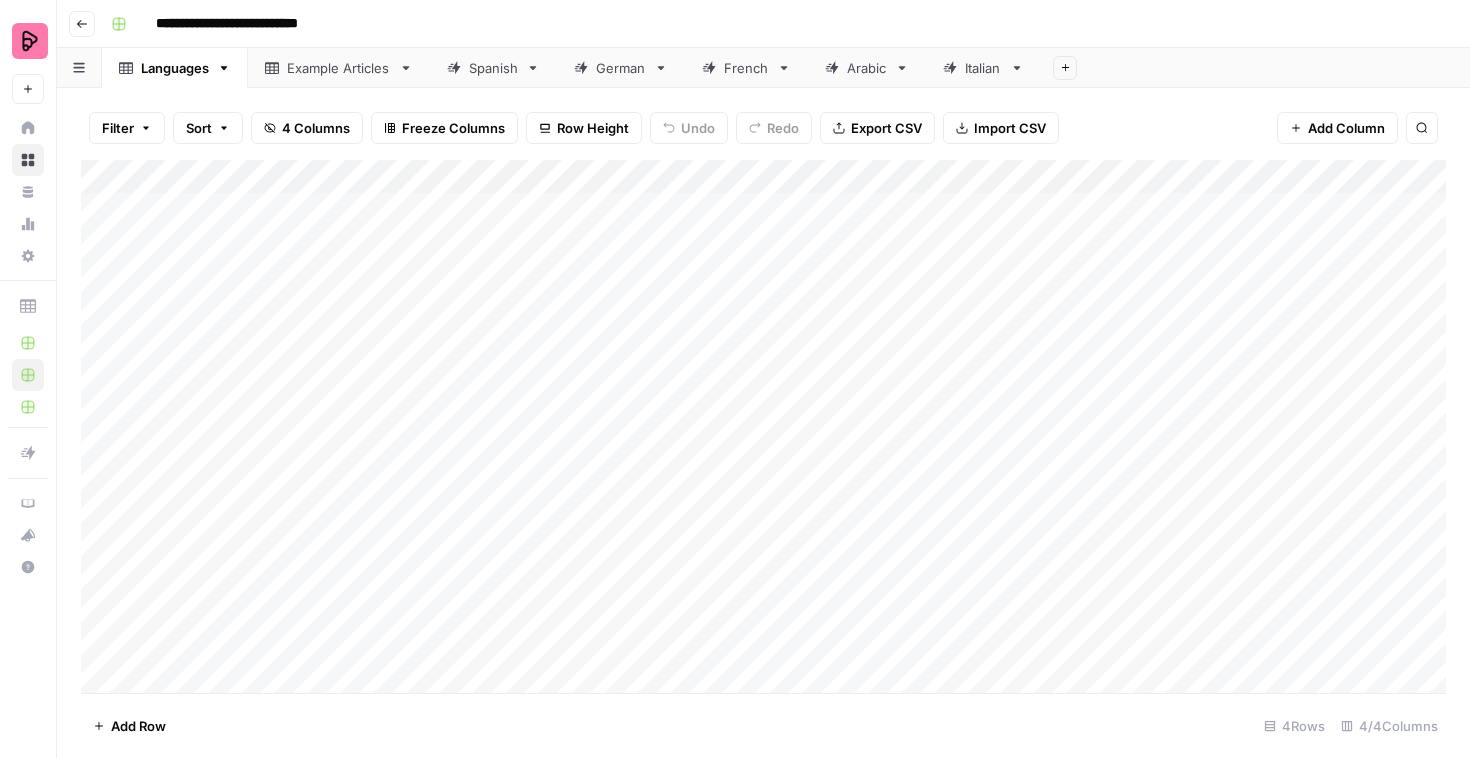click on "Spanish" at bounding box center (493, 68) 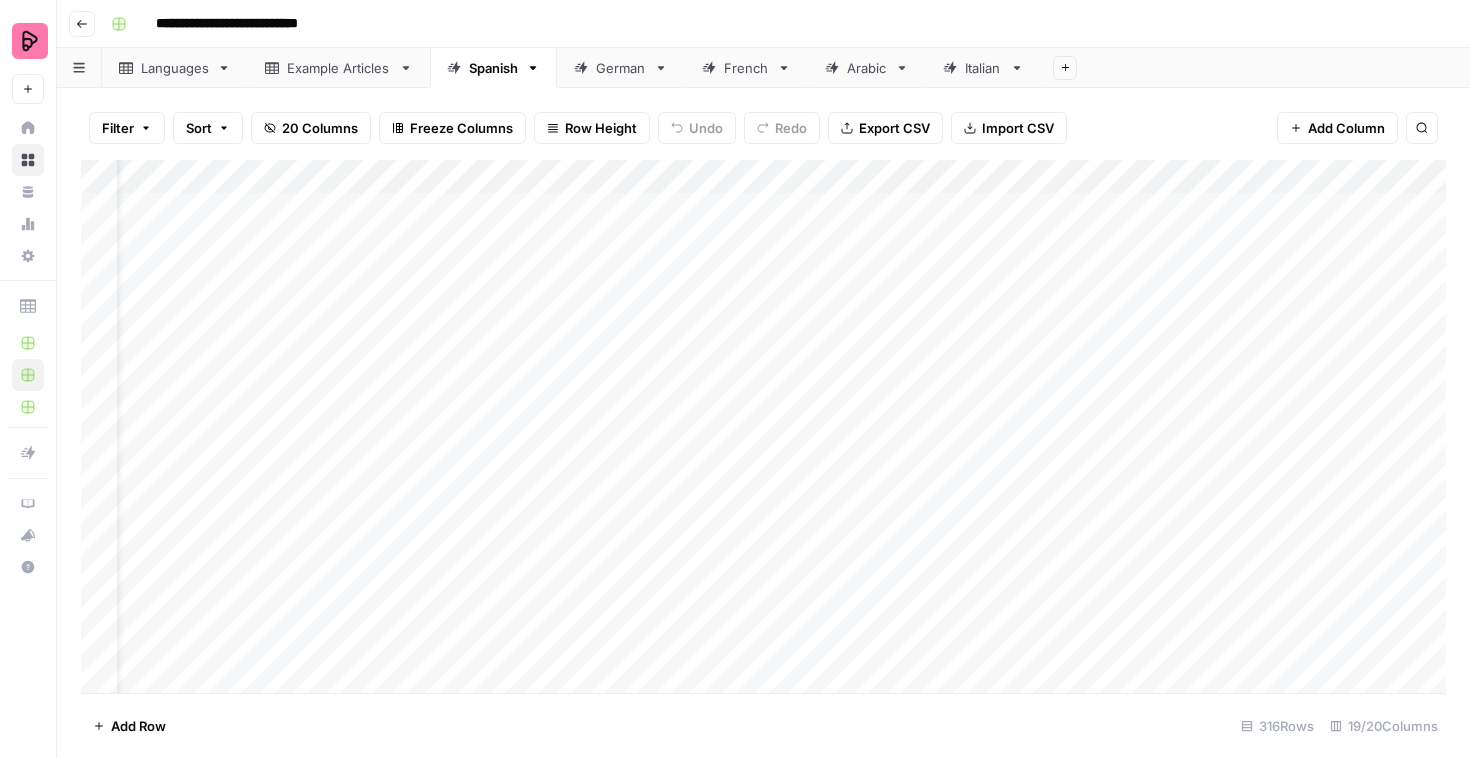 scroll, scrollTop: 0, scrollLeft: 67, axis: horizontal 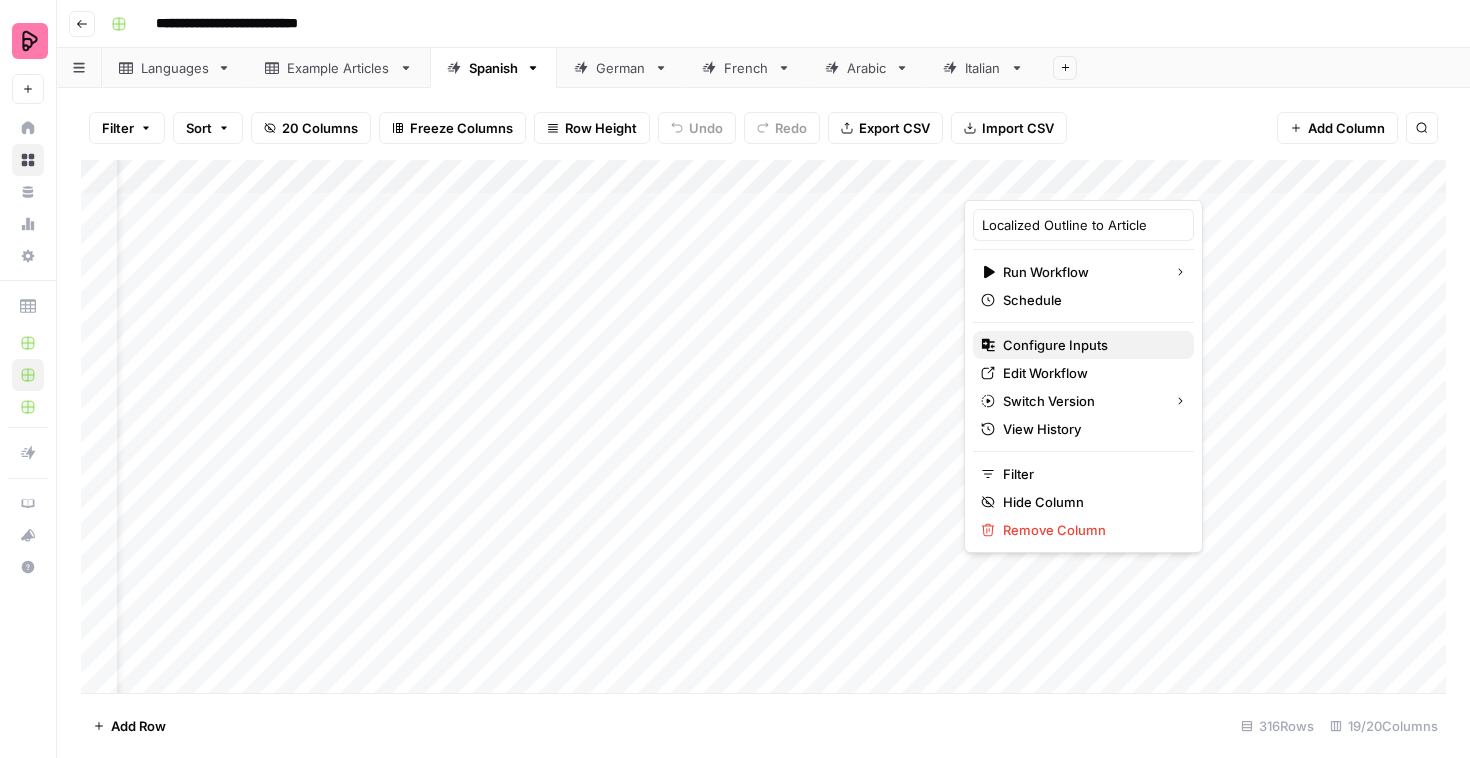 click on "Configure Inputs" at bounding box center (1090, 345) 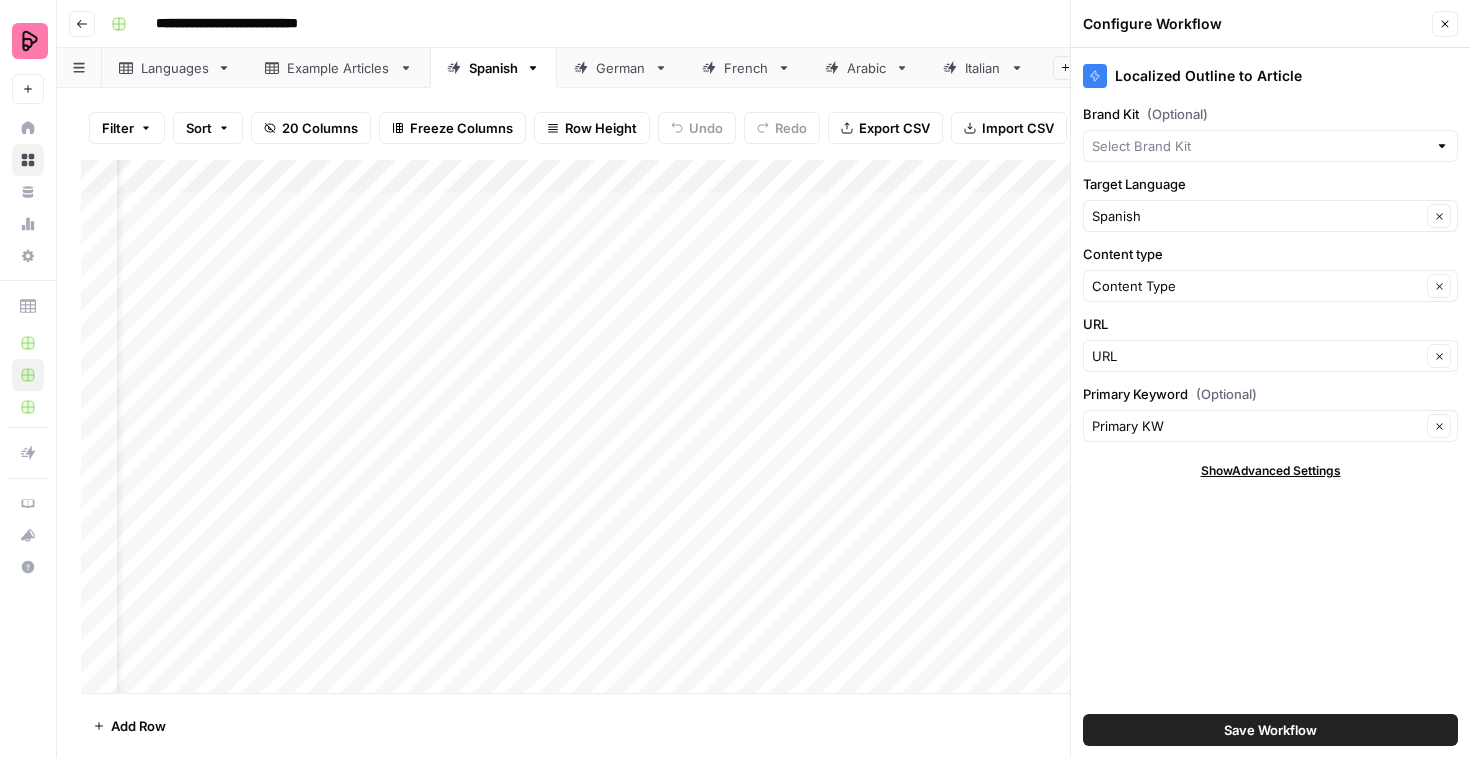 type on "Preply (EN)" 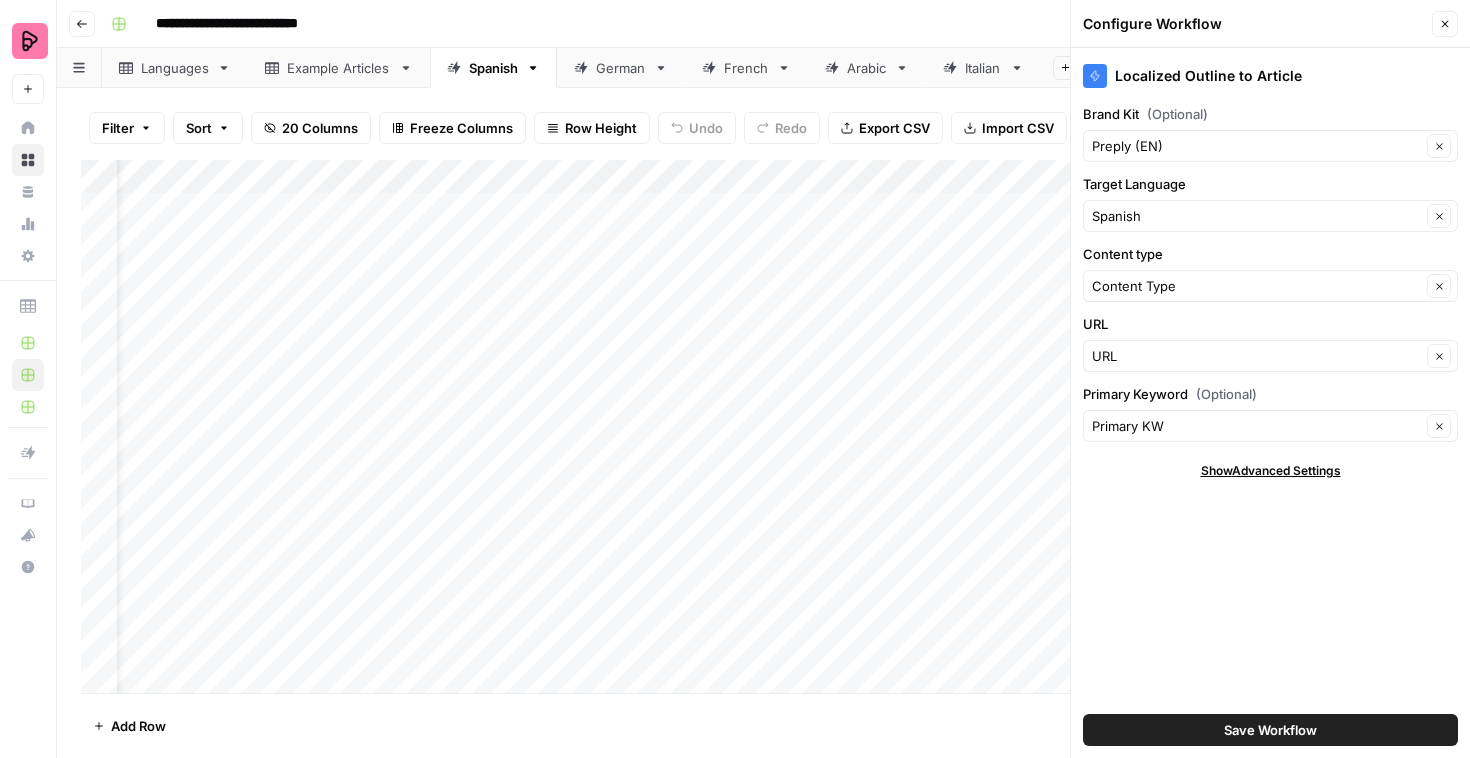 click 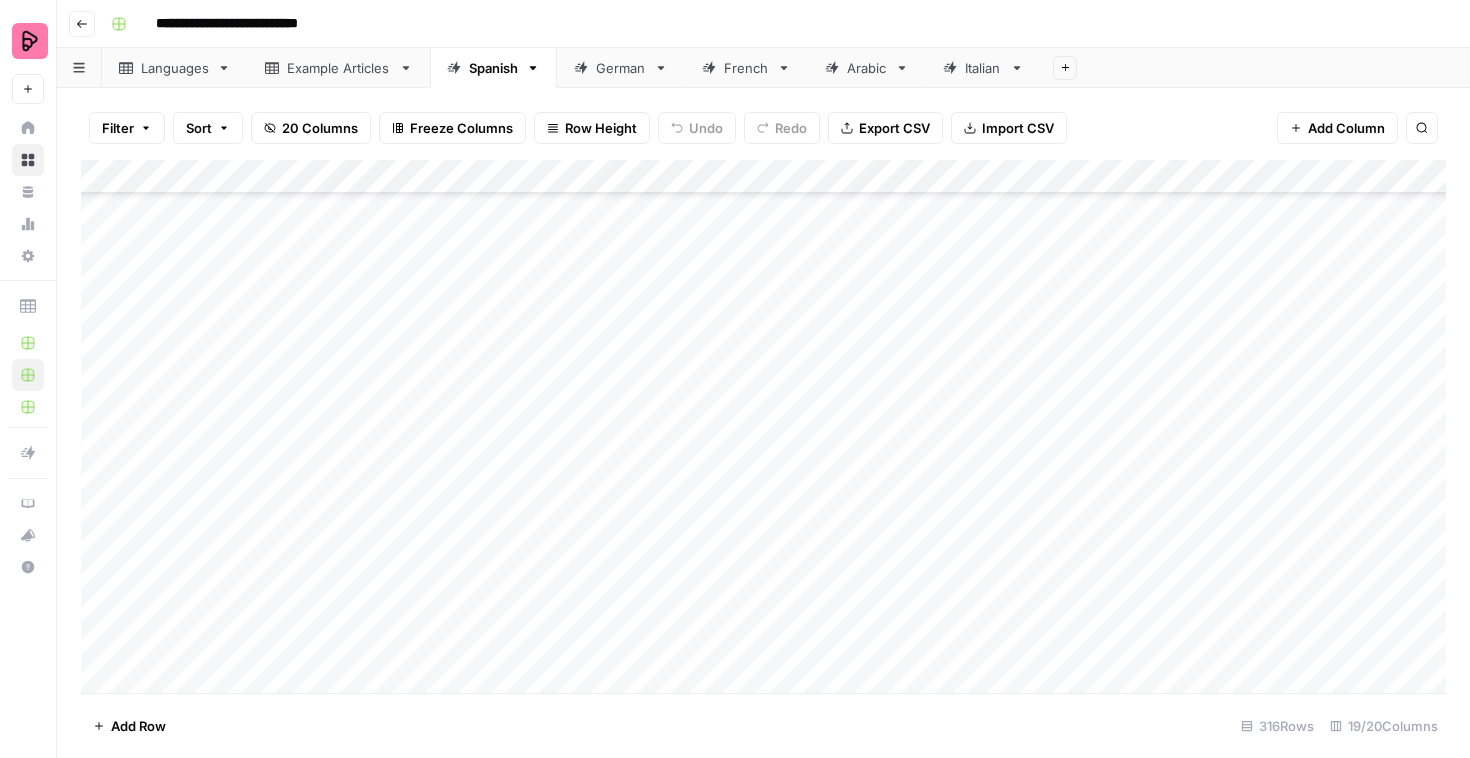 scroll, scrollTop: 452, scrollLeft: 0, axis: vertical 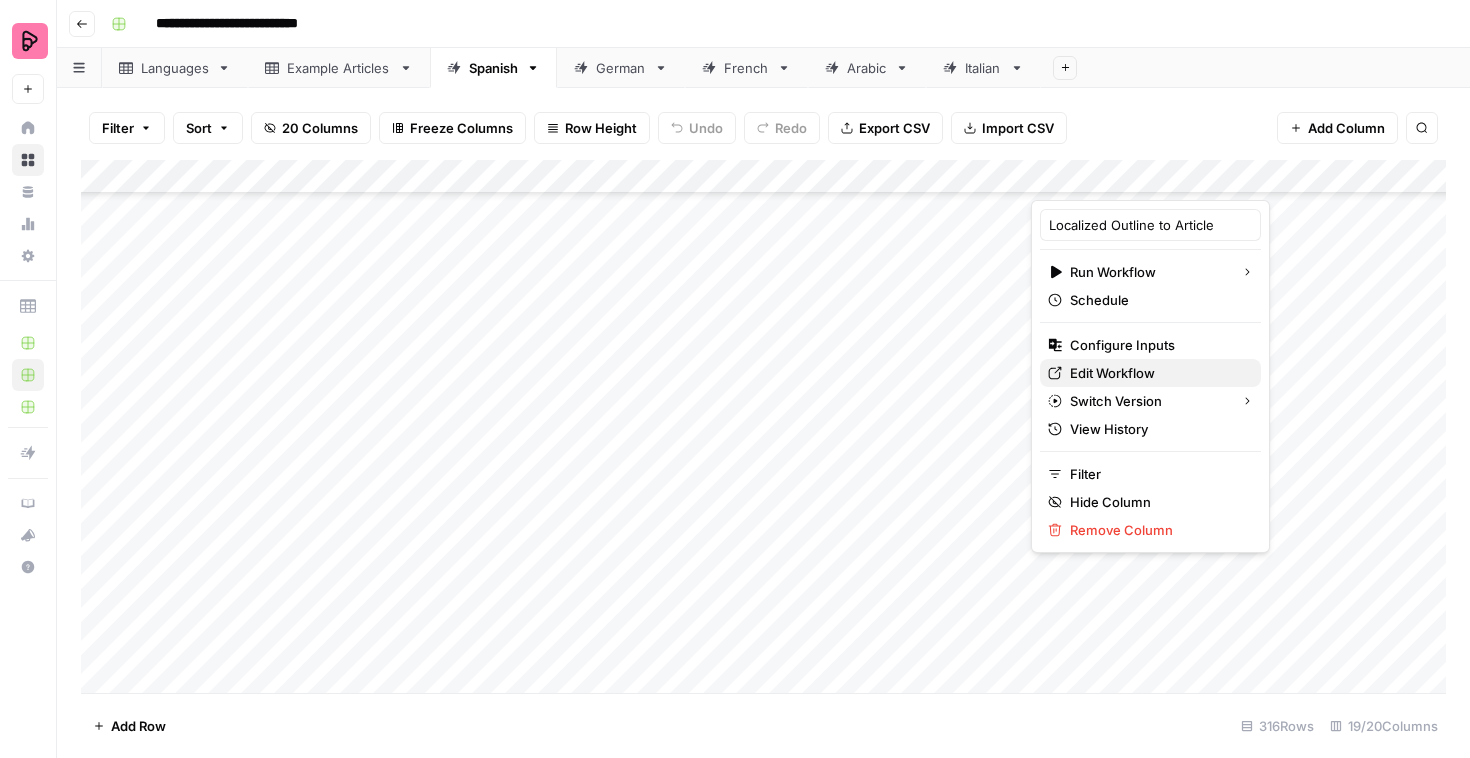 click on "Edit Workflow" at bounding box center (1157, 373) 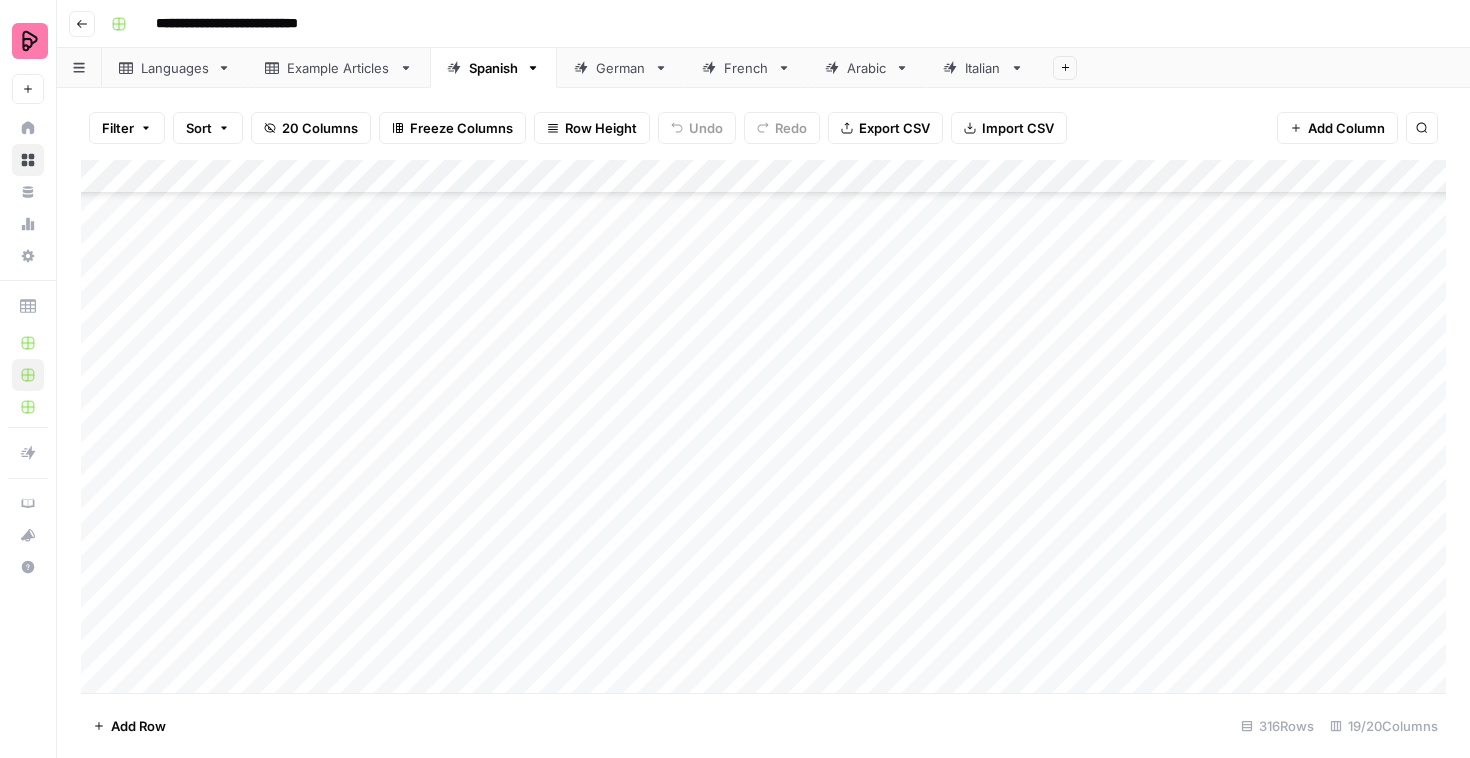 click 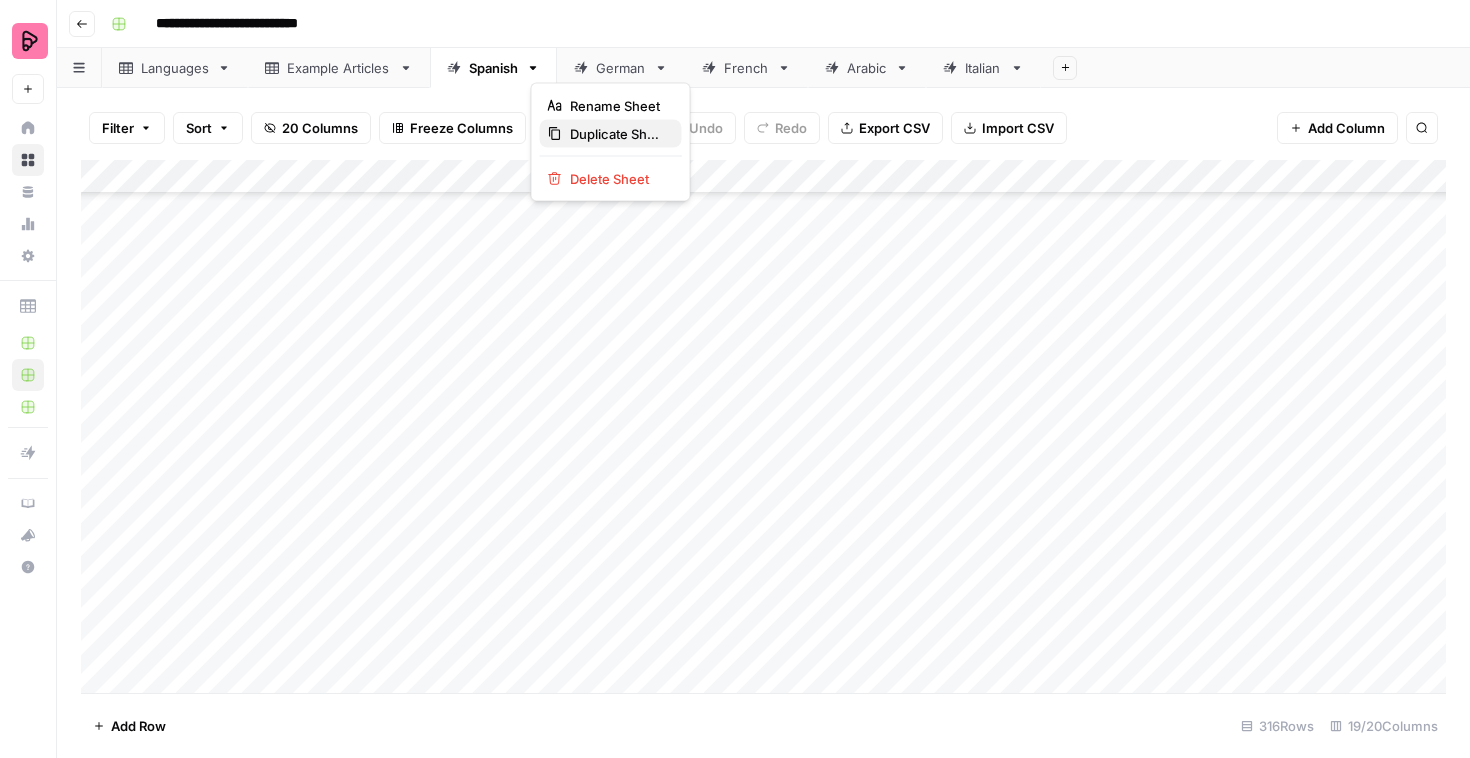 click on "Duplicate Sheet" at bounding box center (618, 134) 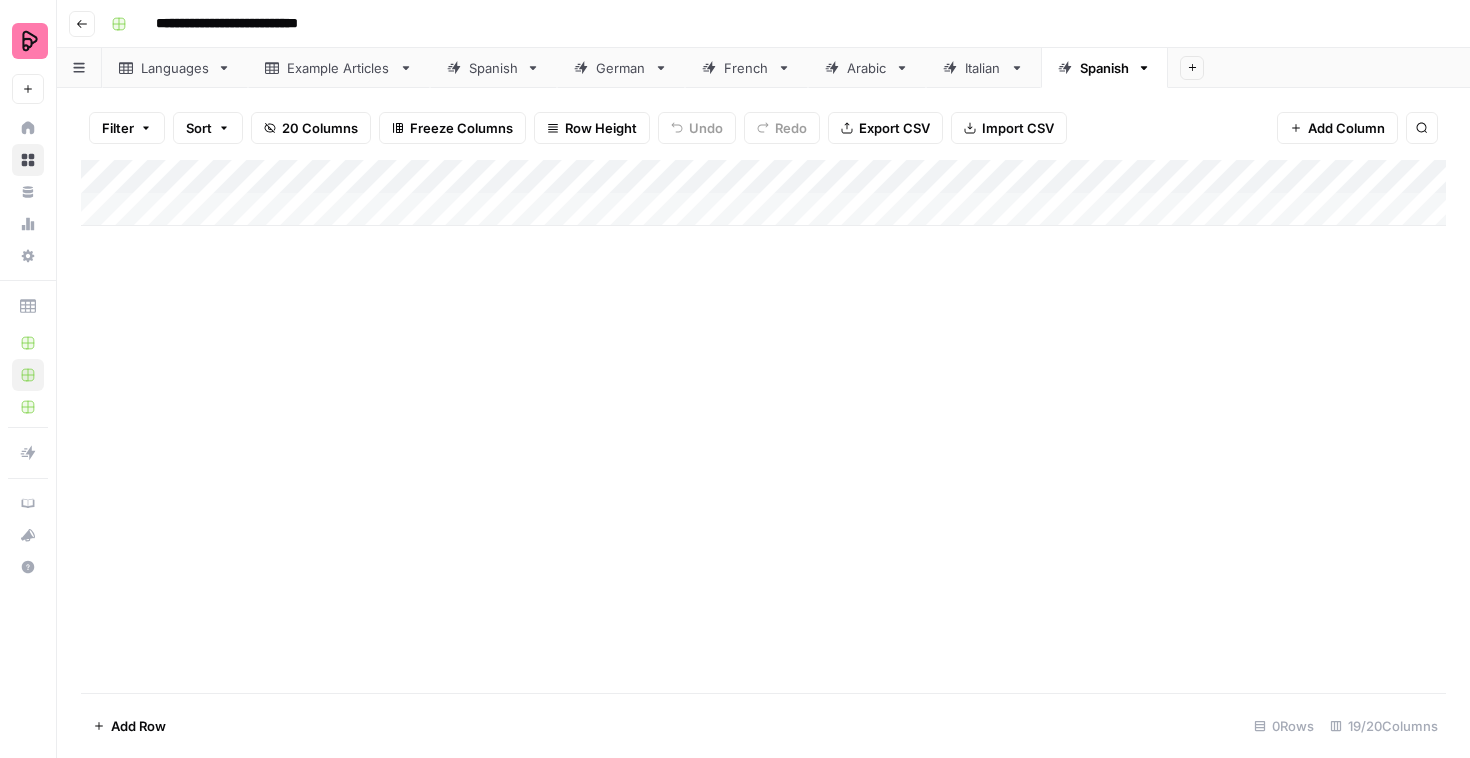 click 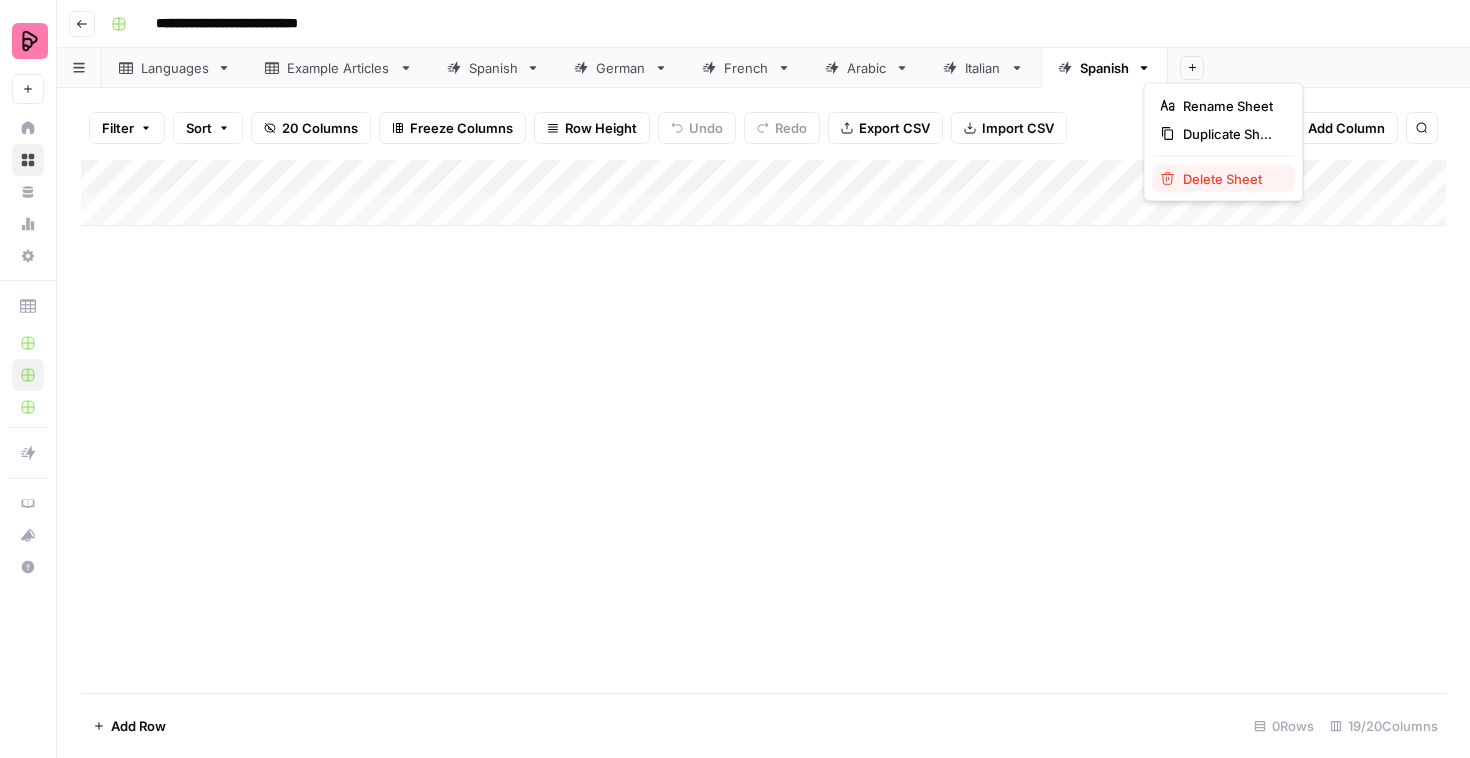 click on "Delete Sheet" at bounding box center (1231, 179) 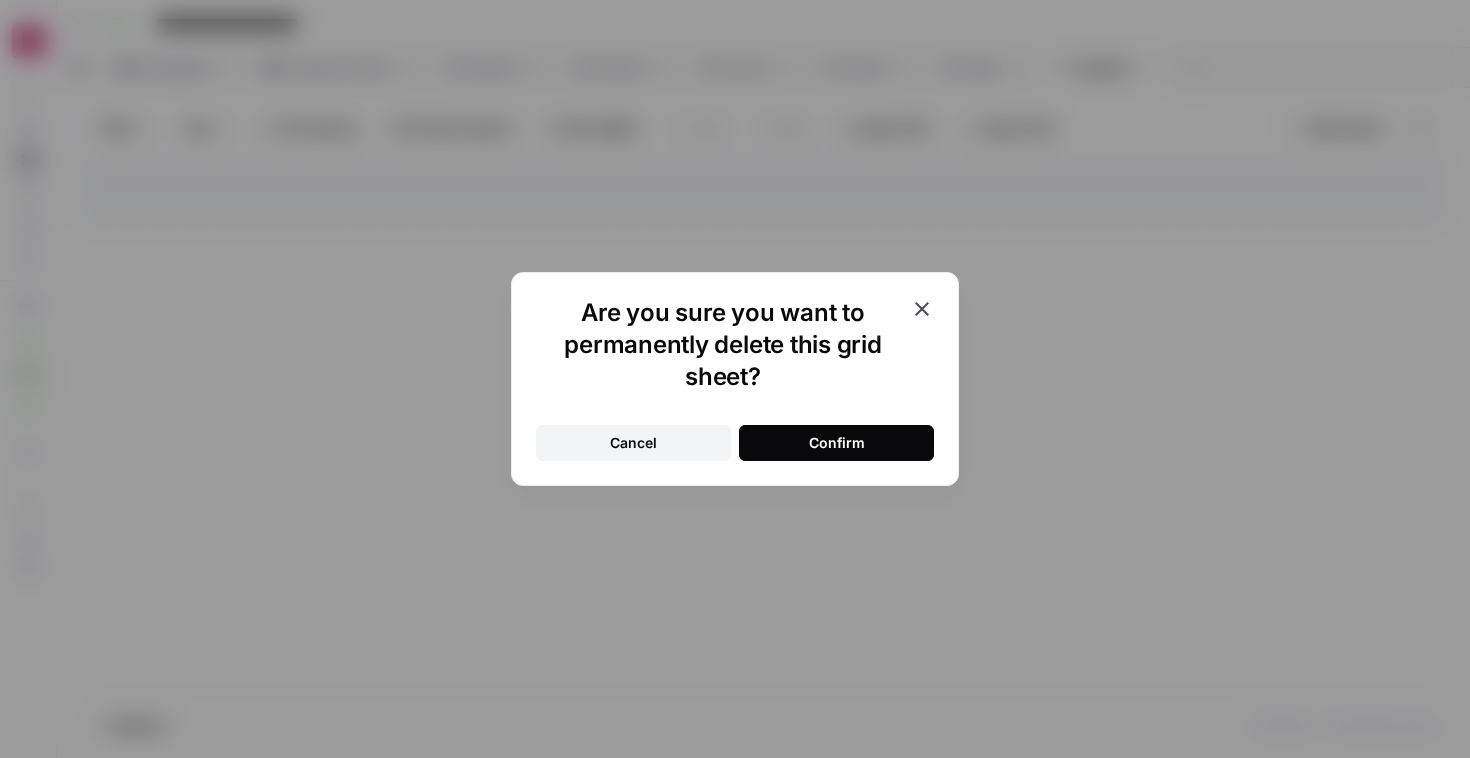 click on "Confirm" at bounding box center [836, 443] 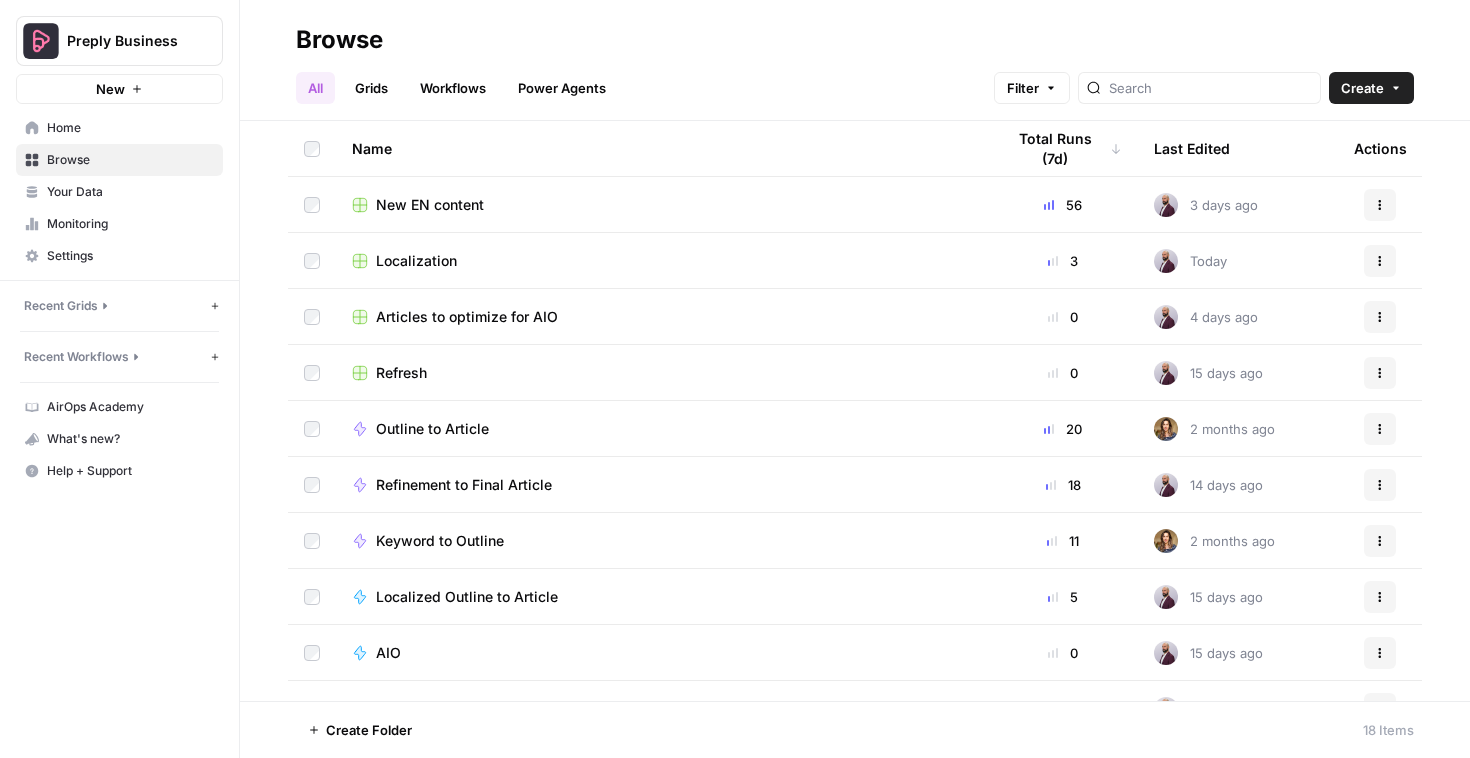 scroll, scrollTop: 0, scrollLeft: 0, axis: both 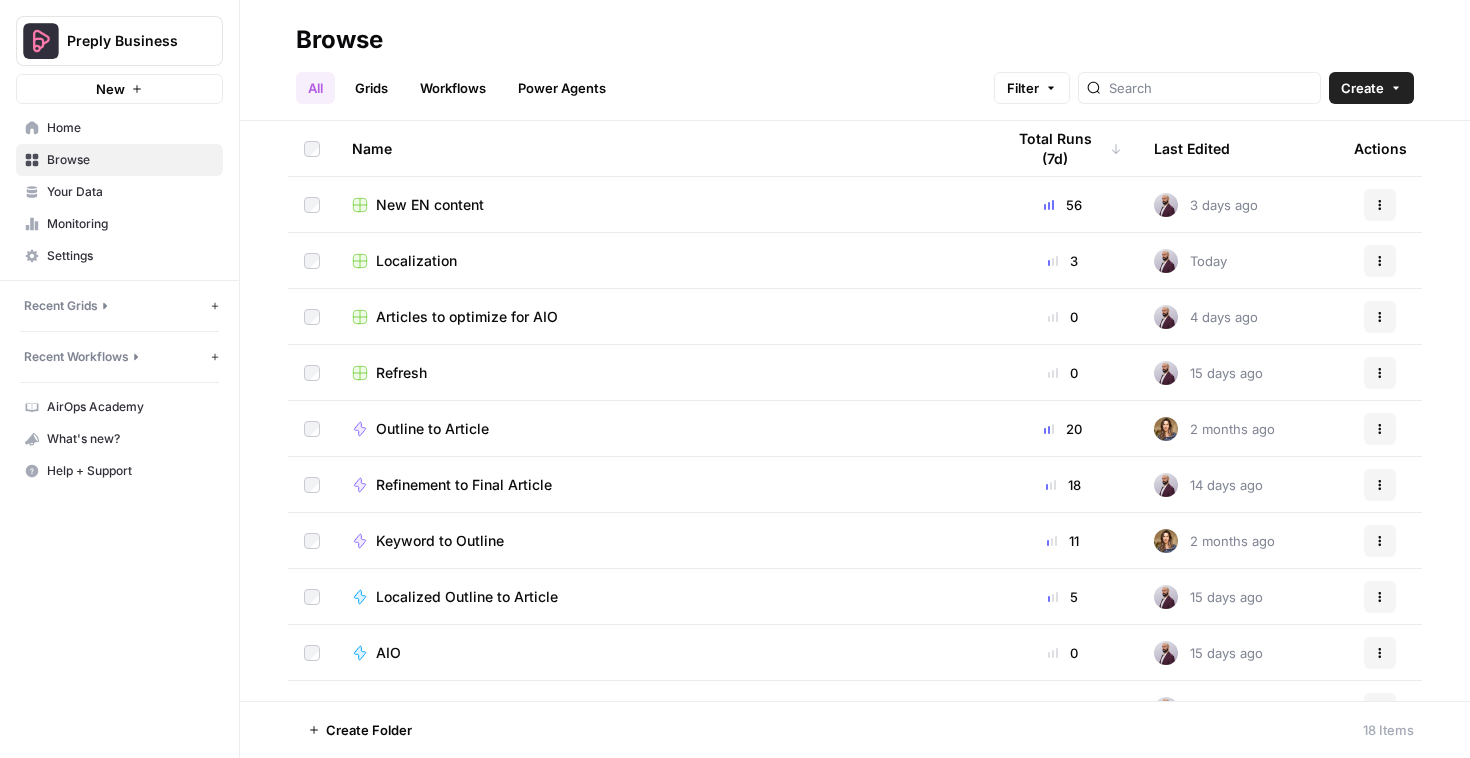 click on "Grids" at bounding box center (371, 88) 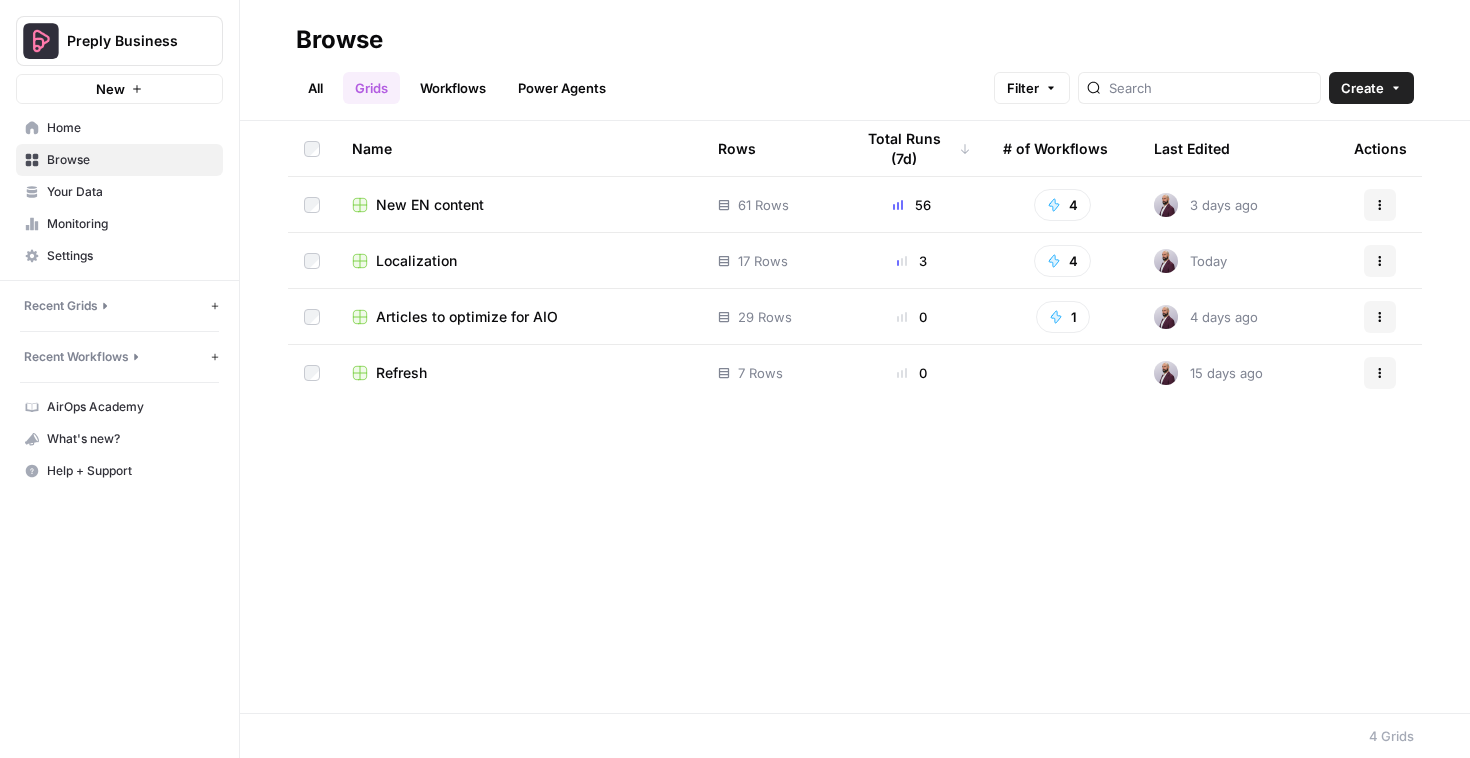 click on "Localization" at bounding box center [416, 261] 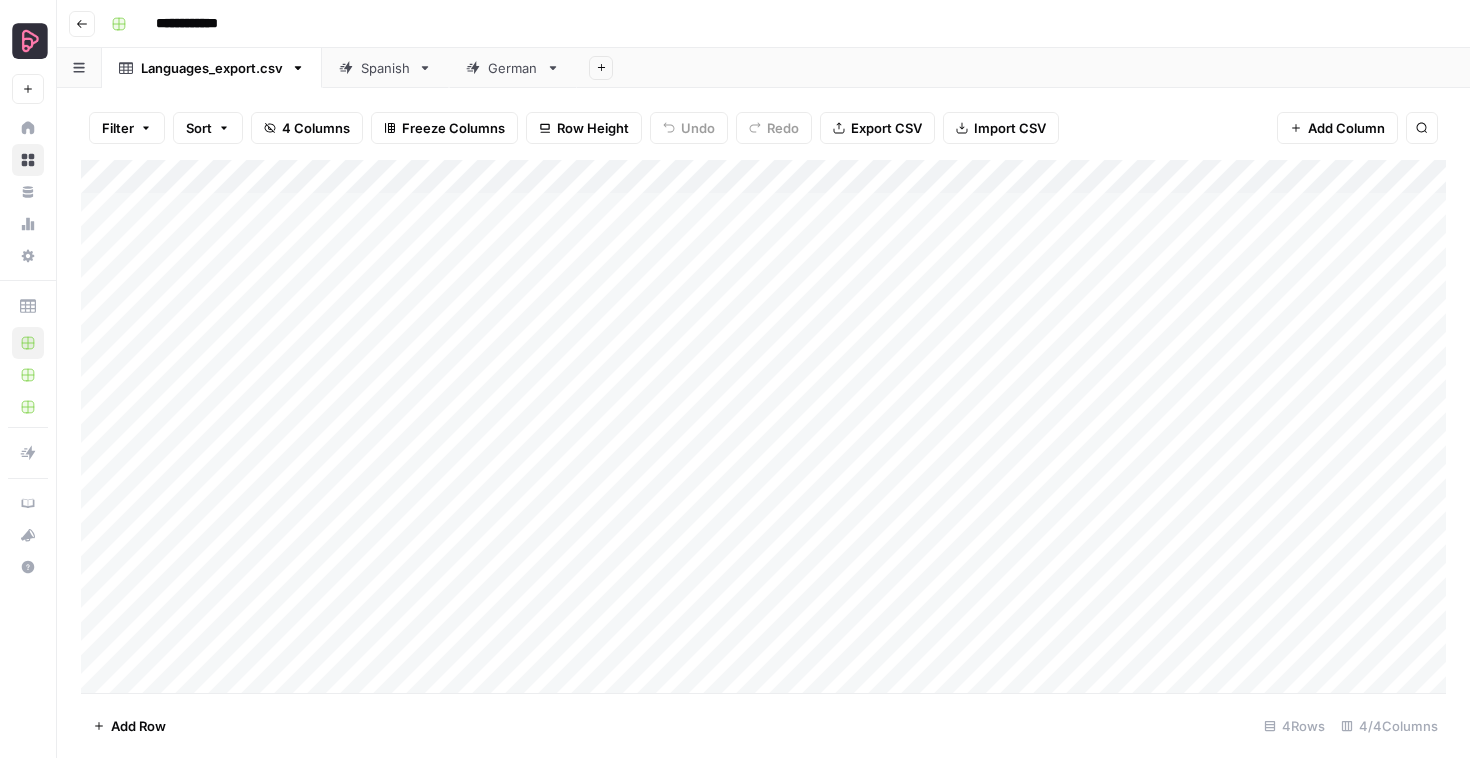 click on "Spanish" at bounding box center [385, 68] 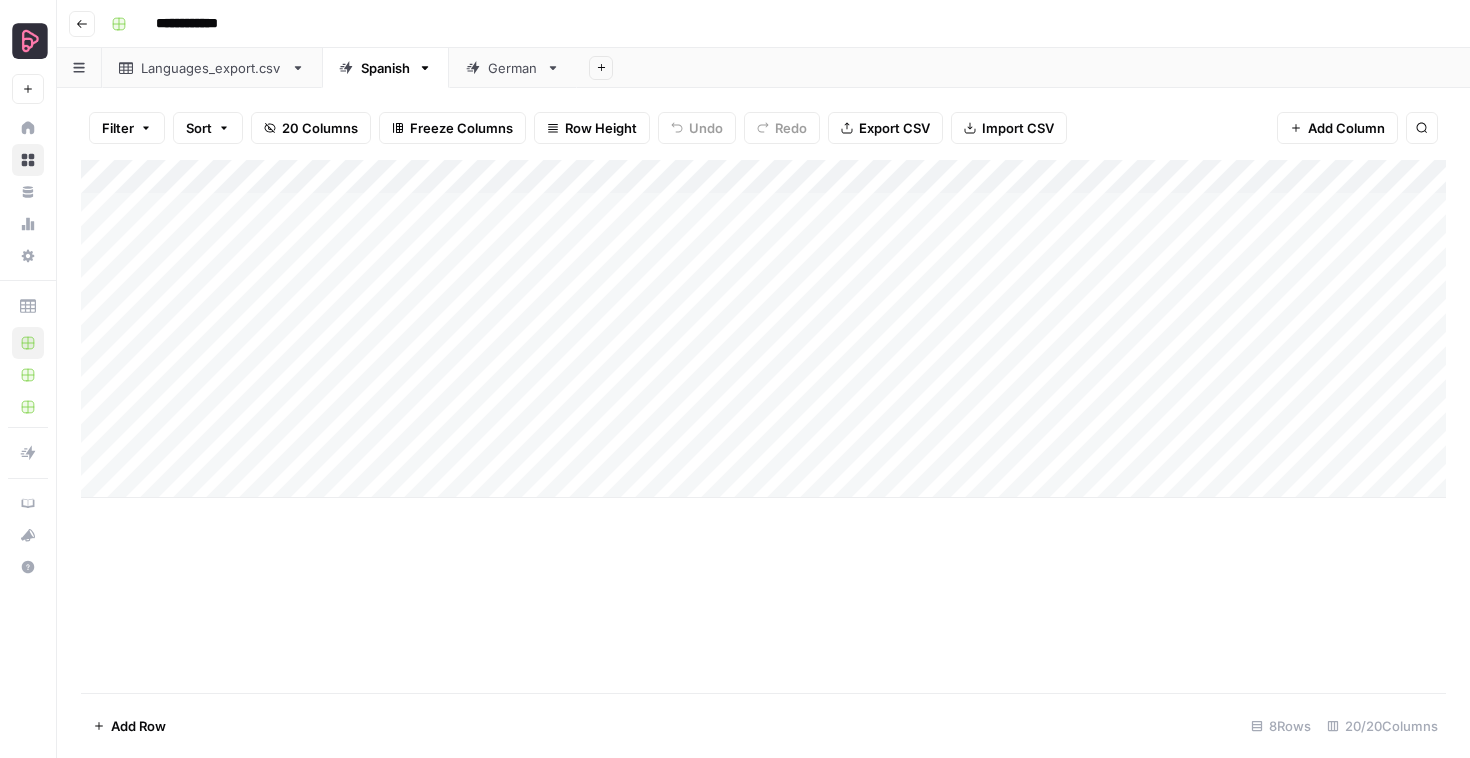 scroll, scrollTop: 0, scrollLeft: 8, axis: horizontal 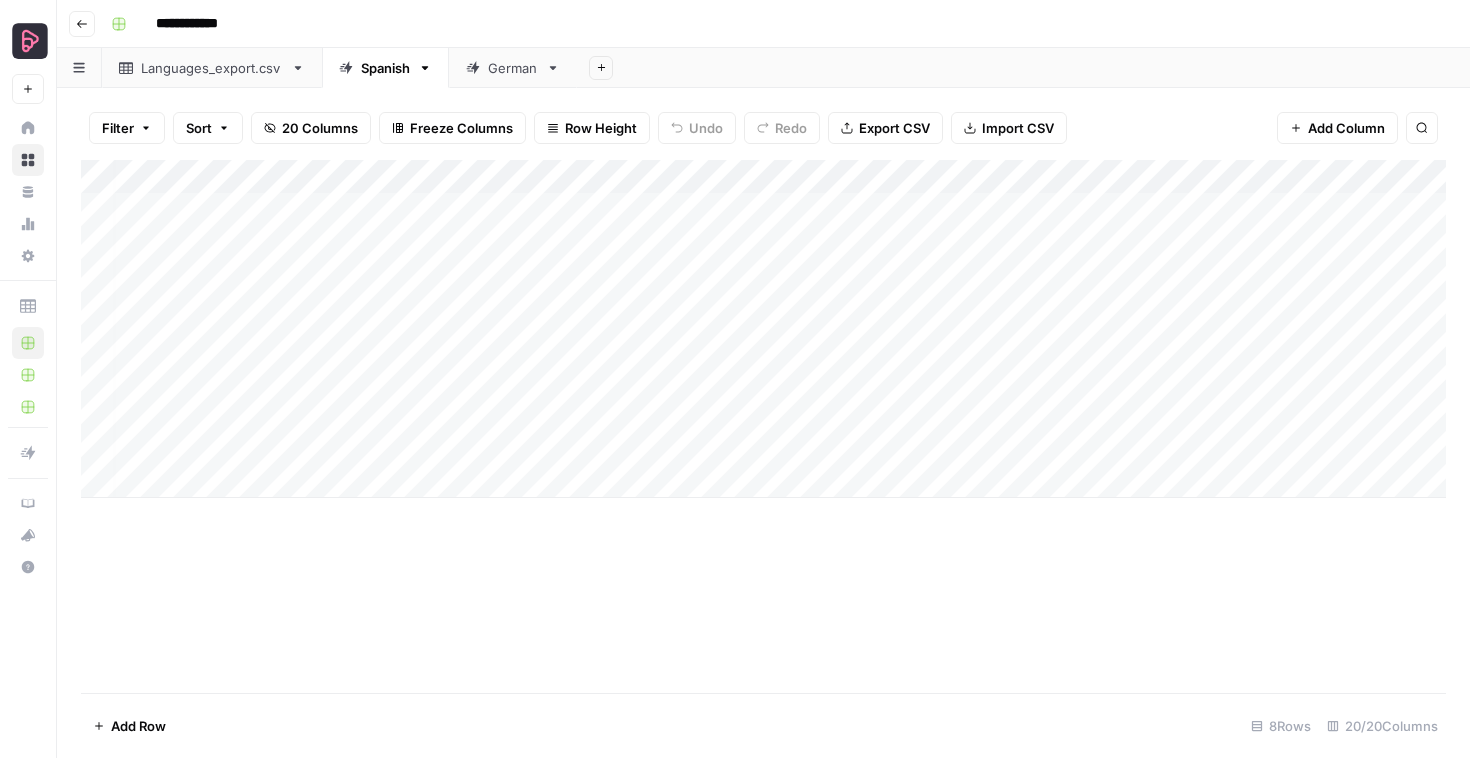 click on "Add Column" at bounding box center (763, 329) 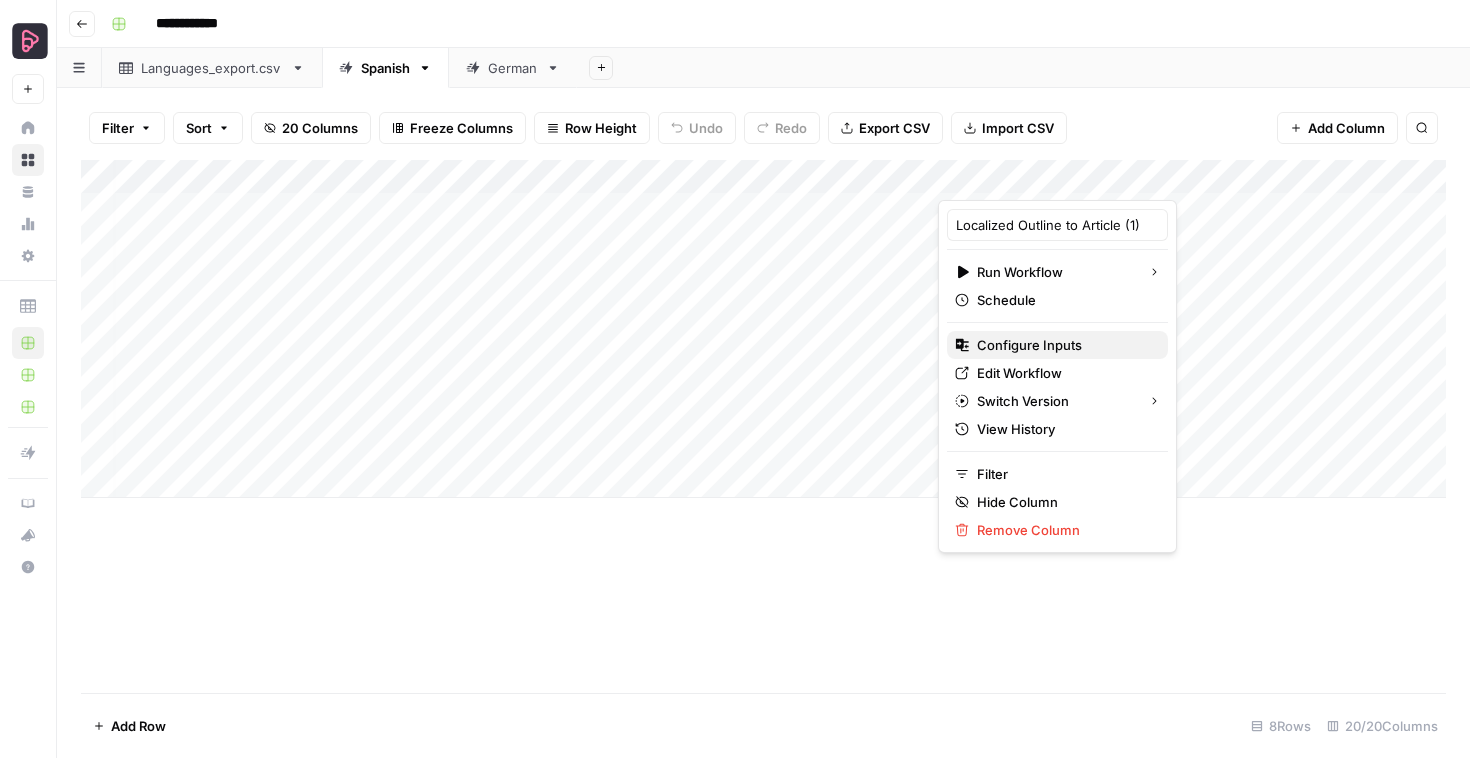 click on "Configure Inputs" at bounding box center (1064, 345) 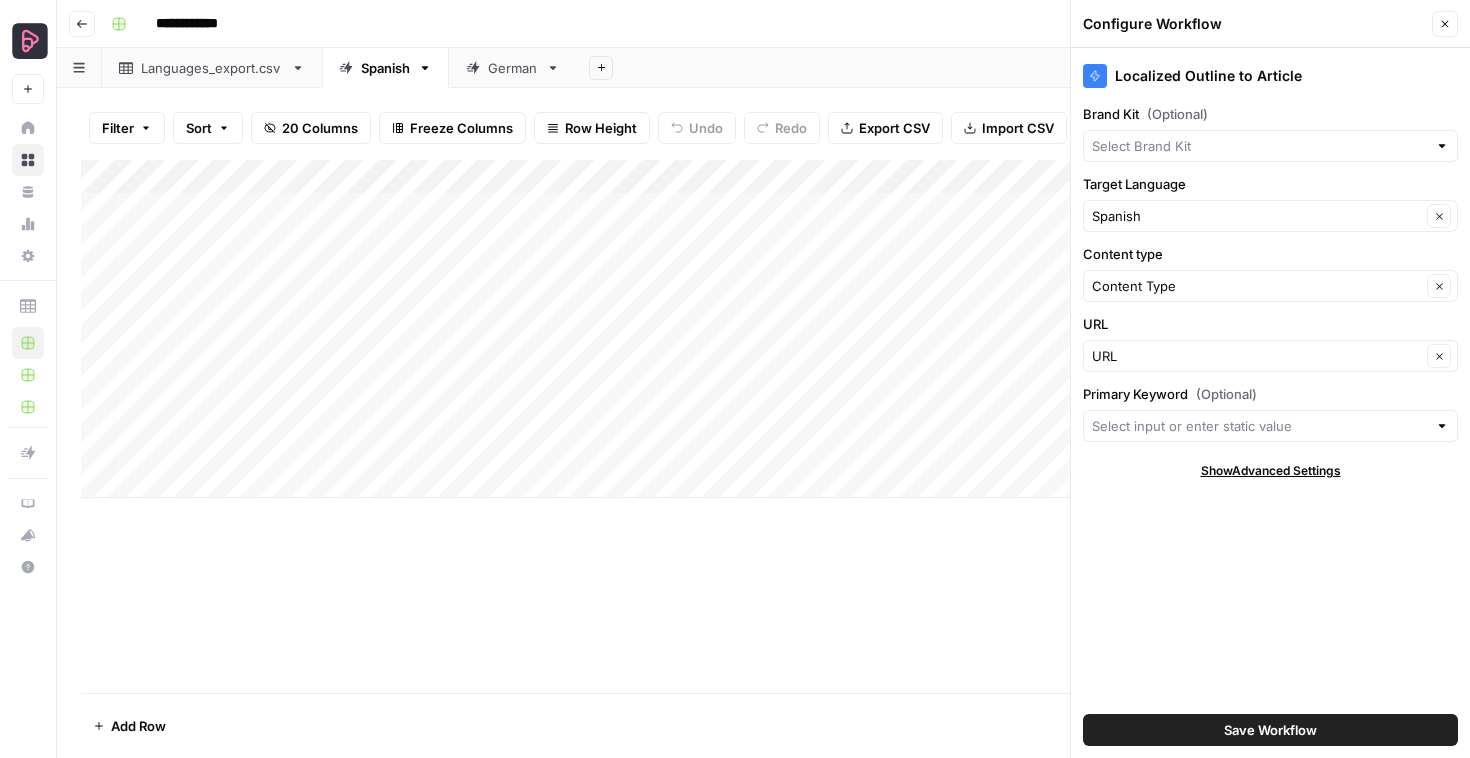 type on "Preply Business EN" 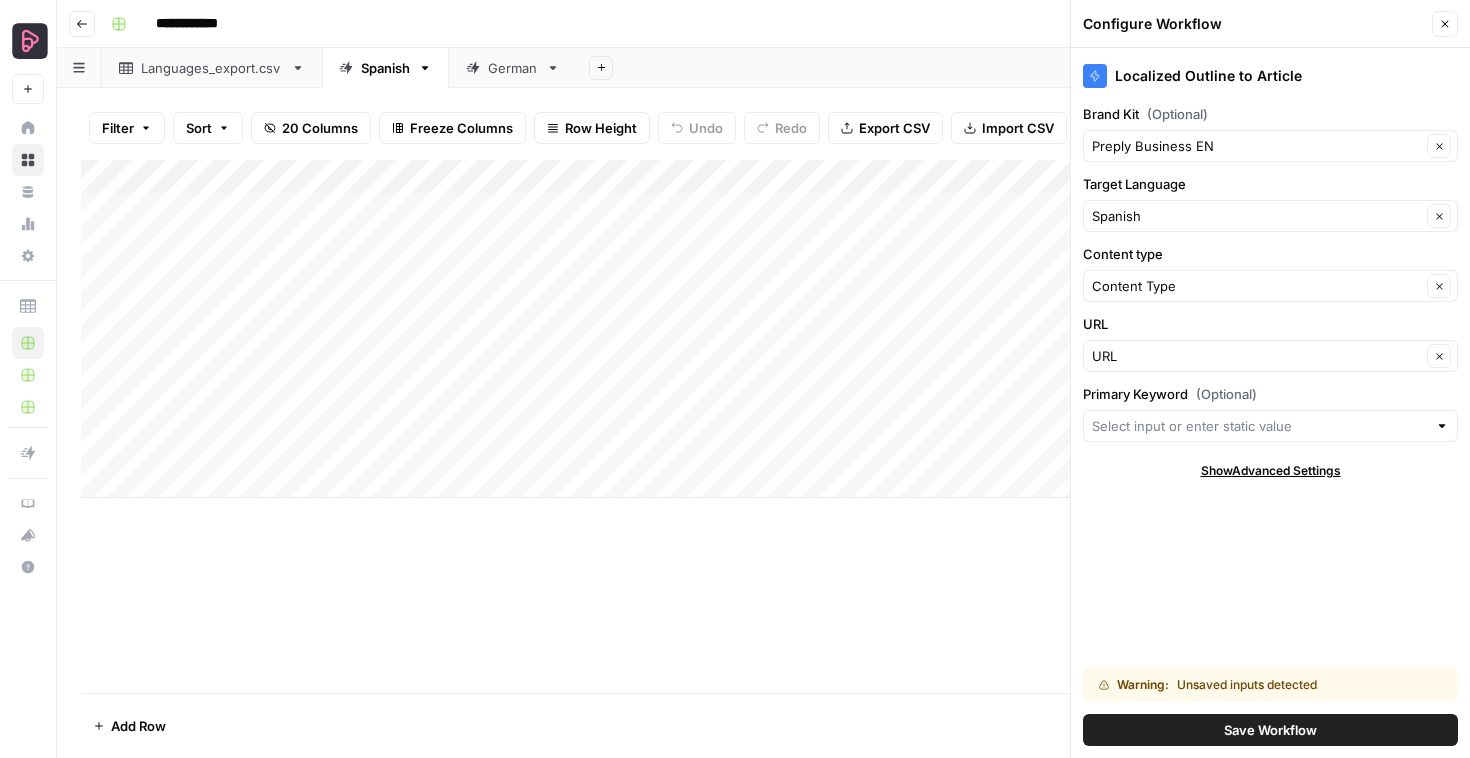 click on "Preply Business EN Clear" at bounding box center (1270, 146) 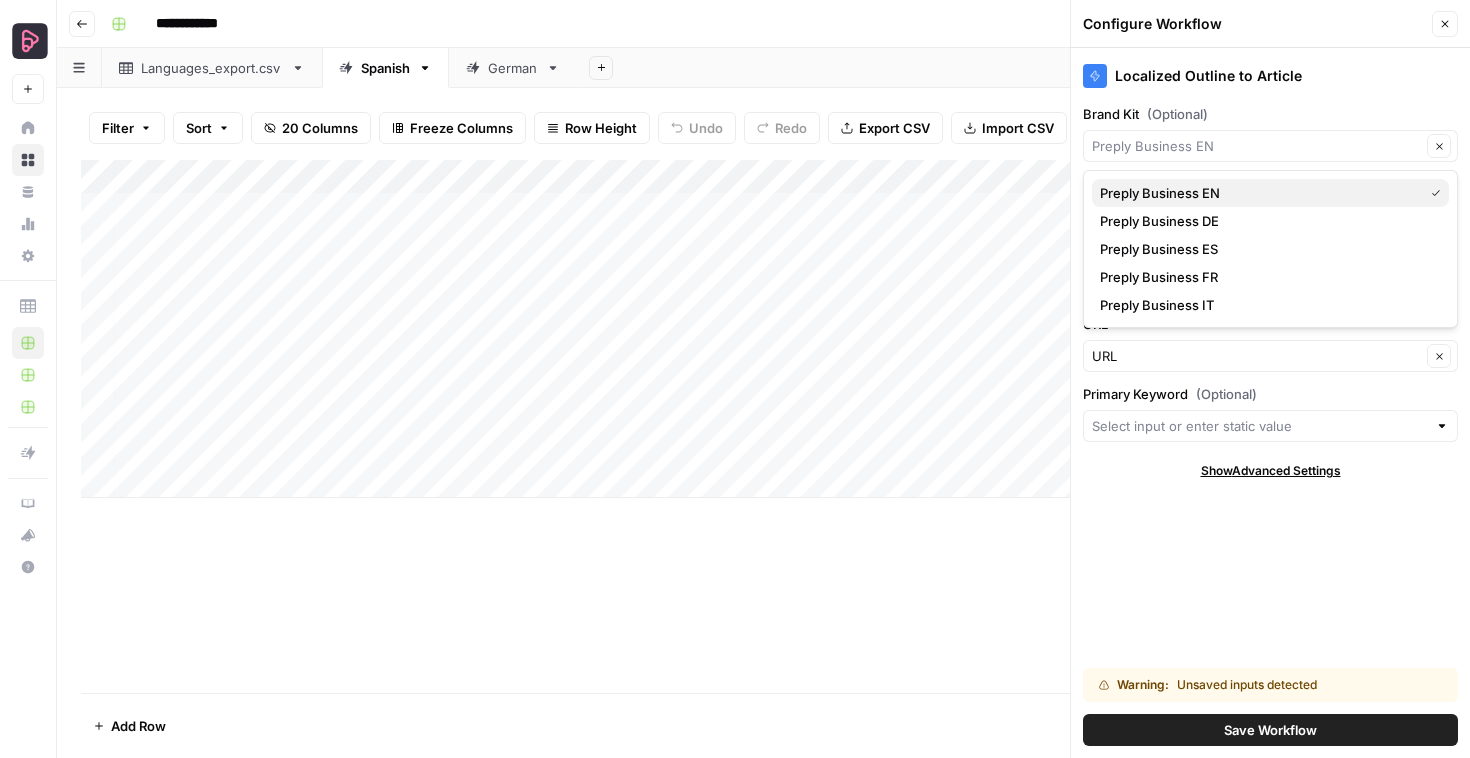 click on "Preply Business EN" at bounding box center (1257, 193) 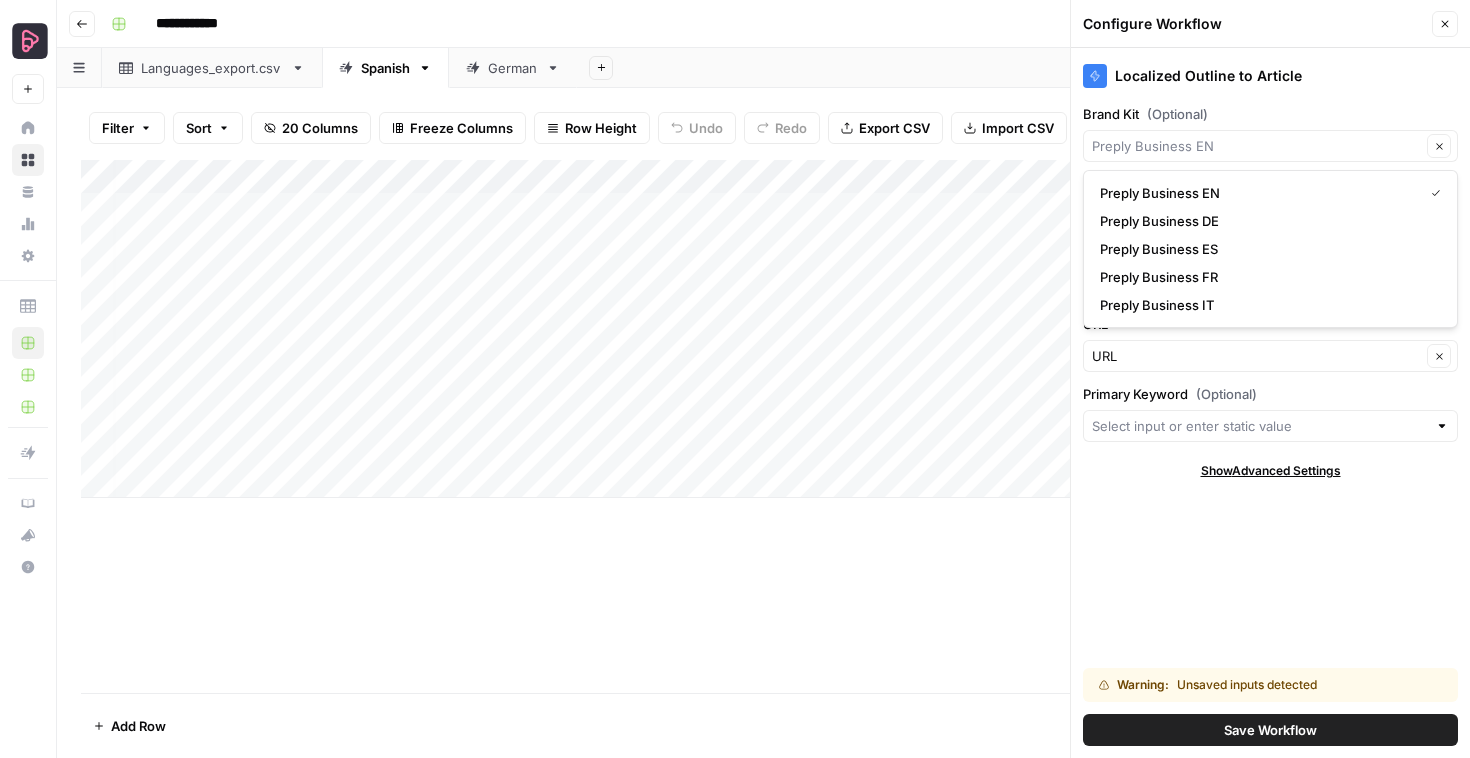 type on "Preply Business EN" 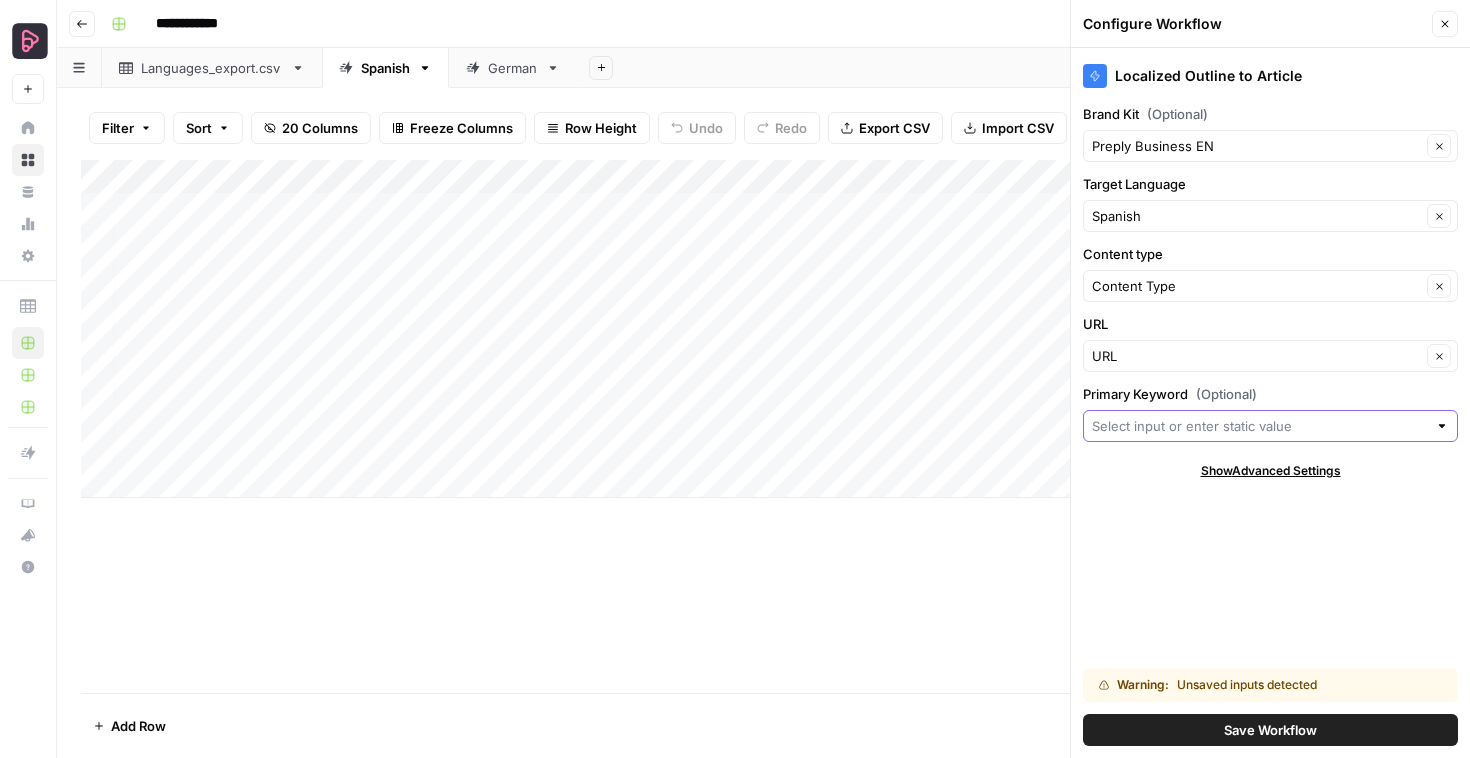click on "Primary Keyword   (Optional)" at bounding box center (1259, 426) 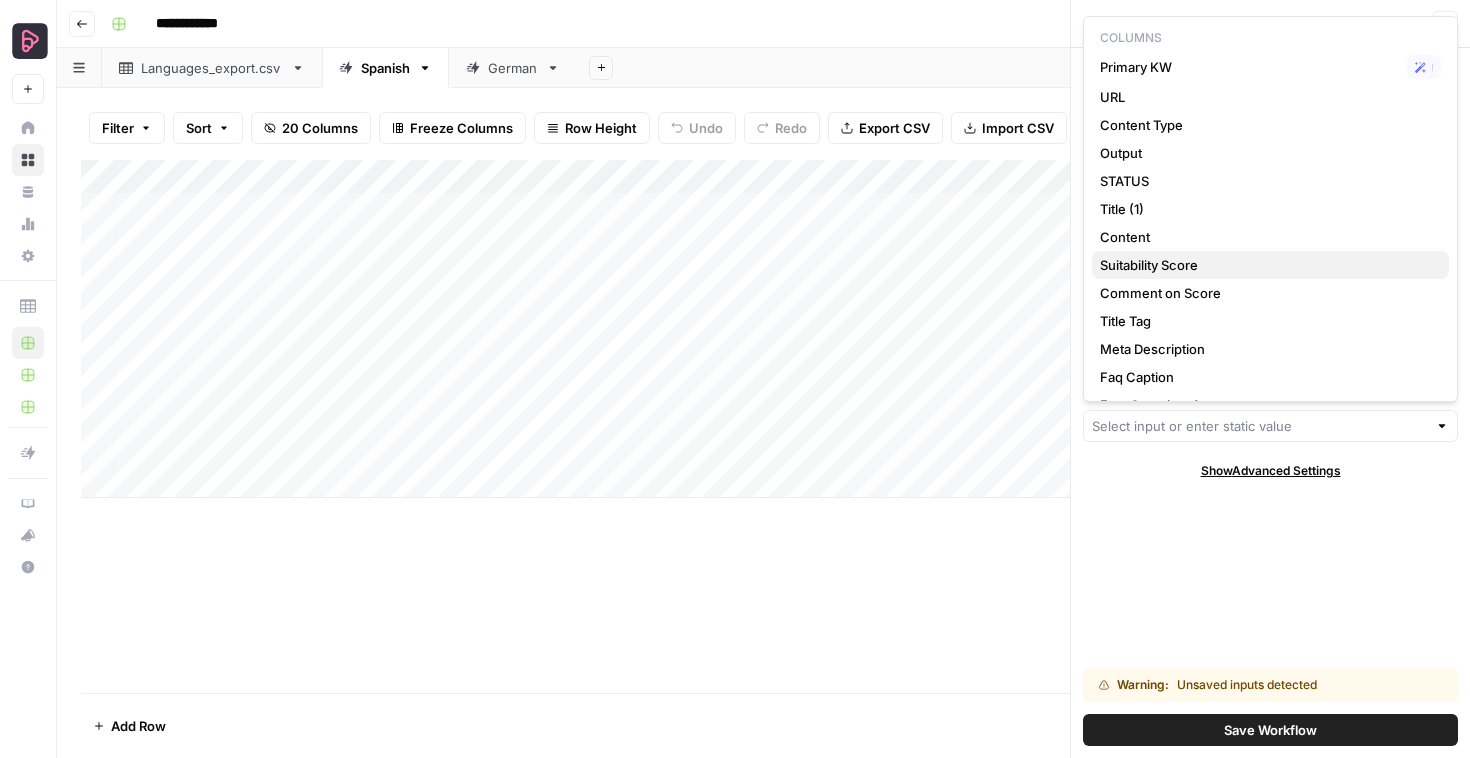 scroll, scrollTop: 5, scrollLeft: 0, axis: vertical 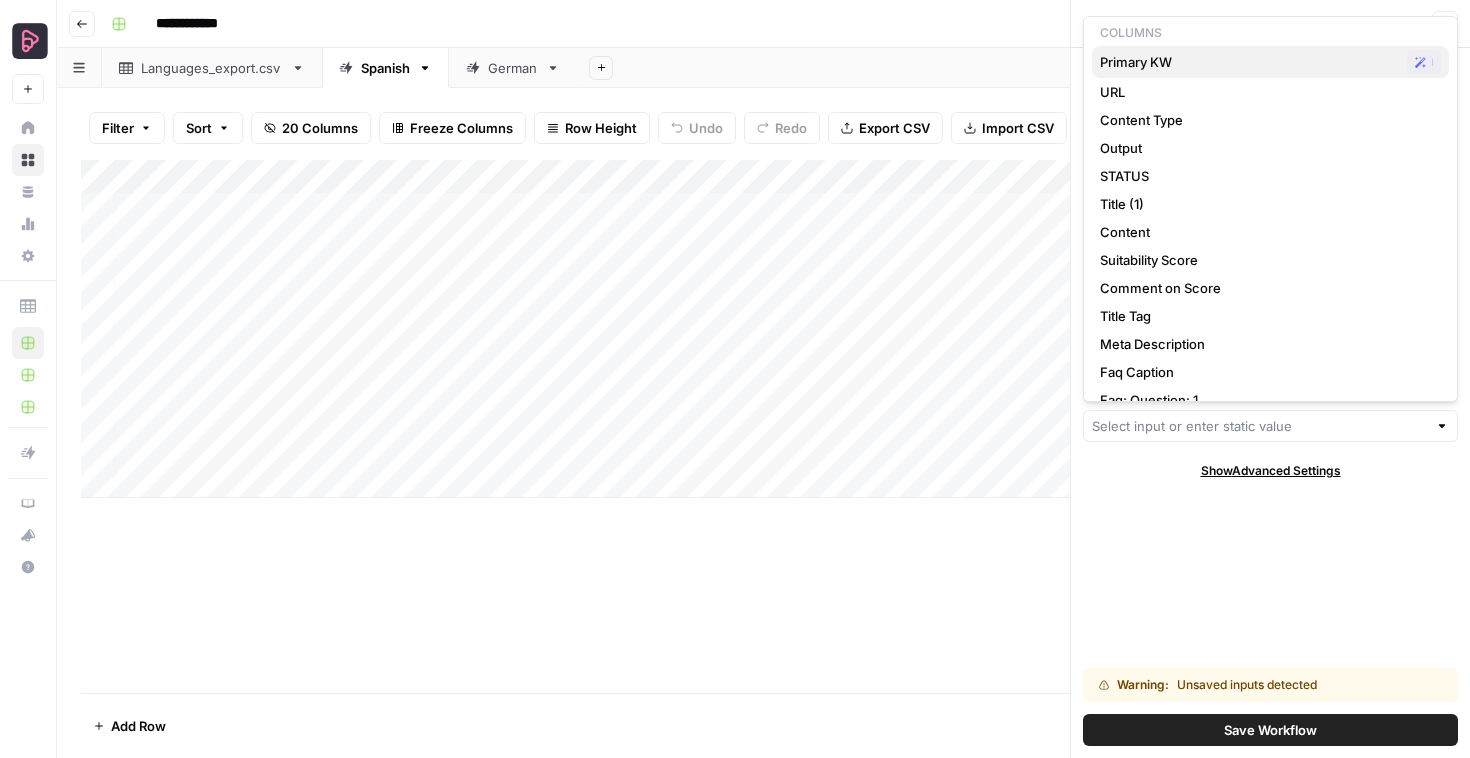 click on "Primary KW" at bounding box center [1249, 62] 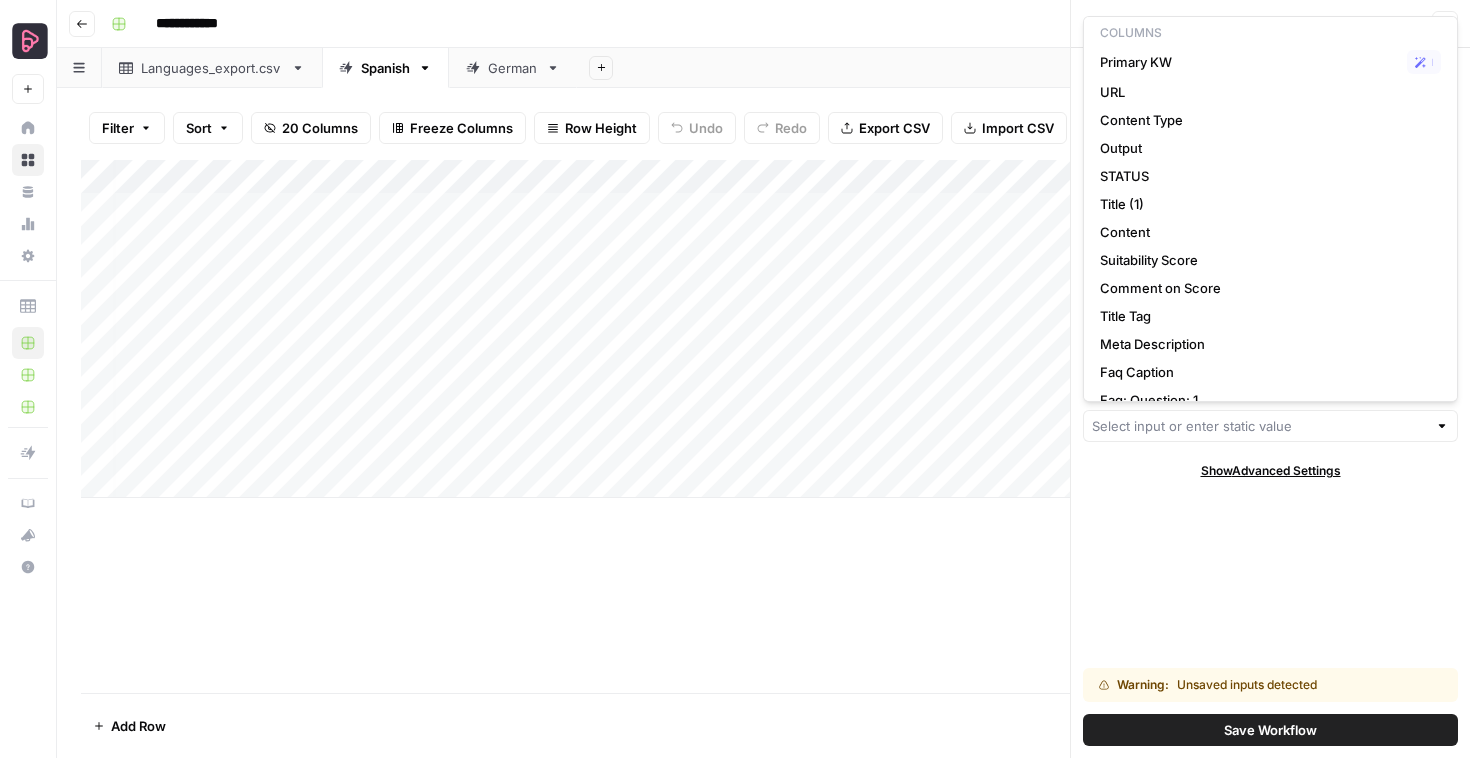 type on "Primary KW" 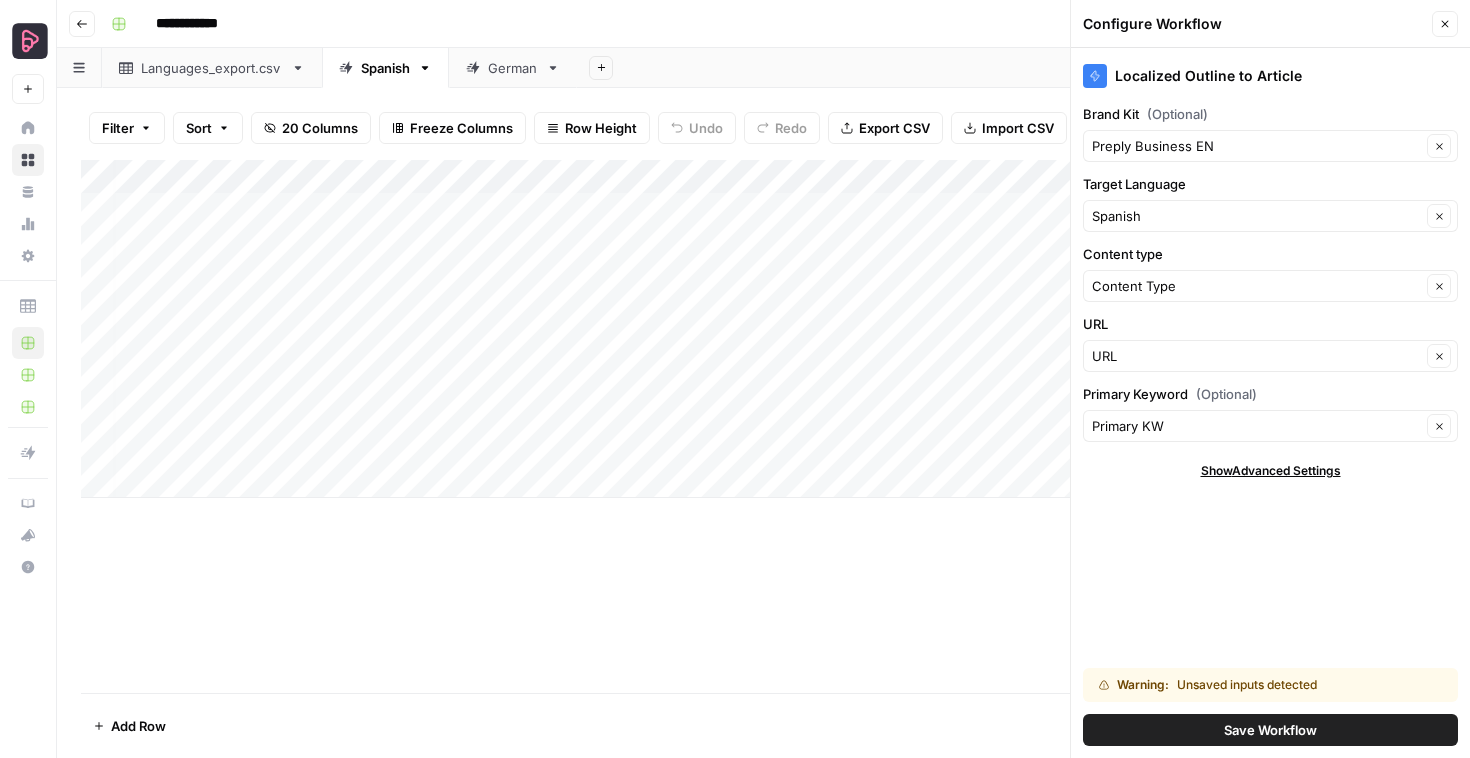 click on "Localized Outline to Article Brand Kit   (Optional) Preply Business EN Clear Target Language Spanish Clear Content type Content Type Clear URL URL Clear Primary Keyword   (Optional) Primary KW Clear Show  Advanced Settings Warning:  Unsaved inputs detected Save Workflow" at bounding box center (1270, 403) 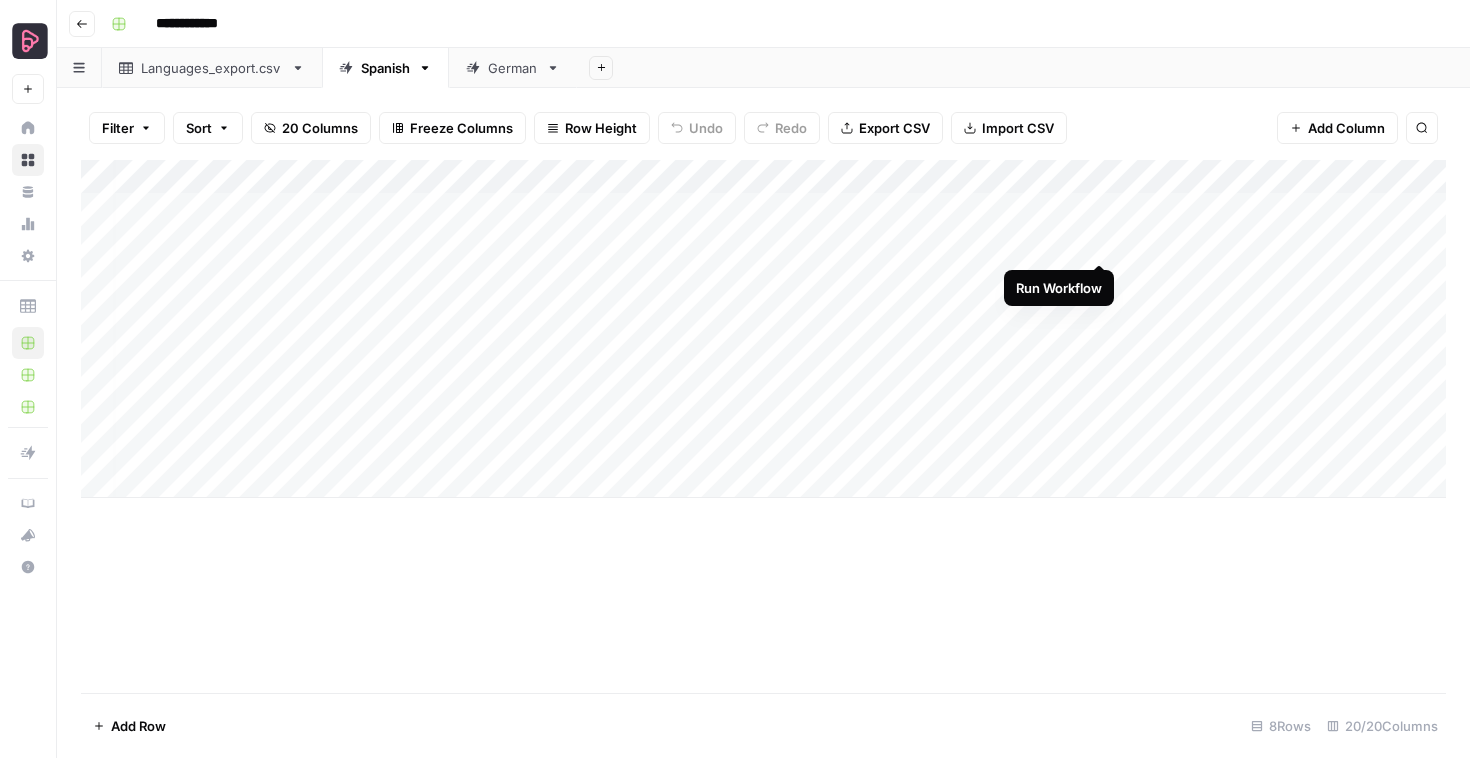 click on "Add Column" at bounding box center (763, 329) 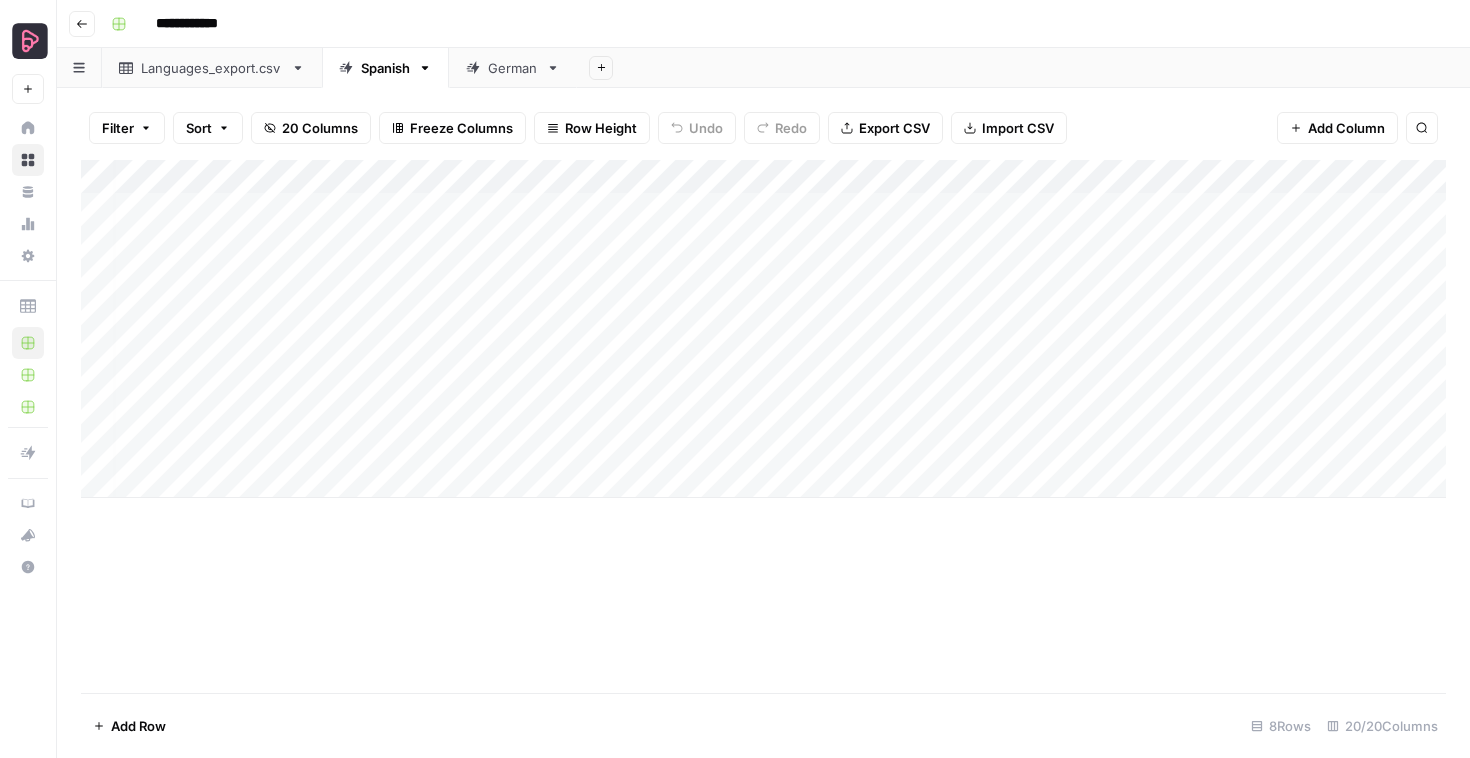 click on "Add Column" at bounding box center (763, 329) 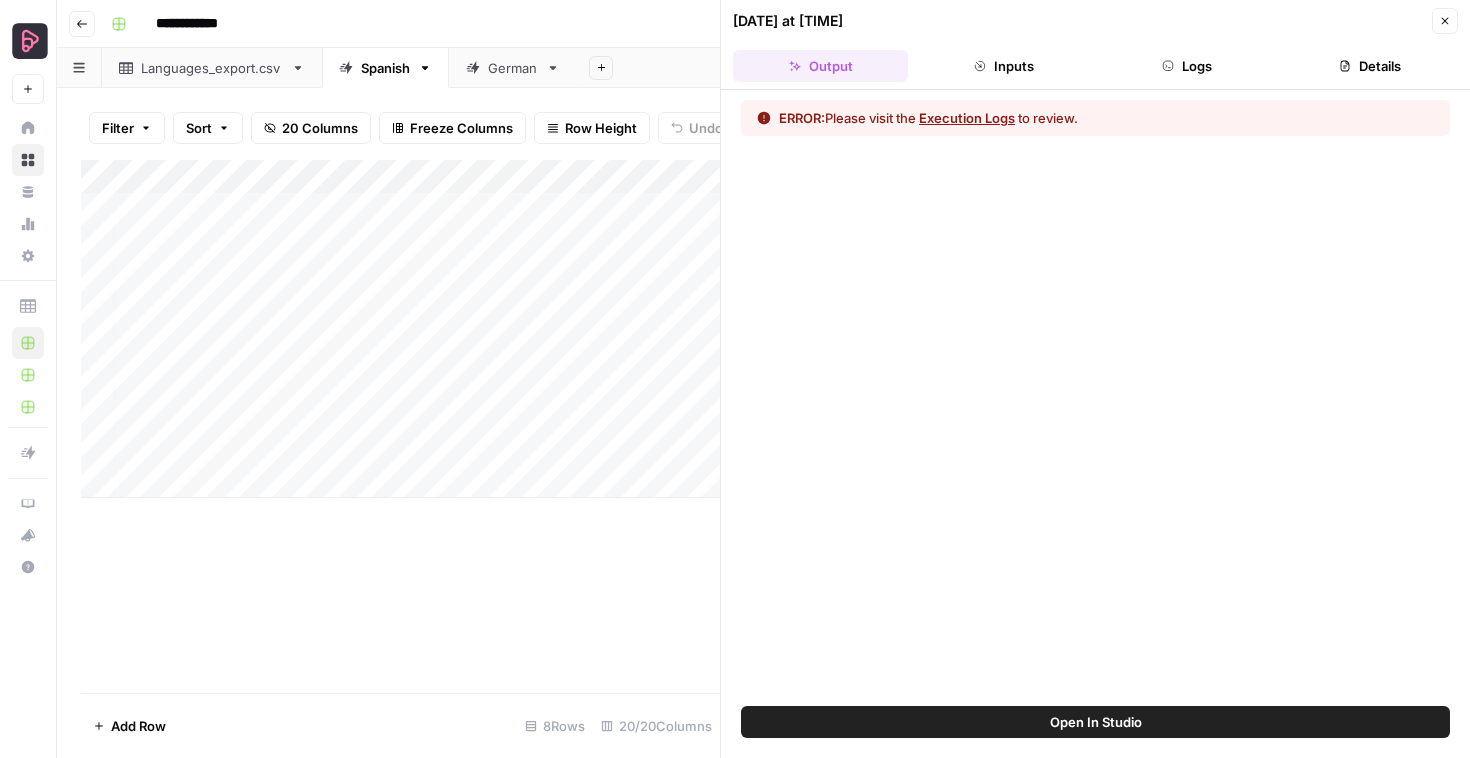 click on "Logs" at bounding box center (1187, 66) 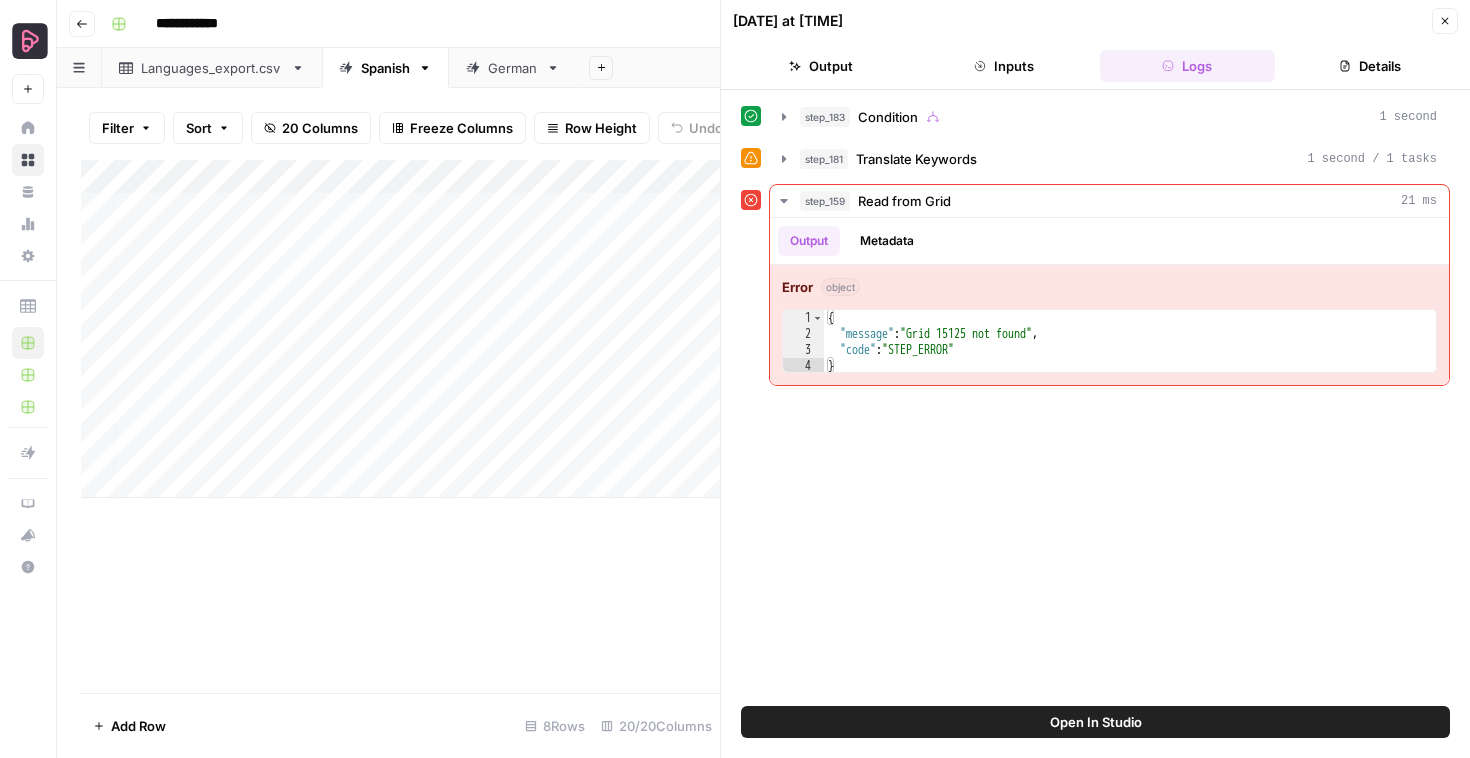 click 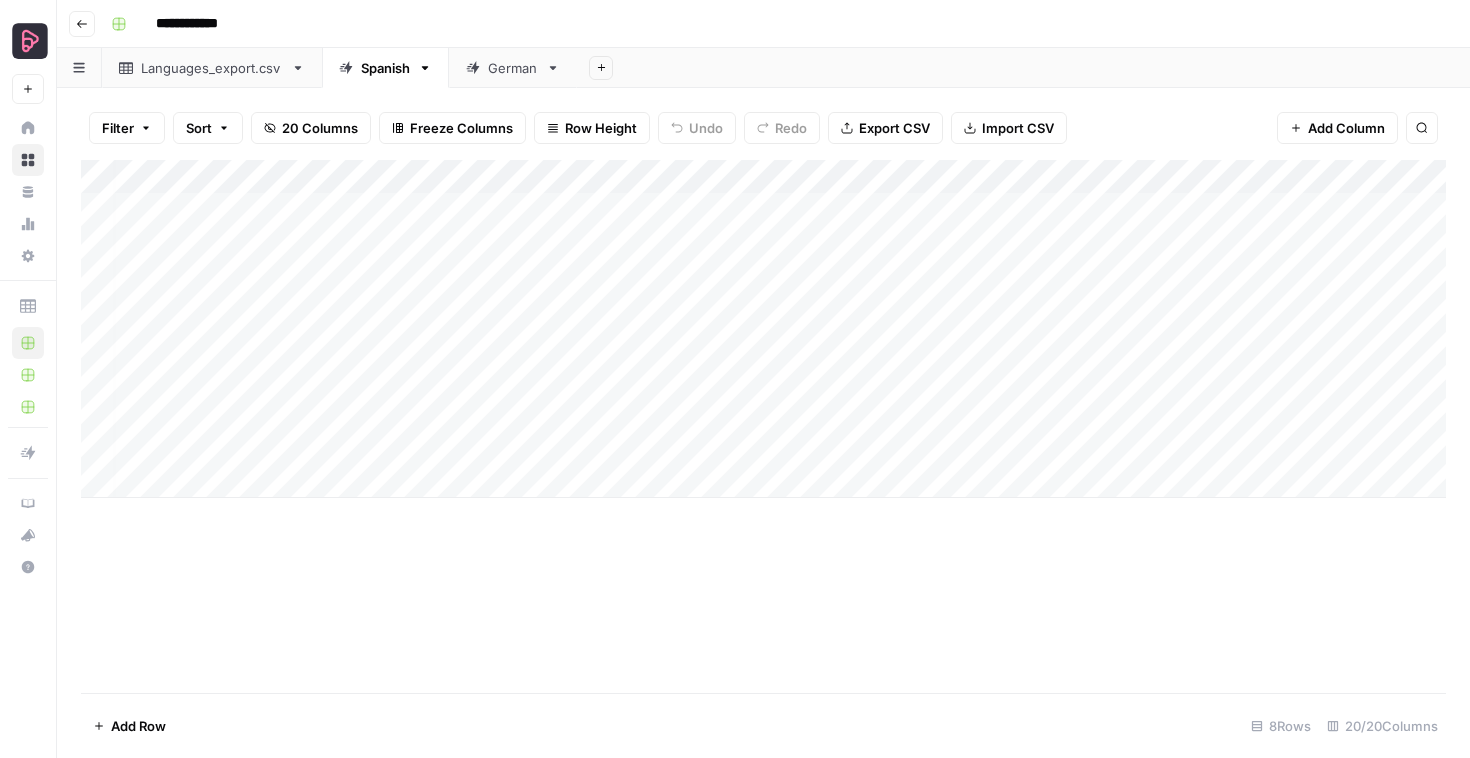 drag, startPoint x: 528, startPoint y: 278, endPoint x: 820, endPoint y: 290, distance: 292.24646 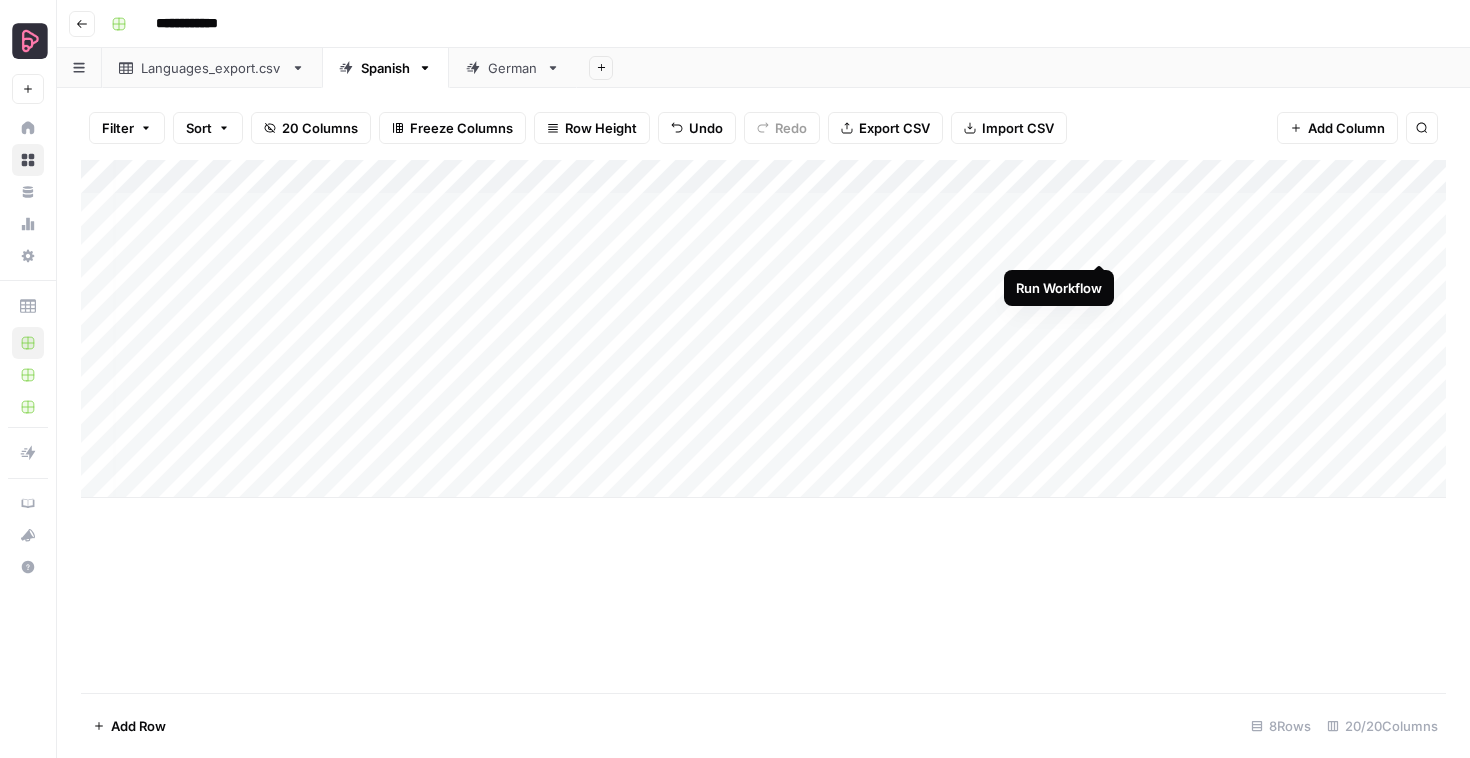 click on "Add Column" at bounding box center [763, 329] 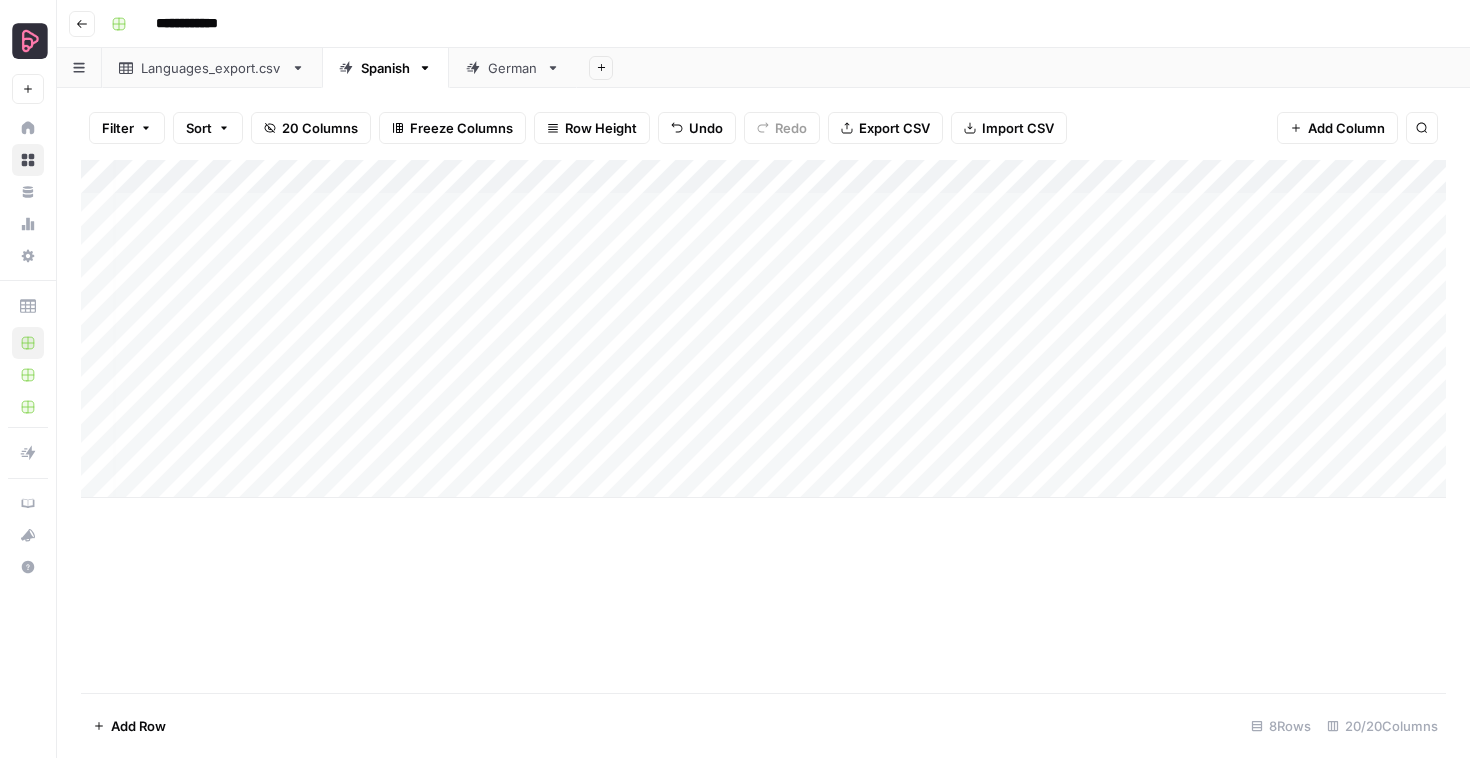 click on "Add Column" at bounding box center [763, 329] 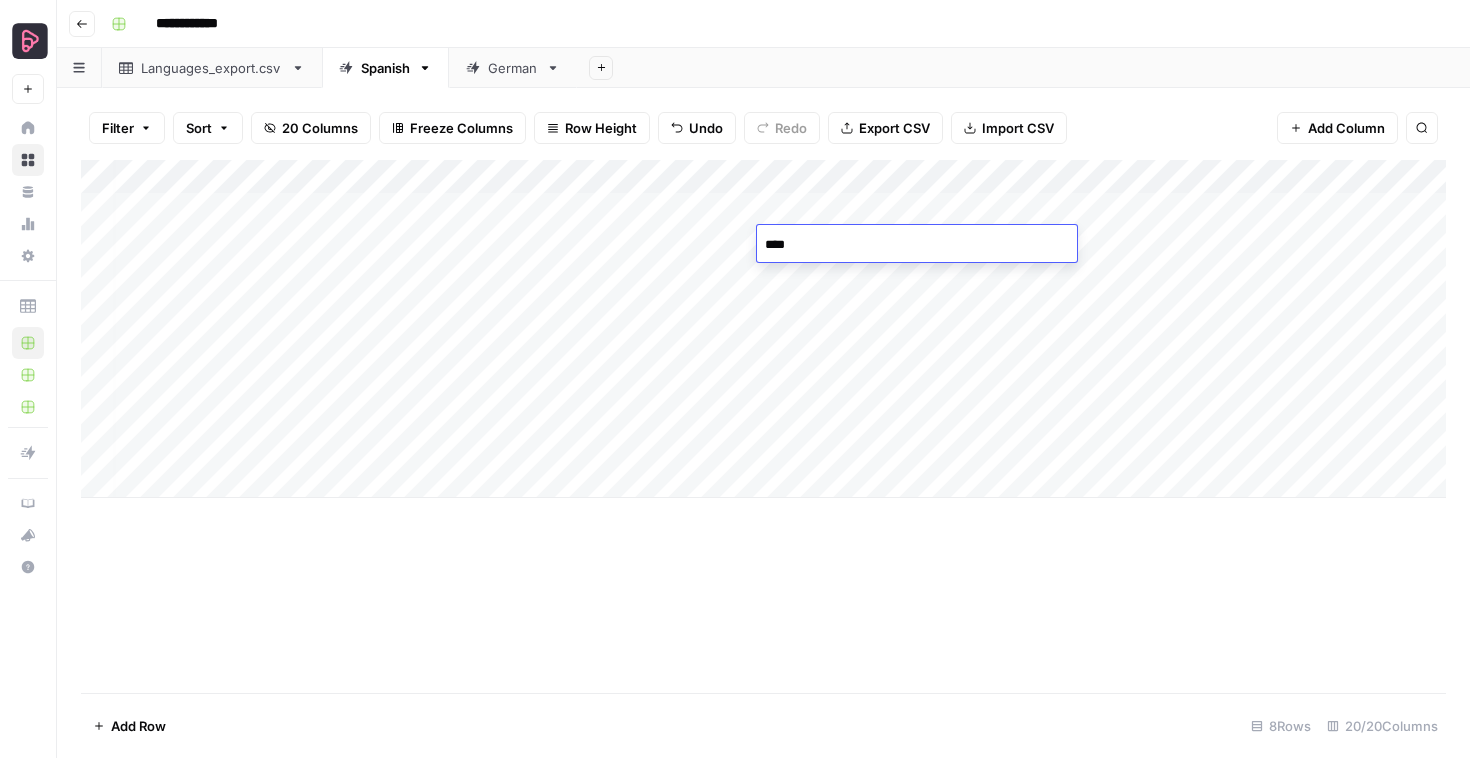 click on "Add Column" at bounding box center [763, 329] 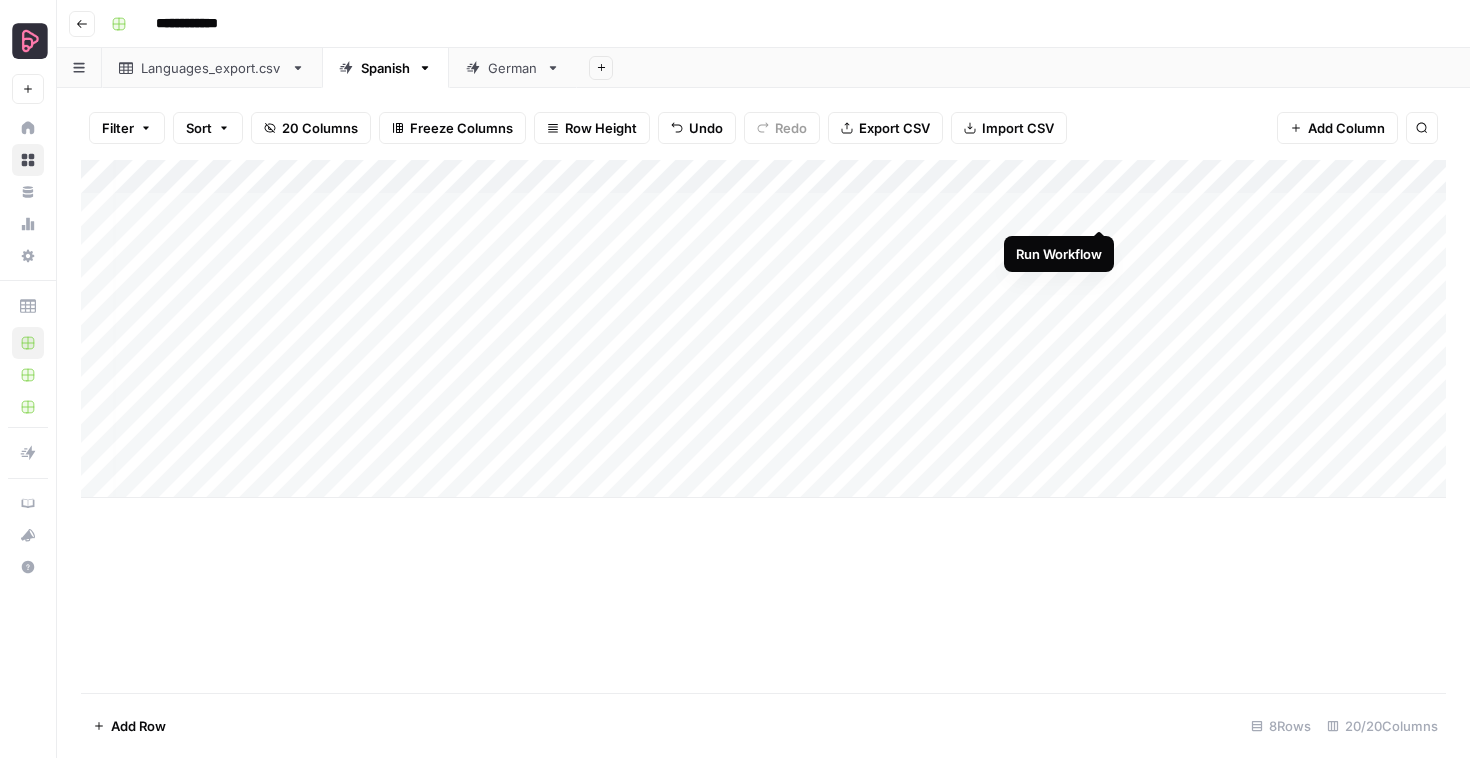 click on "Add Column" at bounding box center (763, 329) 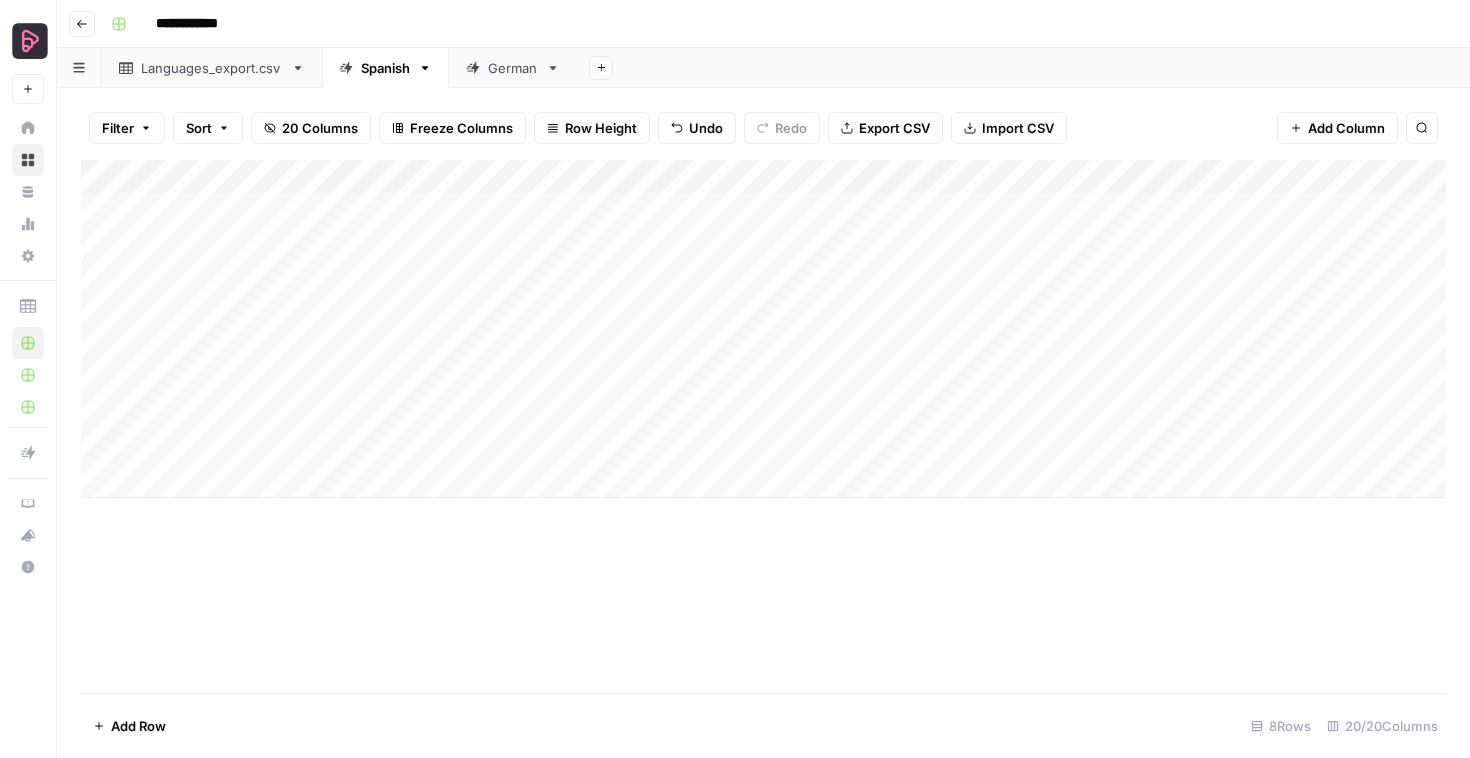 click on "Add Column" at bounding box center [763, 329] 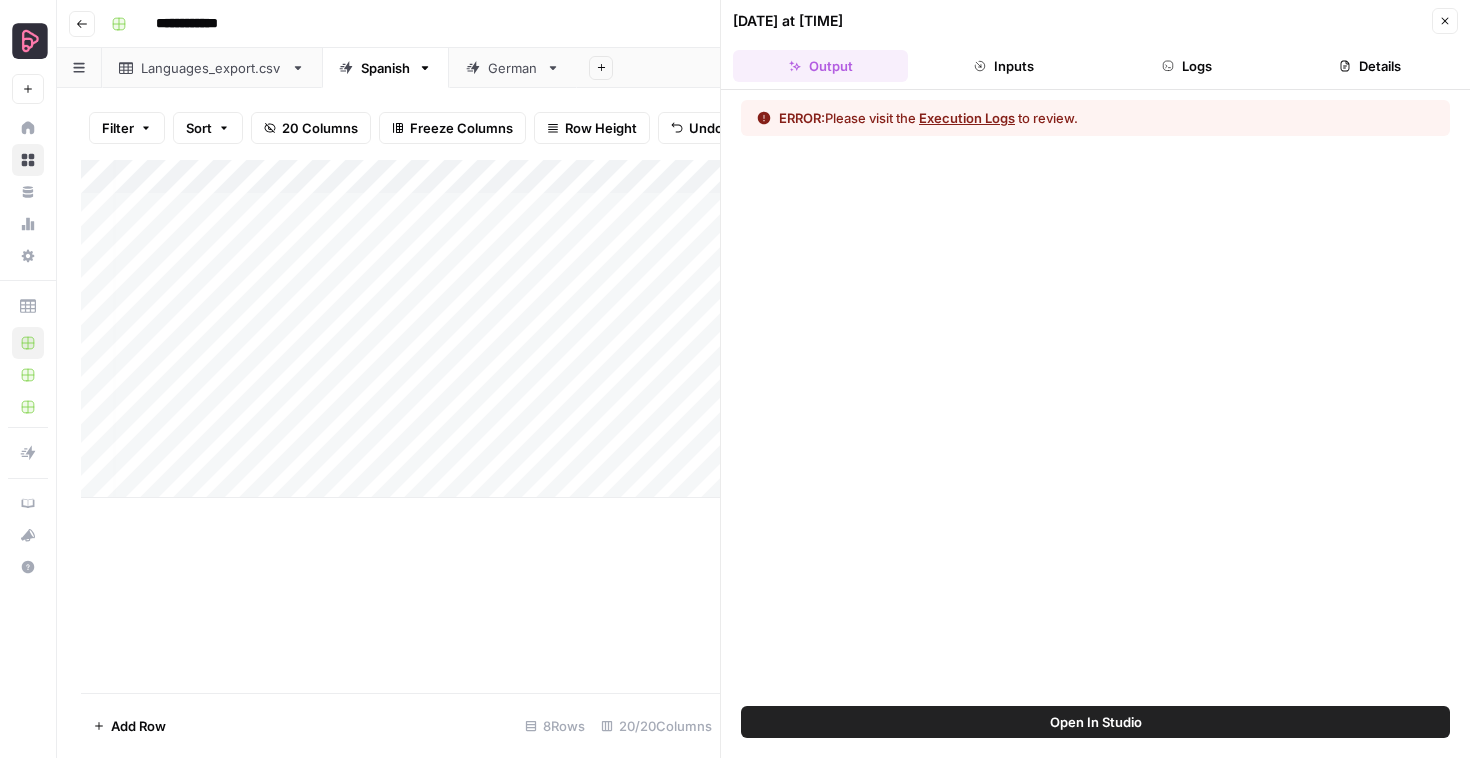 click on "Logs" at bounding box center (1187, 66) 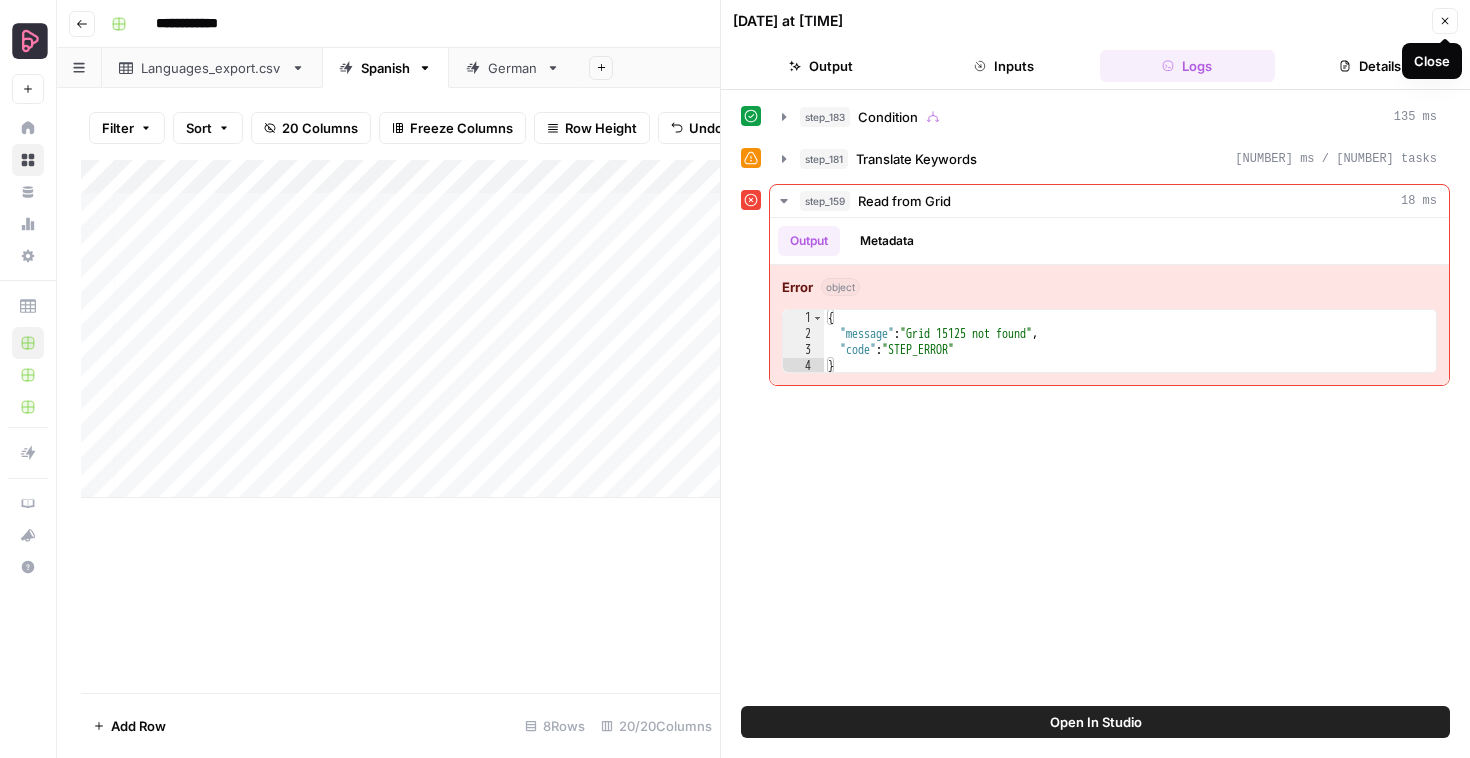 click 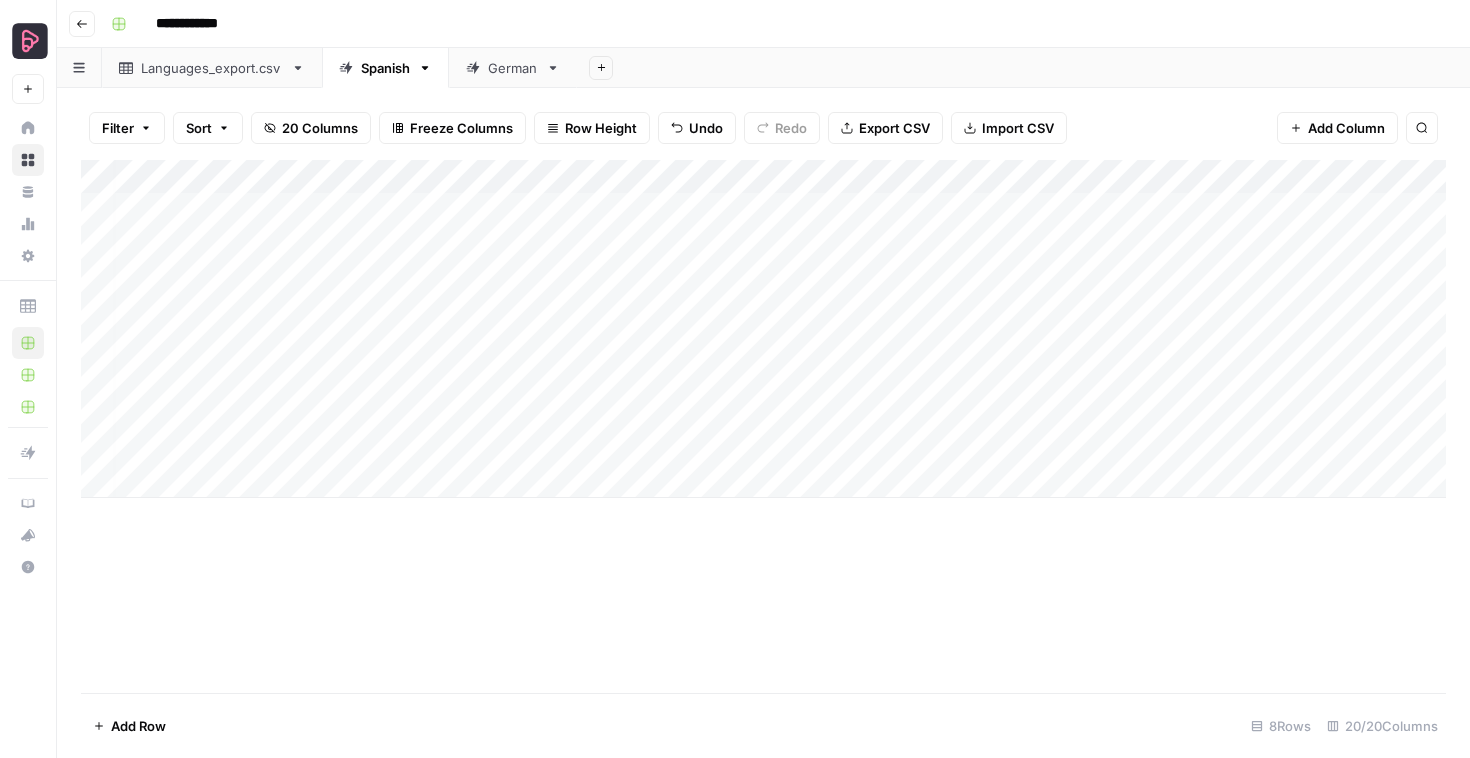 click on "Add Column" at bounding box center (763, 329) 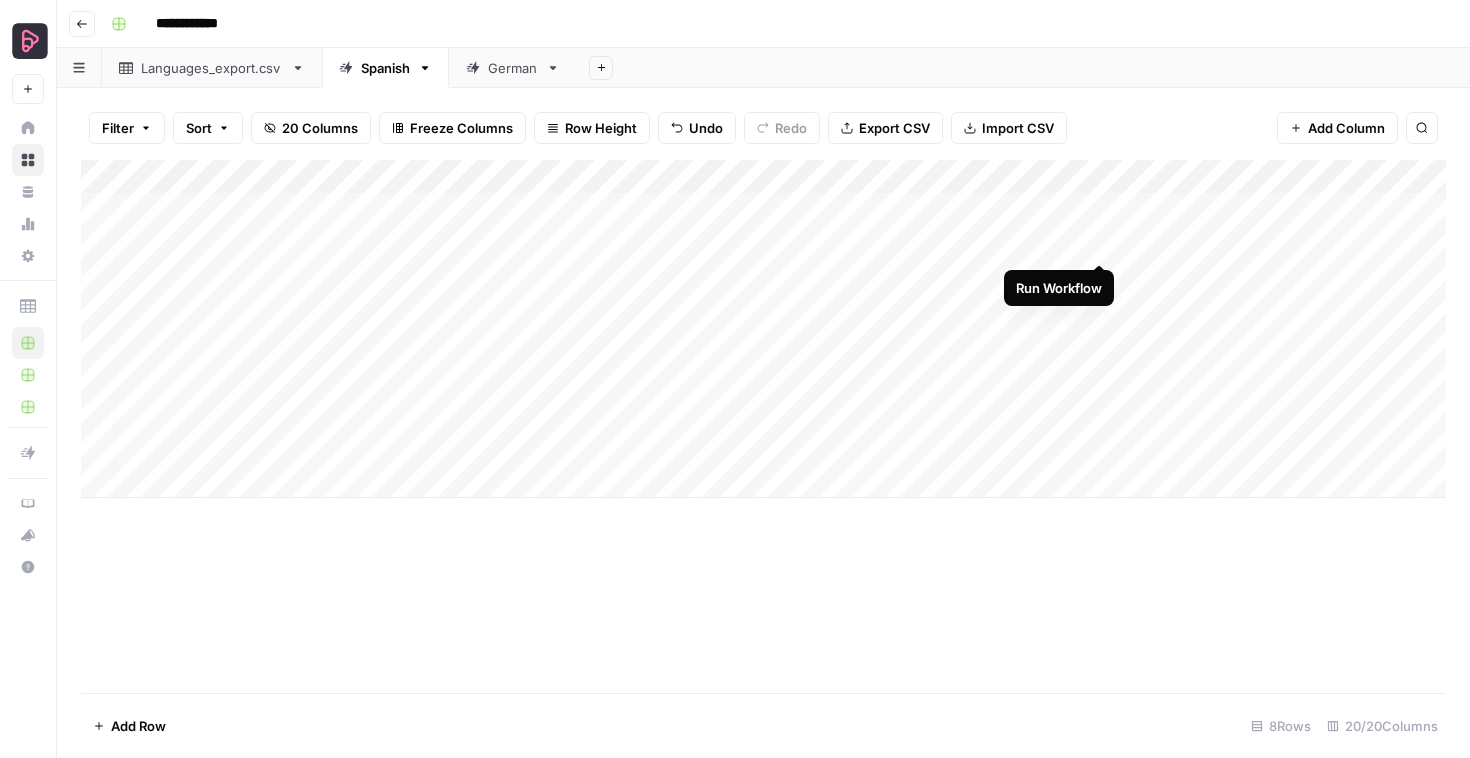 click on "Add Column" at bounding box center (763, 329) 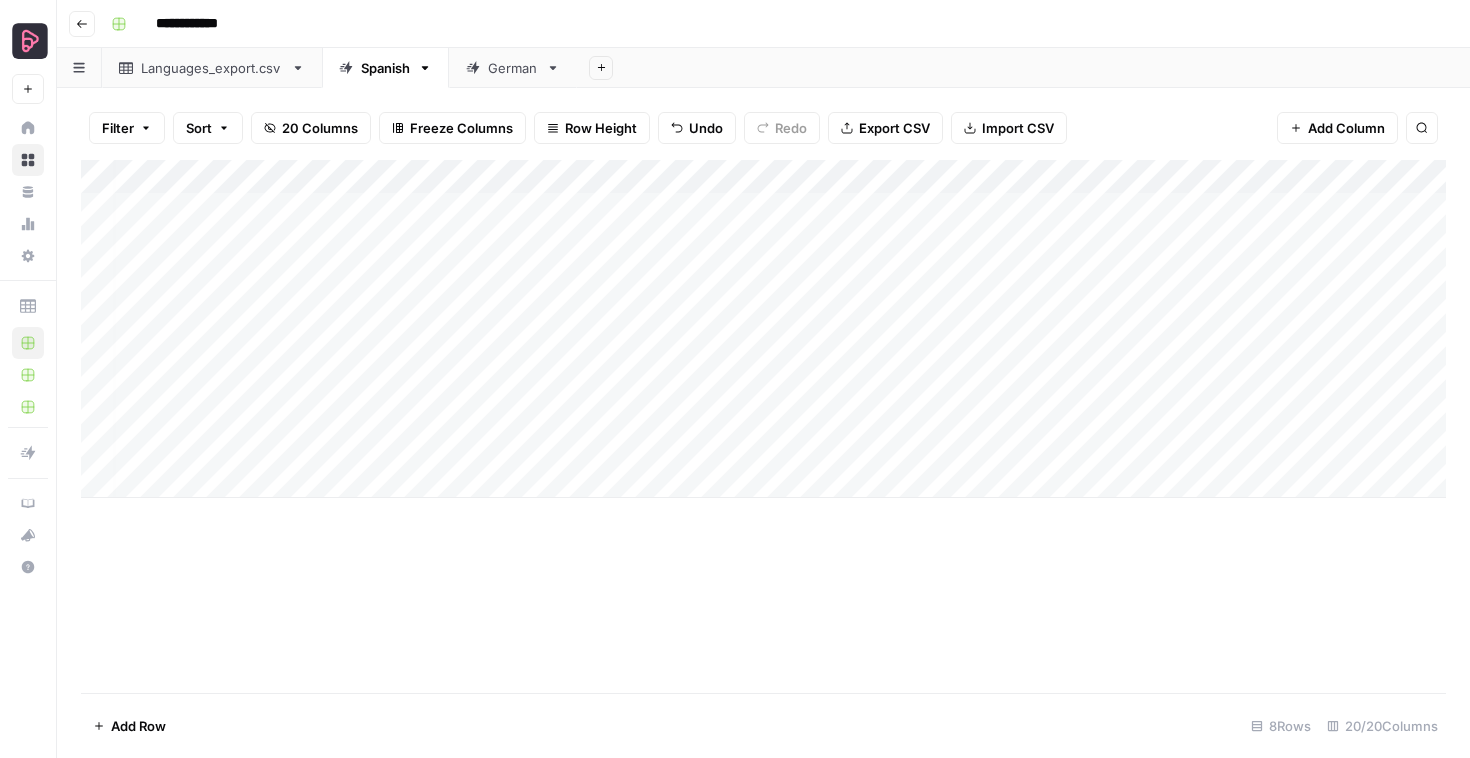 click on "Add Column" at bounding box center (763, 329) 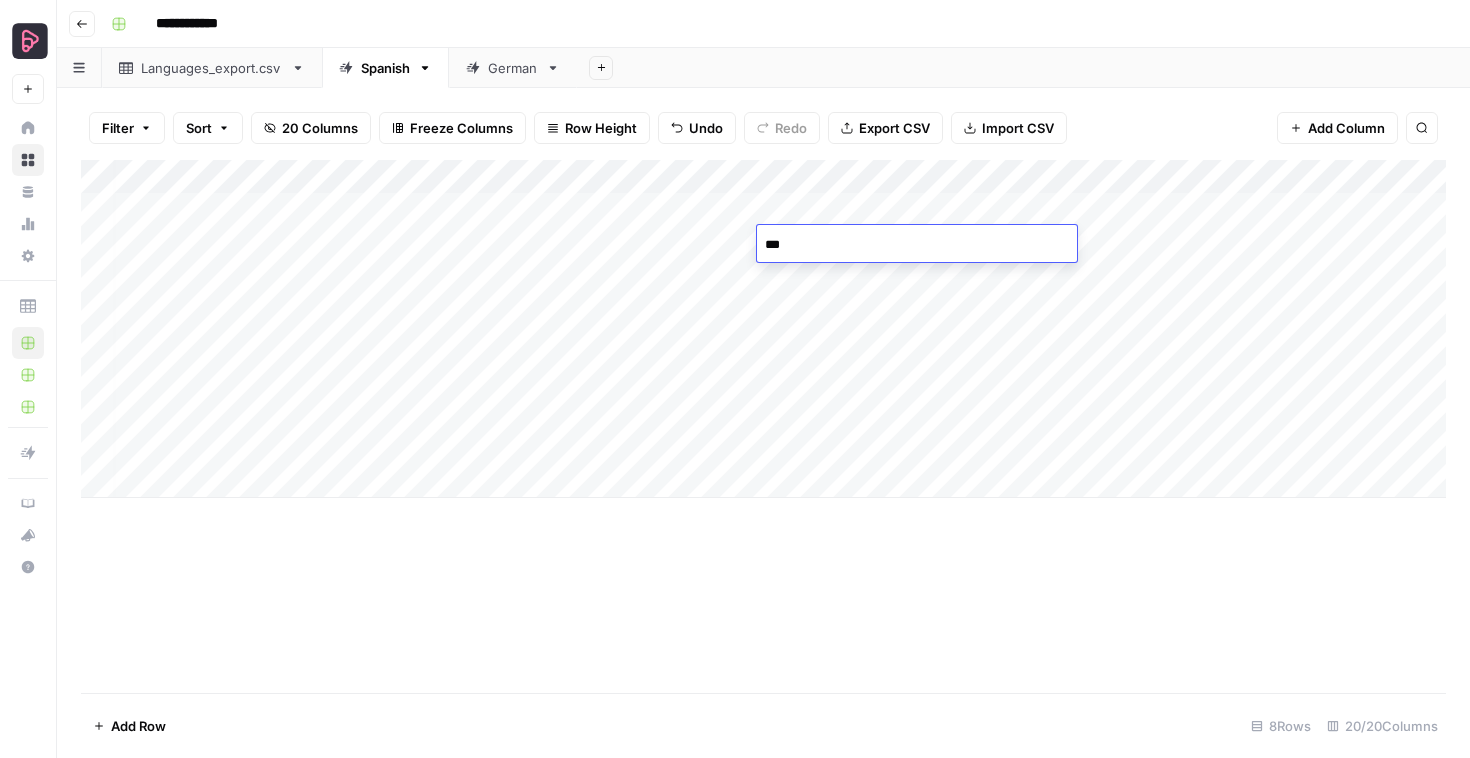 type on "****" 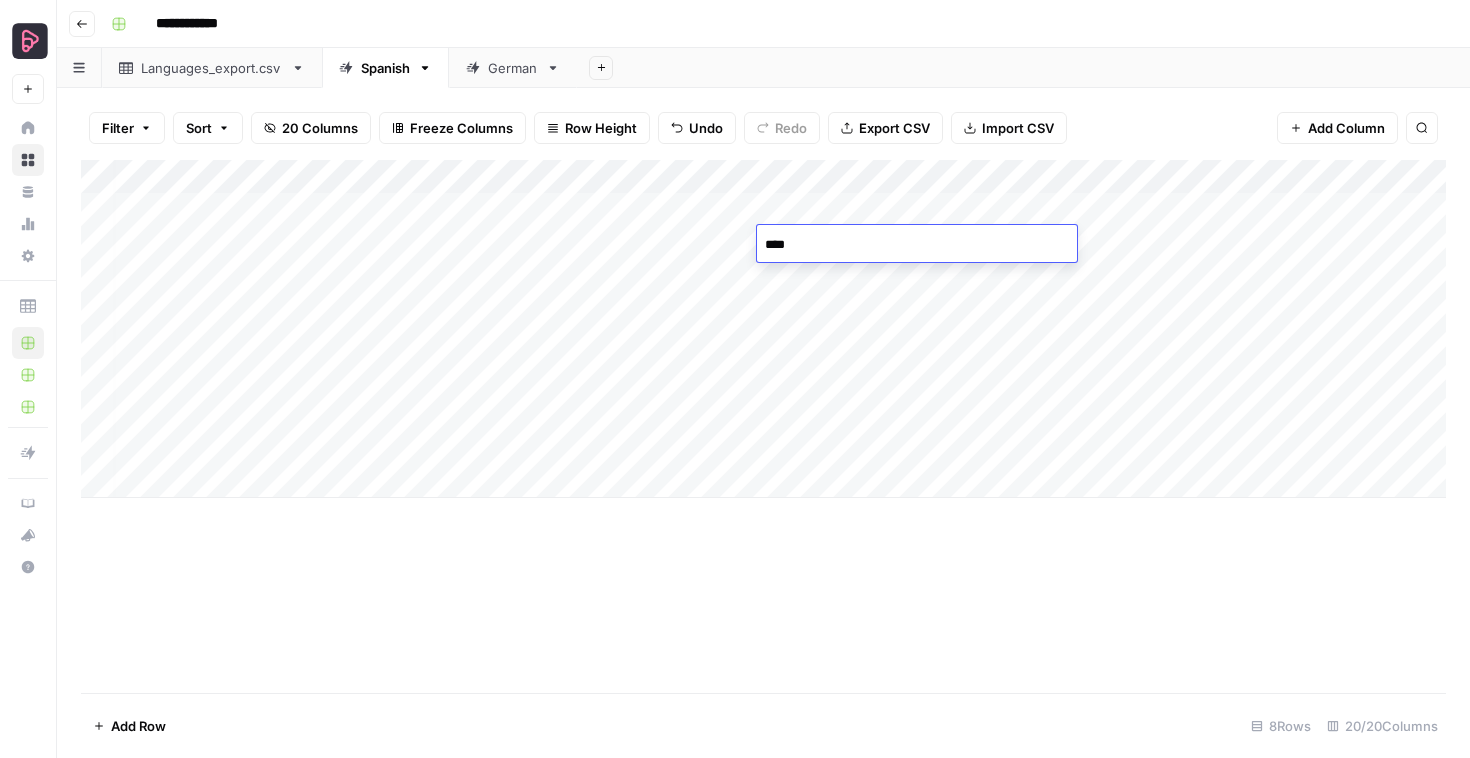 click on "Add Column" at bounding box center [763, 329] 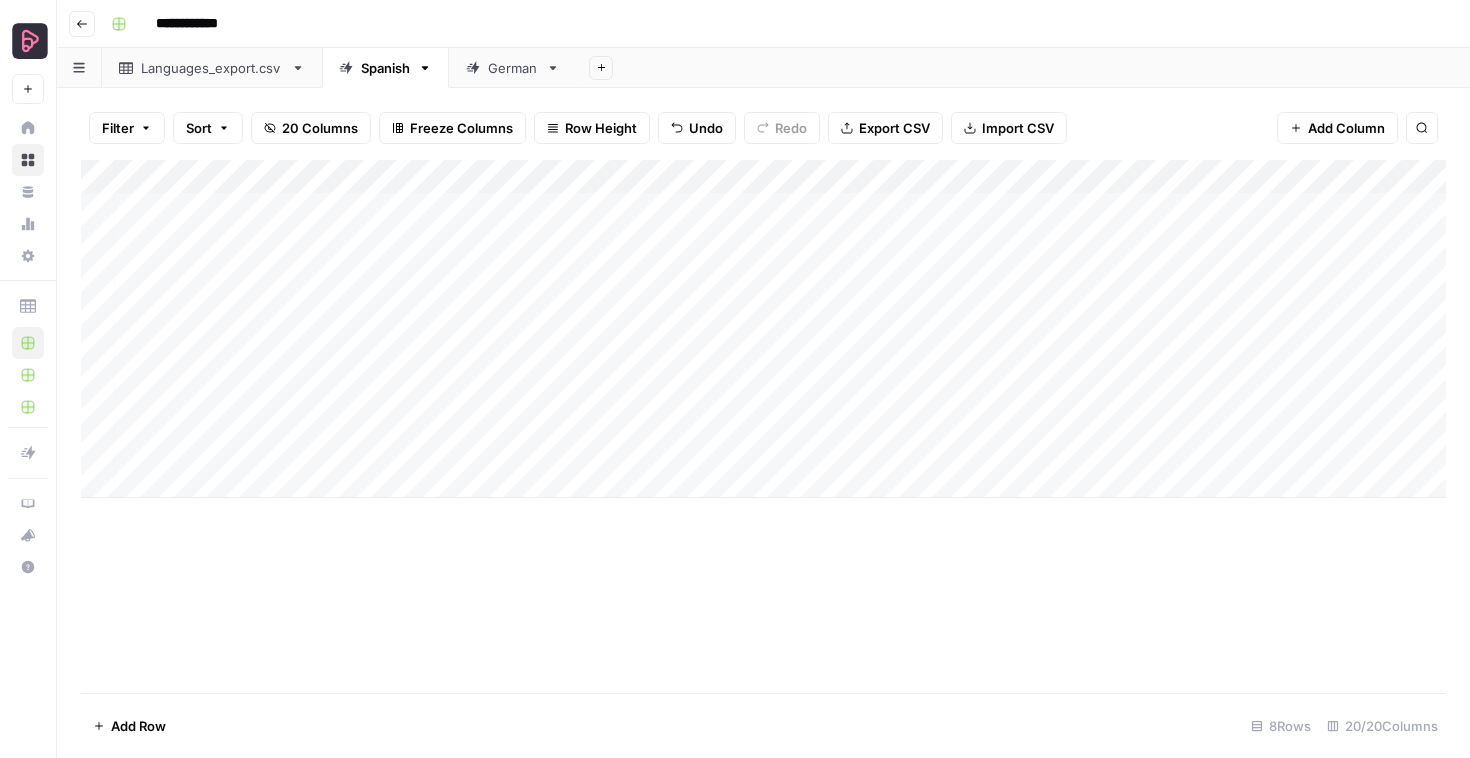 click on "Add Column" at bounding box center [763, 329] 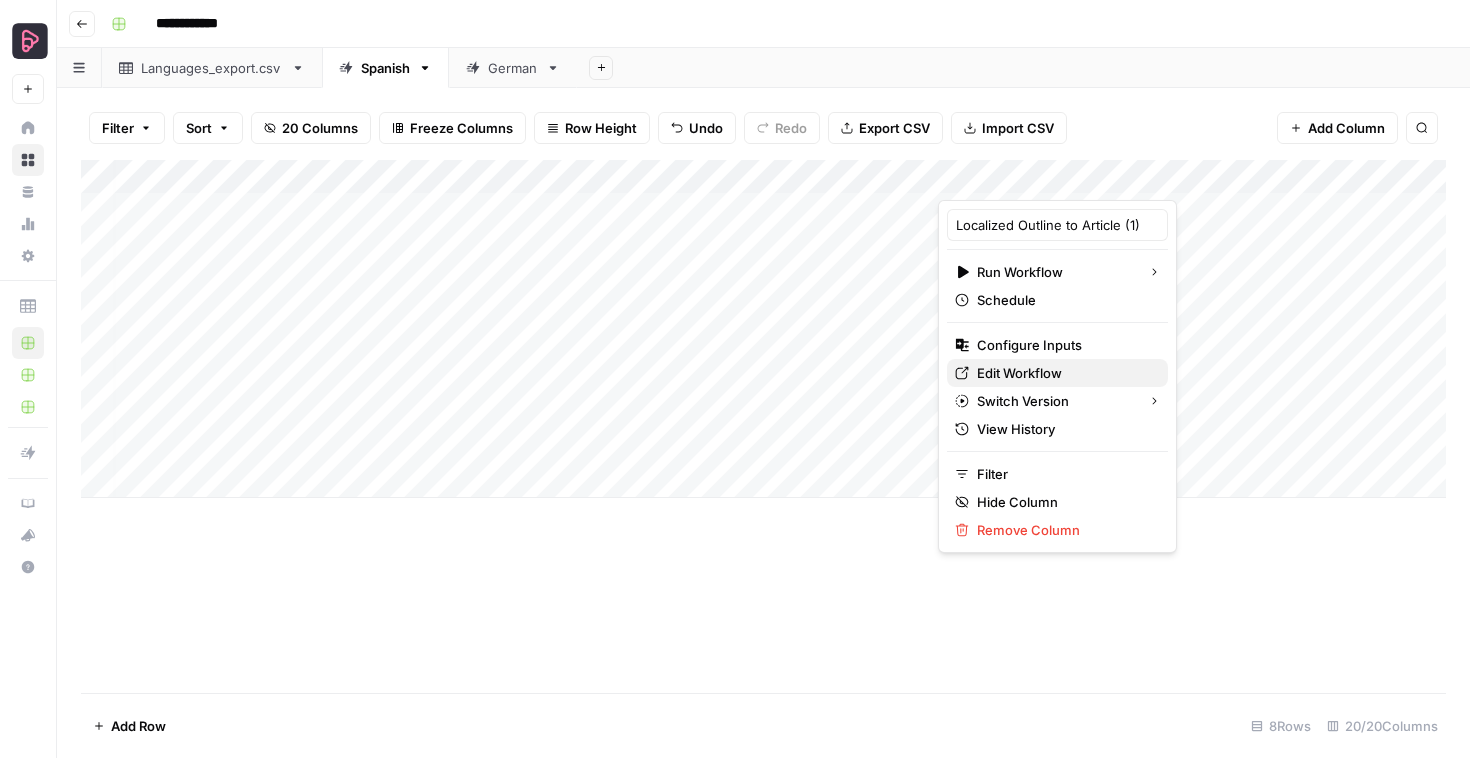 click on "Edit Workflow" at bounding box center (1064, 373) 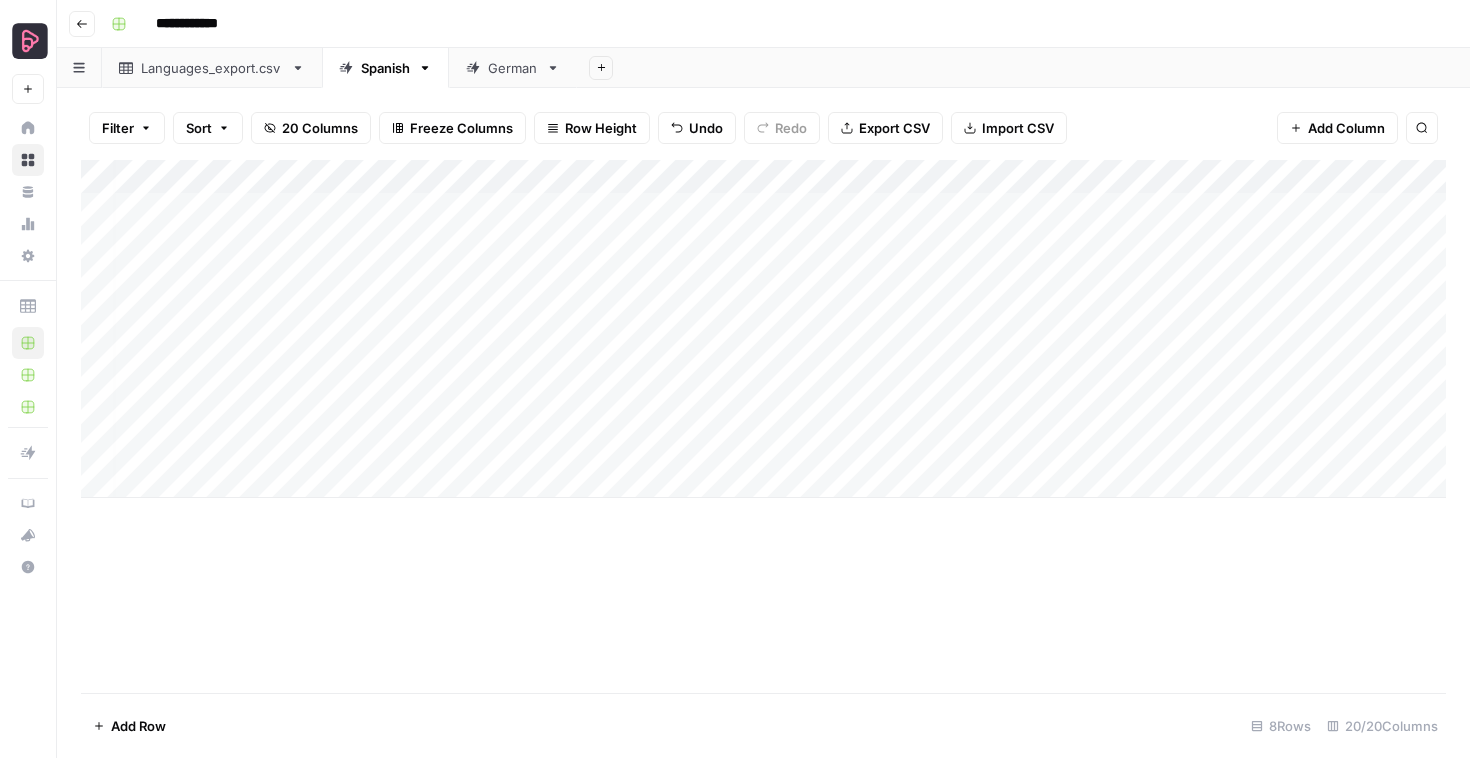 click on "Add Column" at bounding box center (763, 329) 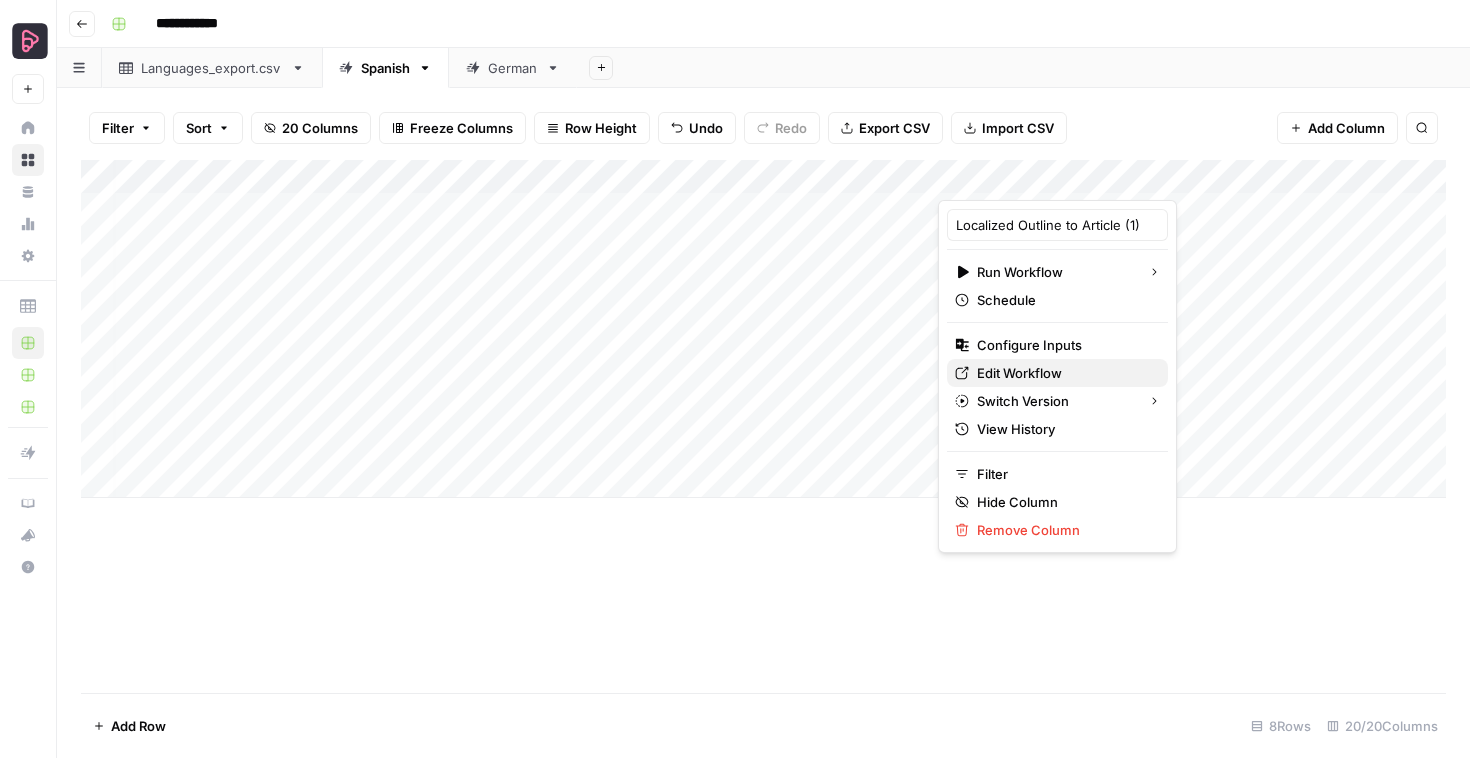 click on "Edit Workflow" at bounding box center [1064, 373] 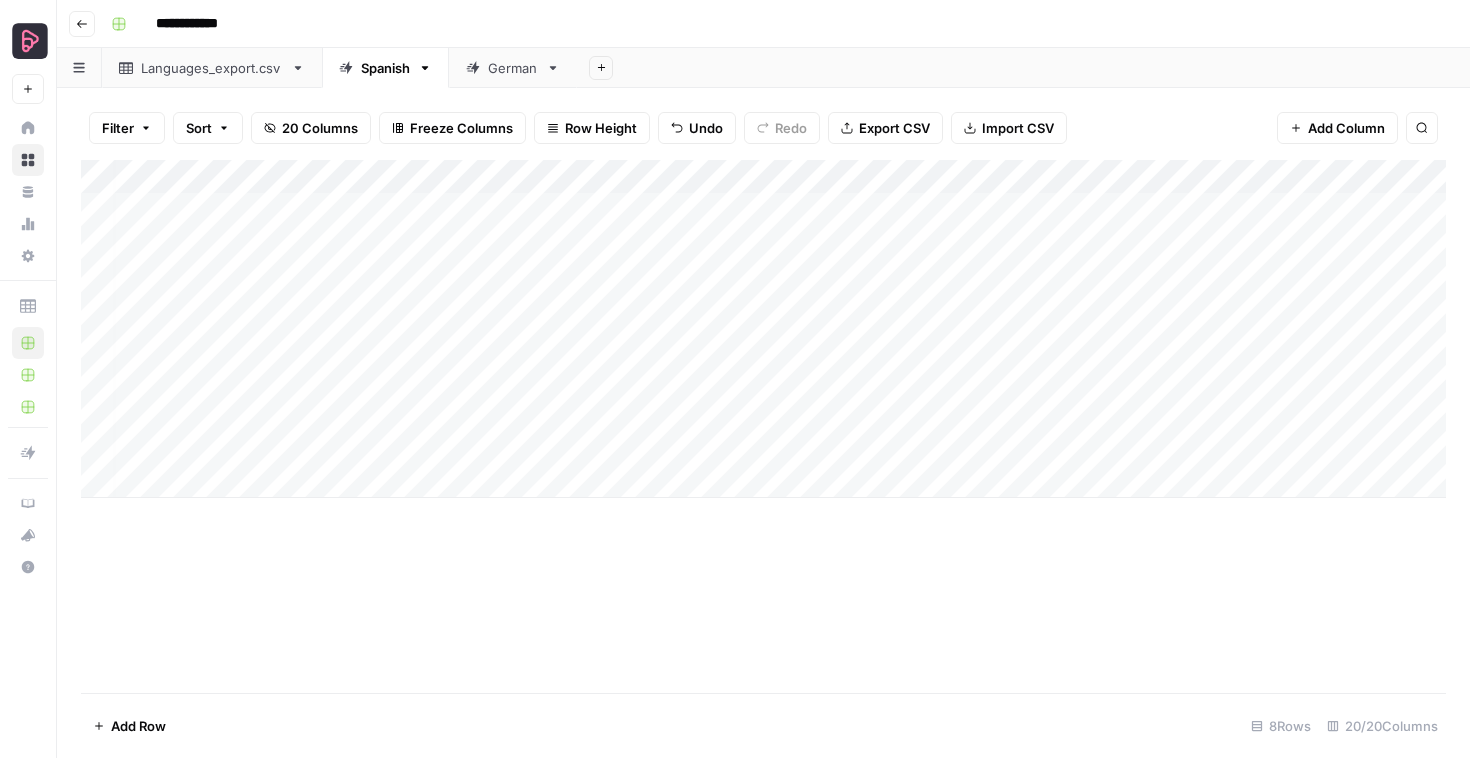 click on "Add Column" at bounding box center (763, 329) 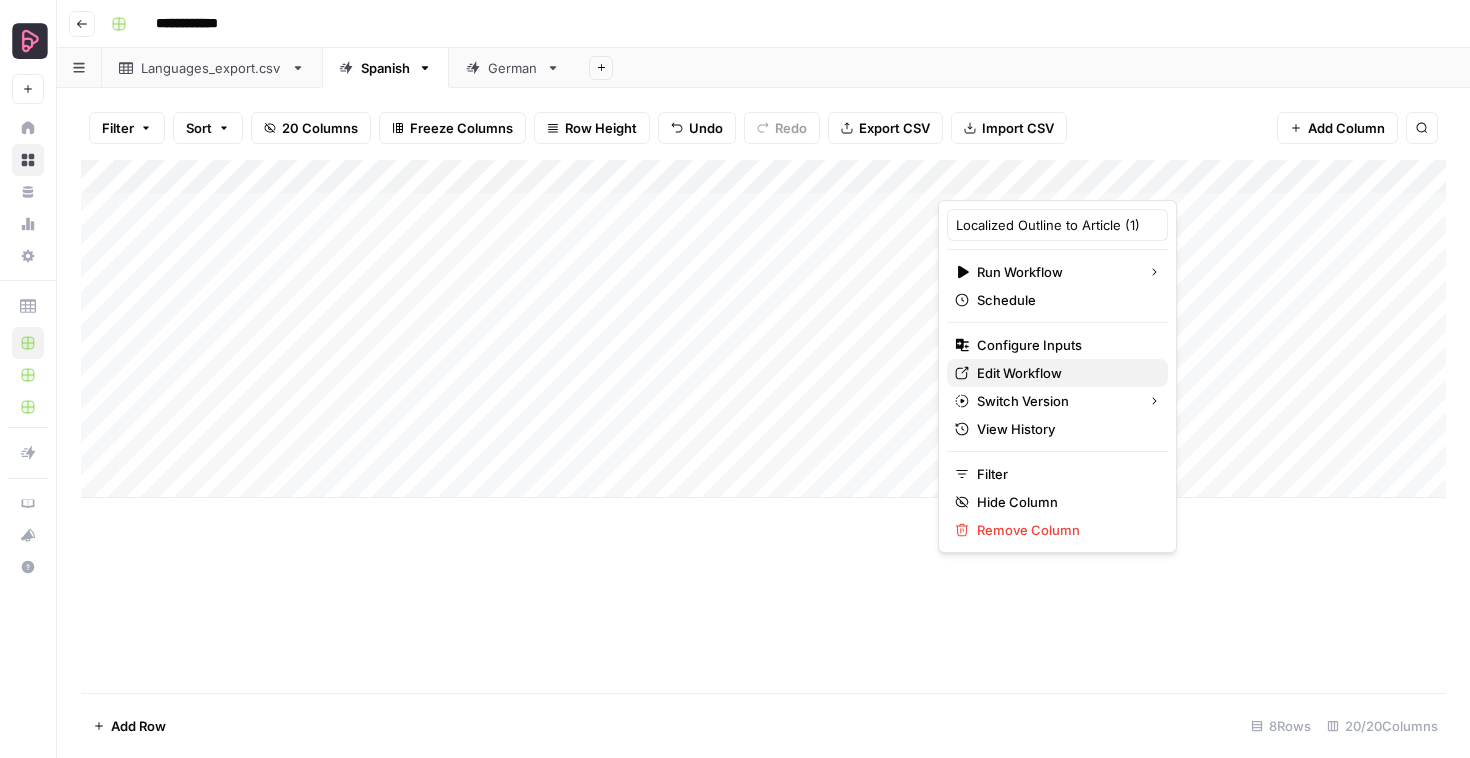 click on "Edit Workflow" at bounding box center (1064, 373) 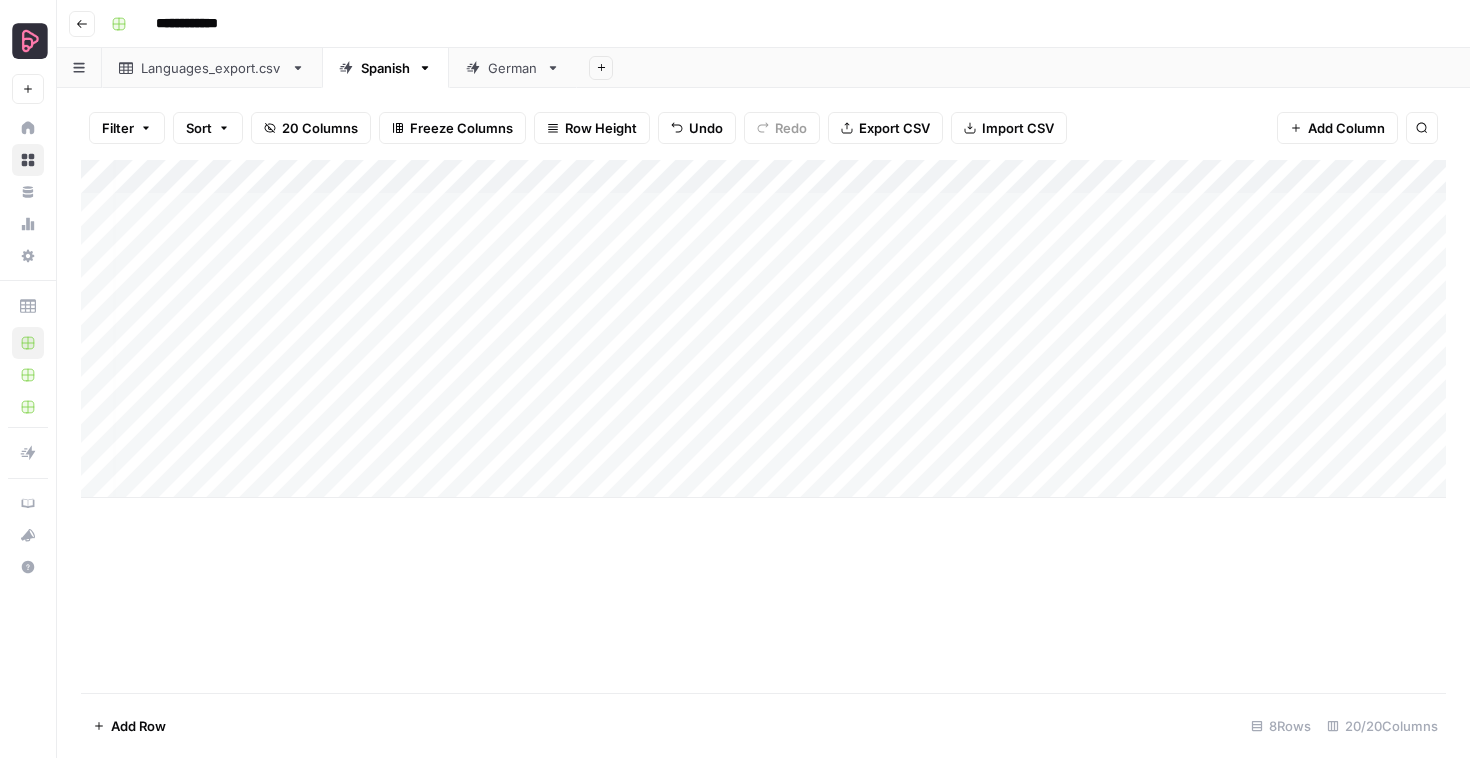 click 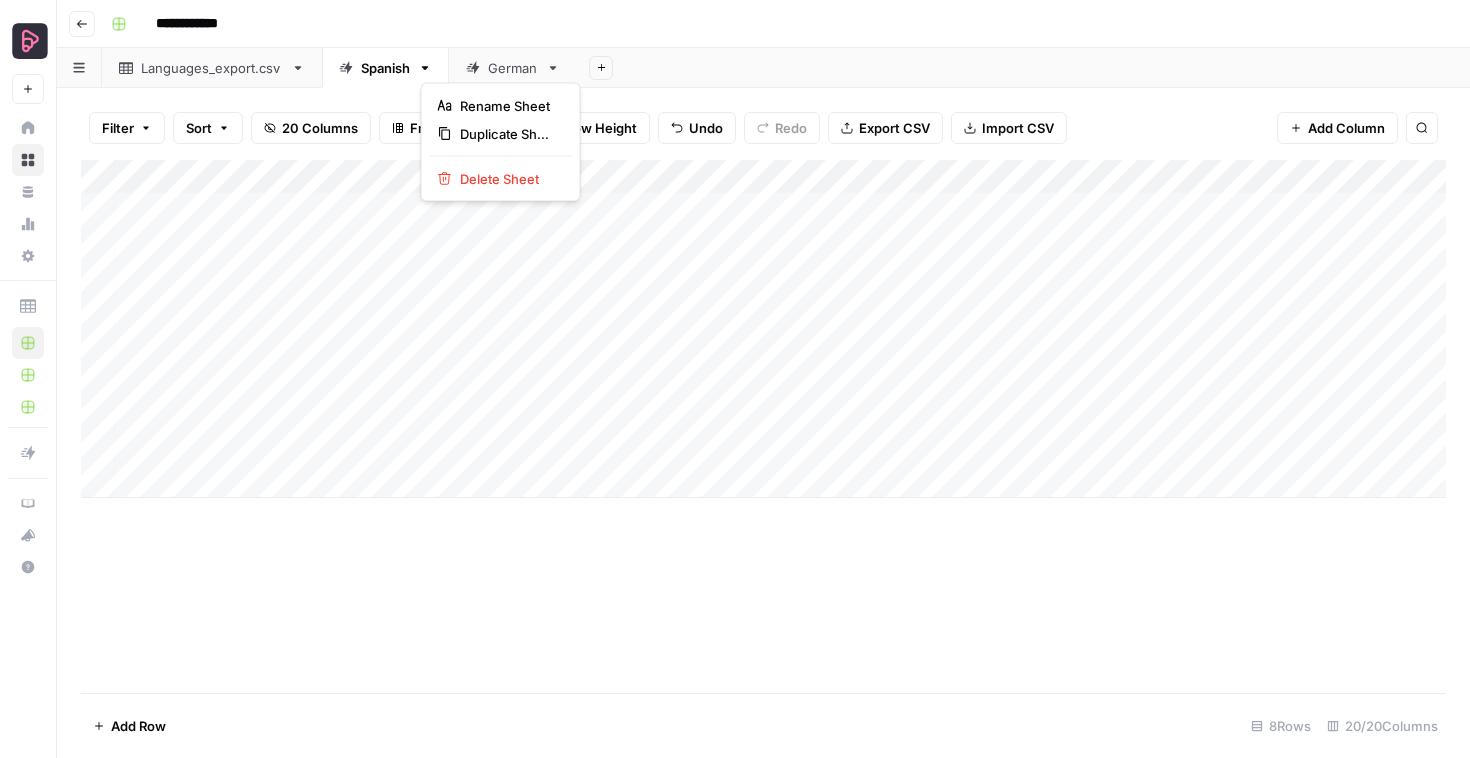 click on "**********" at bounding box center (776, 24) 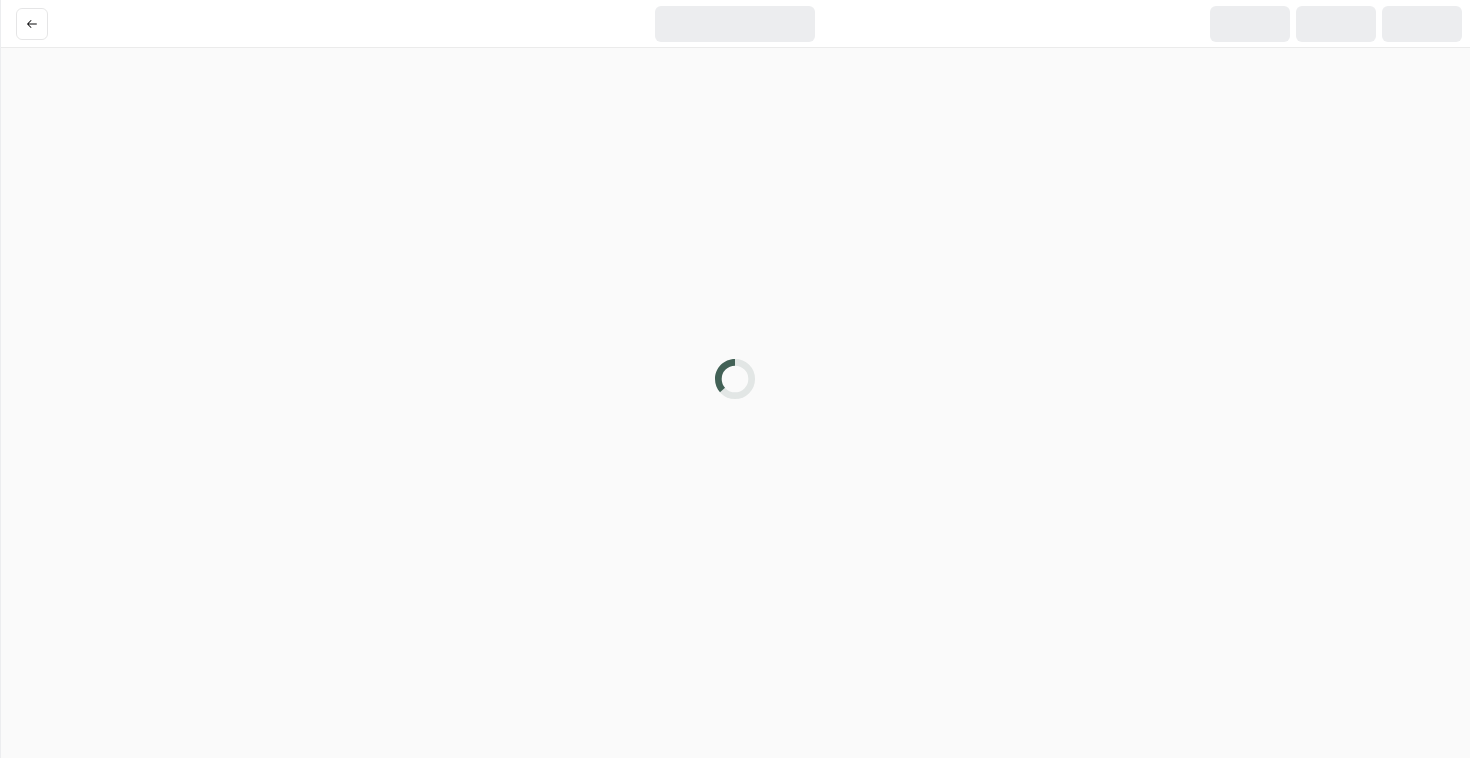 scroll, scrollTop: 0, scrollLeft: 0, axis: both 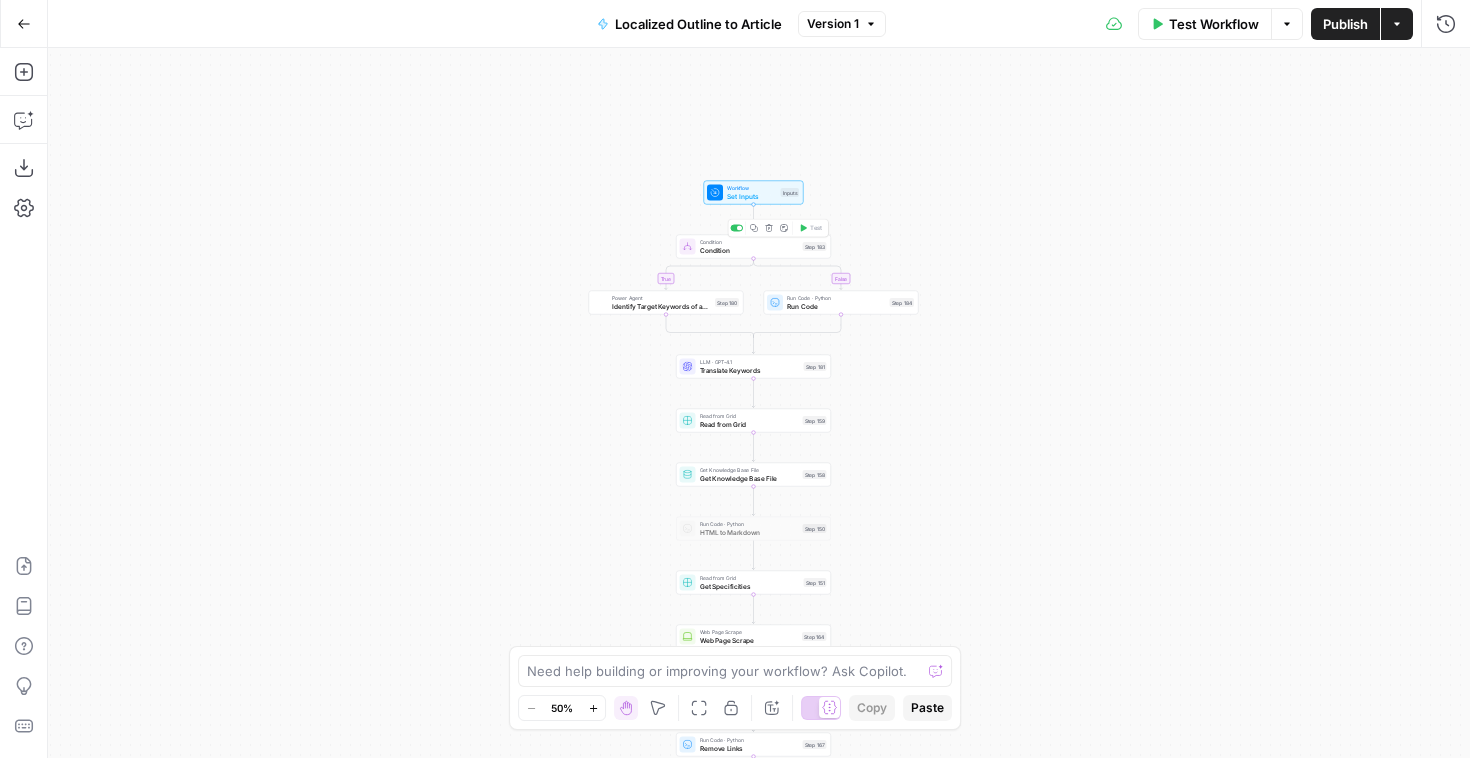 click on "Condition" at bounding box center (749, 250) 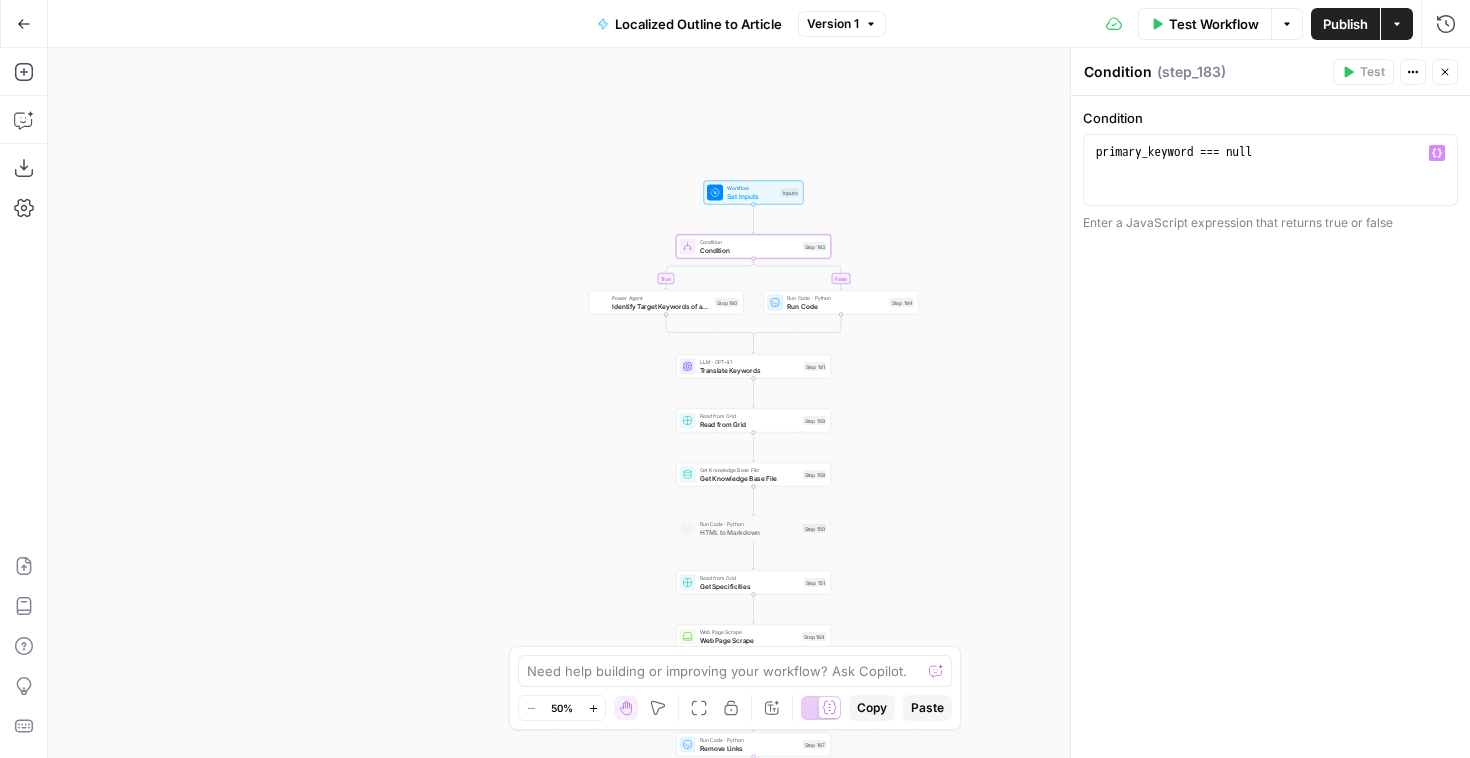 click on "primary_keyword   ===   null" at bounding box center (1270, 188) 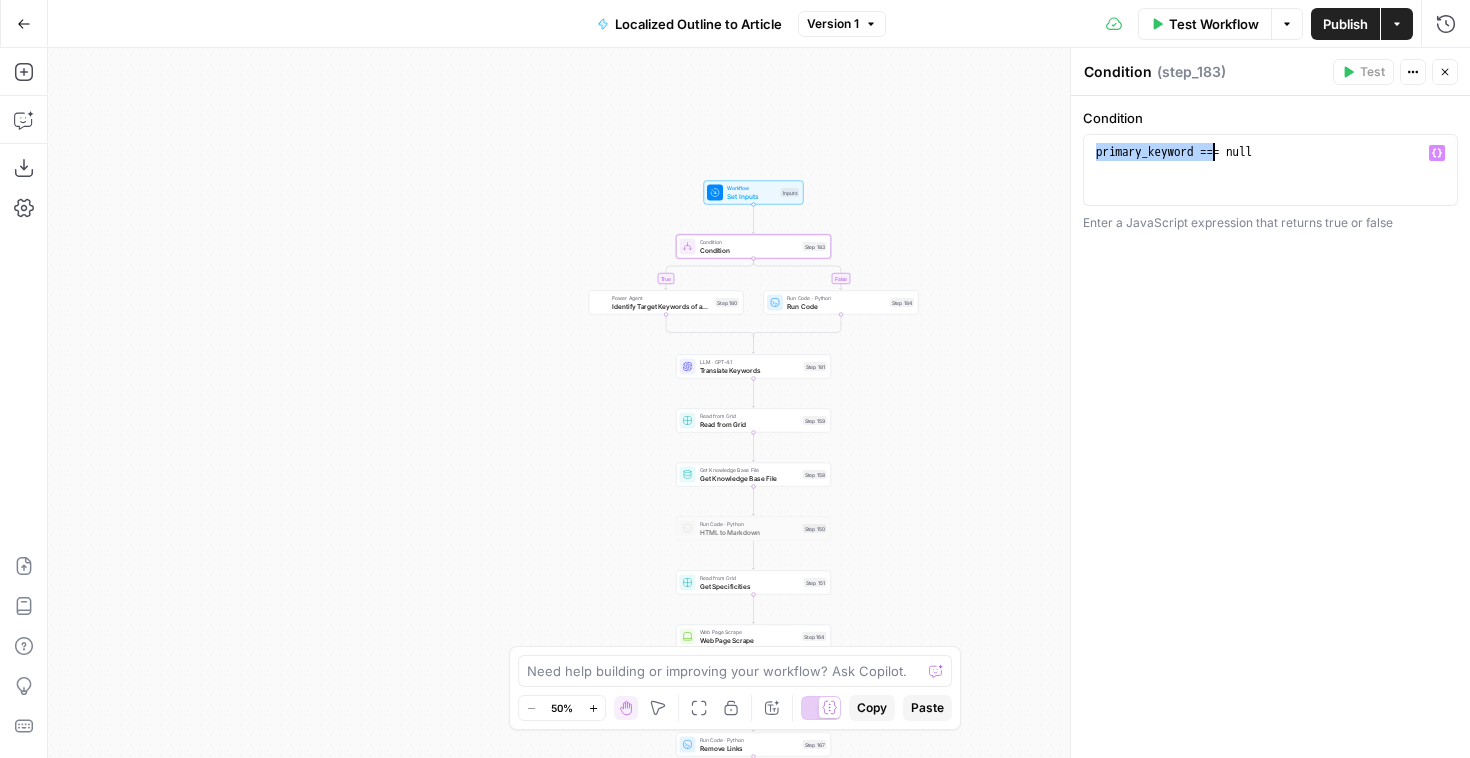 click on "primary_keyword   ===   null" at bounding box center [1270, 188] 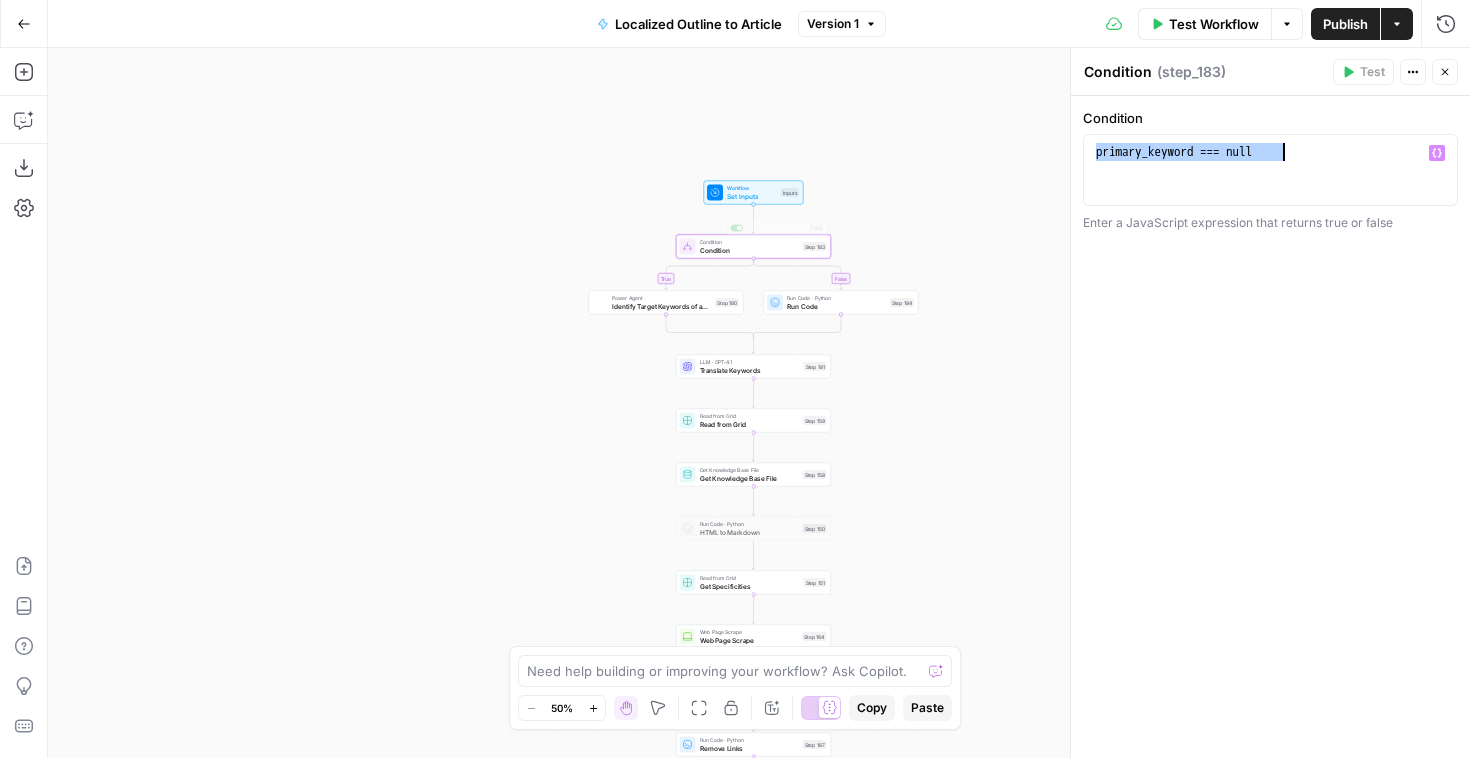 paste on "**********" 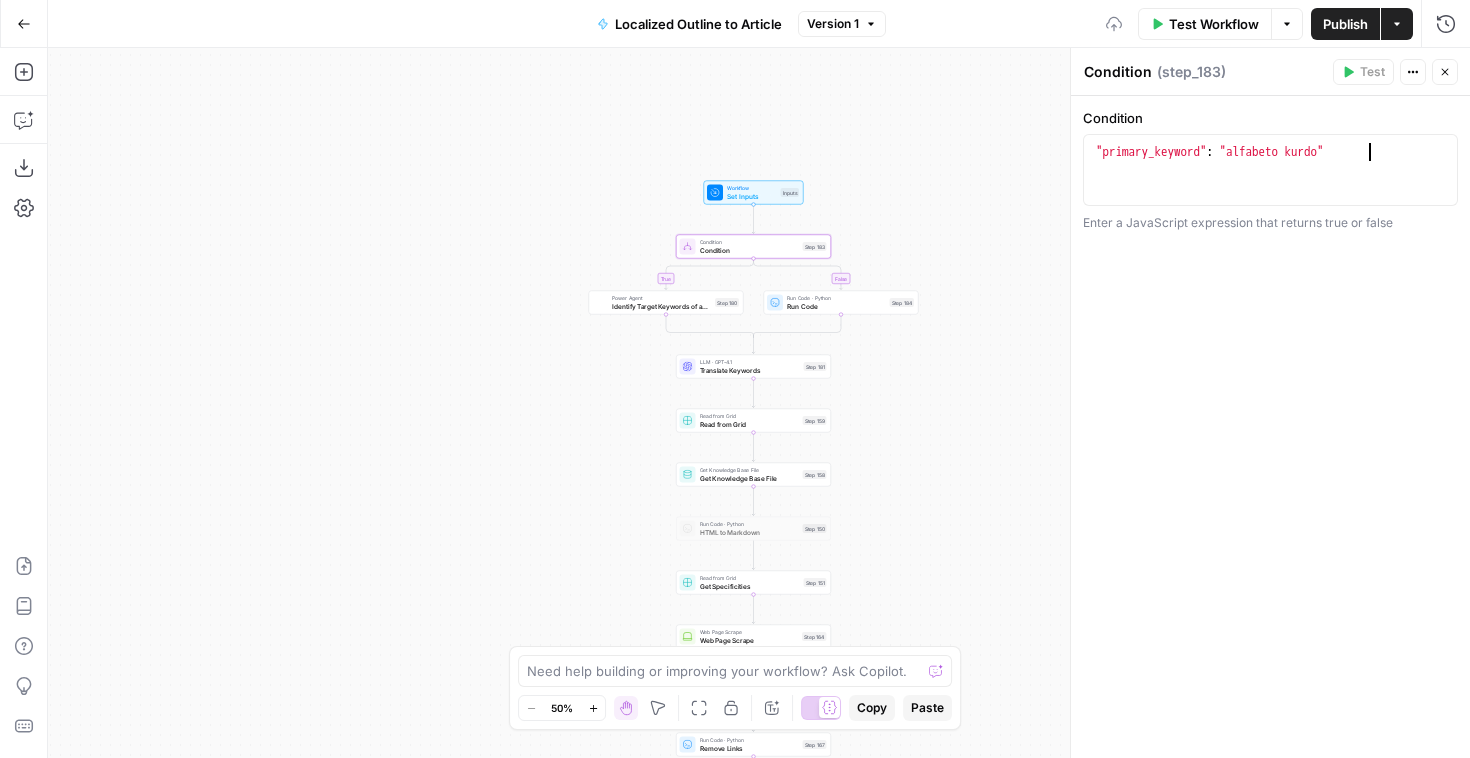 click on "true false Workflow Set Inputs Inputs Condition Condition Step 183 Power Agent Identify Target Keywords of an Article Step 180 Run Code · Python Run Code Step 184 LLM · GPT-4.1 Translate Keywords Step 181 Read from Grid Read from Grid Step 159 Get Knowledge Base File Get Knowledge Base File Step 158 Run Code · Python HTML to Markdown Step 150 Read from Grid Get Specificities Step 151 Web Page Scrape Web Page Scrape Step 164 Run Code · Python Get EN Content Step 166 Run Code · Python Remove Links Step 167 Run Code · Python Get Title Step 179 LLM · GPT-4.1 Get Outline of Example Step 160 Run Code · Python Get Outline of multilingual Step 154 LLM · gemini-2.5-pro-preview-05-06 Initial article draft Step 172 LLM · Gemini 2.5 Pro Article Edits Step 174 LLM · Claude 3.7 Sonnet Generate FAQs Step 175 LLM · GPT-4.1 Extract FAQs Step 176 LLM · O3 Identify Commercial Link Opportunity Step 168 LLM · GPT-4.1 Extract Commercial Linking Step 169 Run Code · JavaScript Insert commercial links Step 170 Step 185" at bounding box center [759, 403] 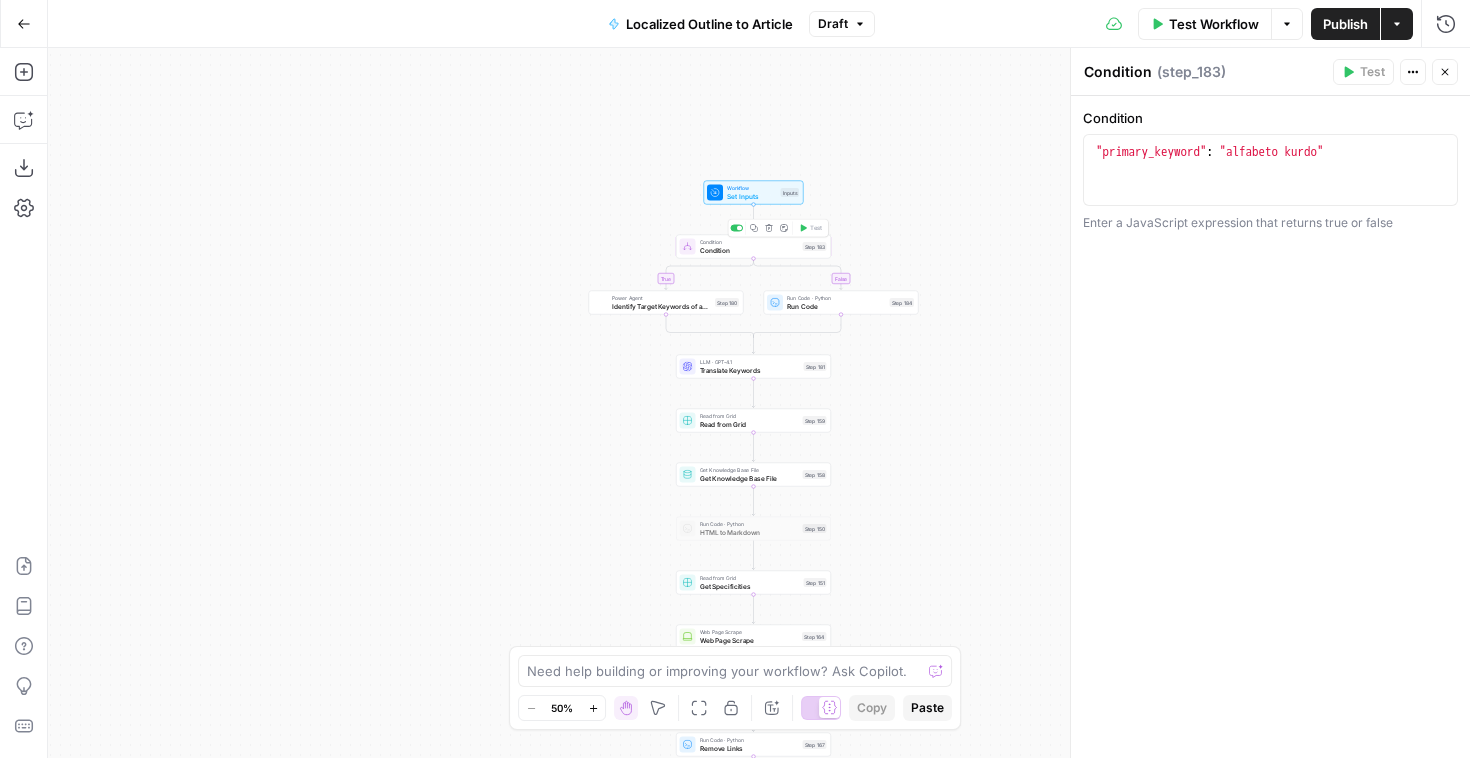 click on "Condition" at bounding box center (749, 250) 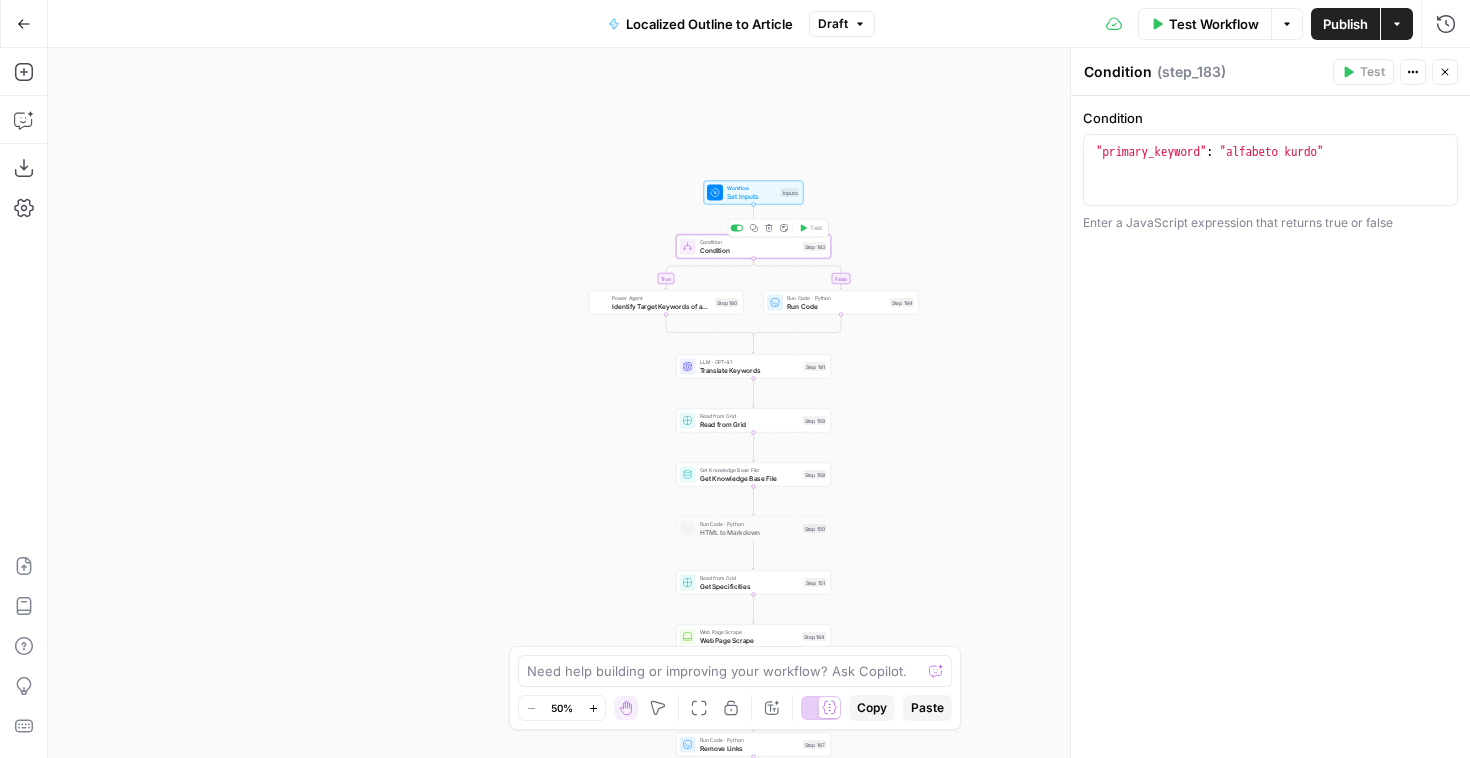 click on "Condition" at bounding box center [749, 250] 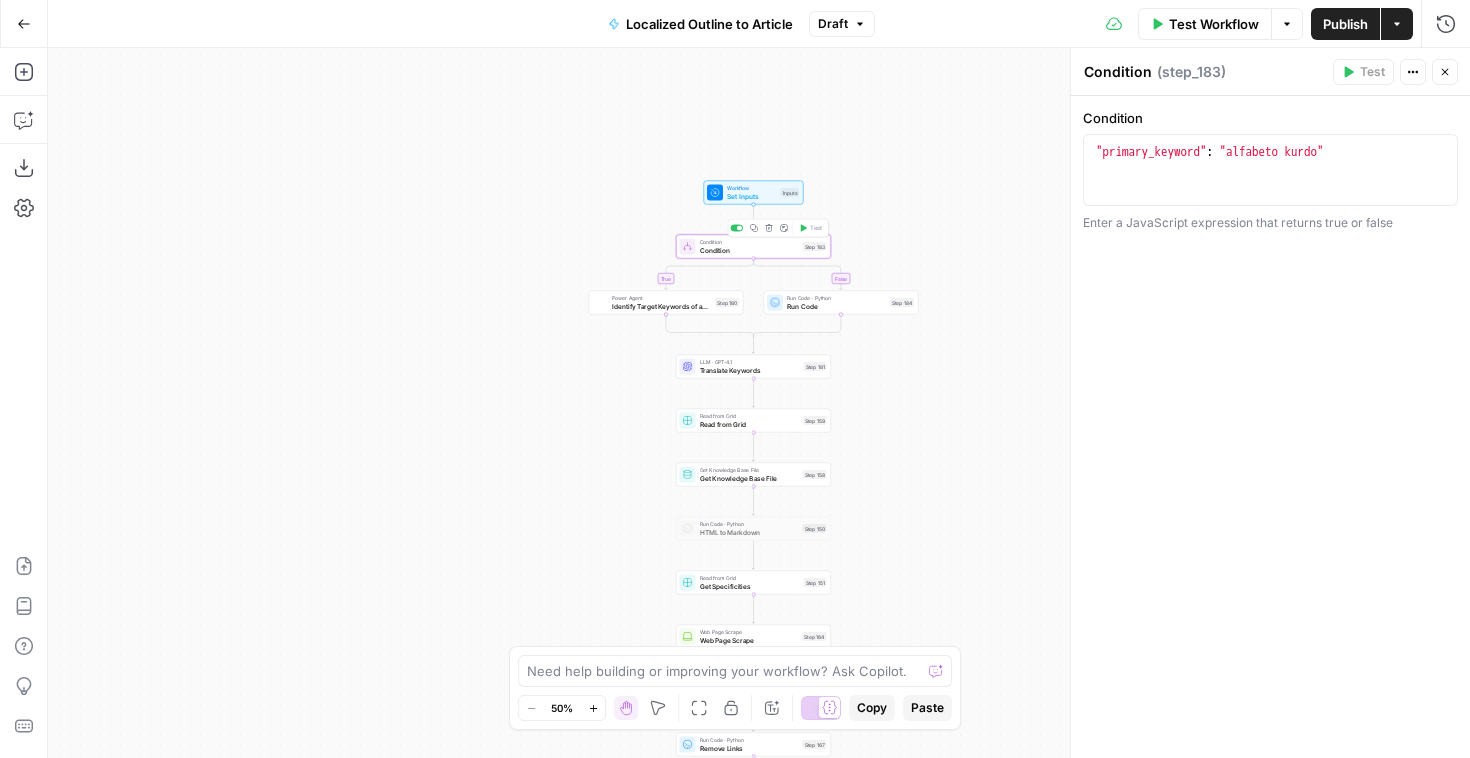 click on ""primary_keyword" :   "alfabeto kurdo"" at bounding box center (1270, 188) 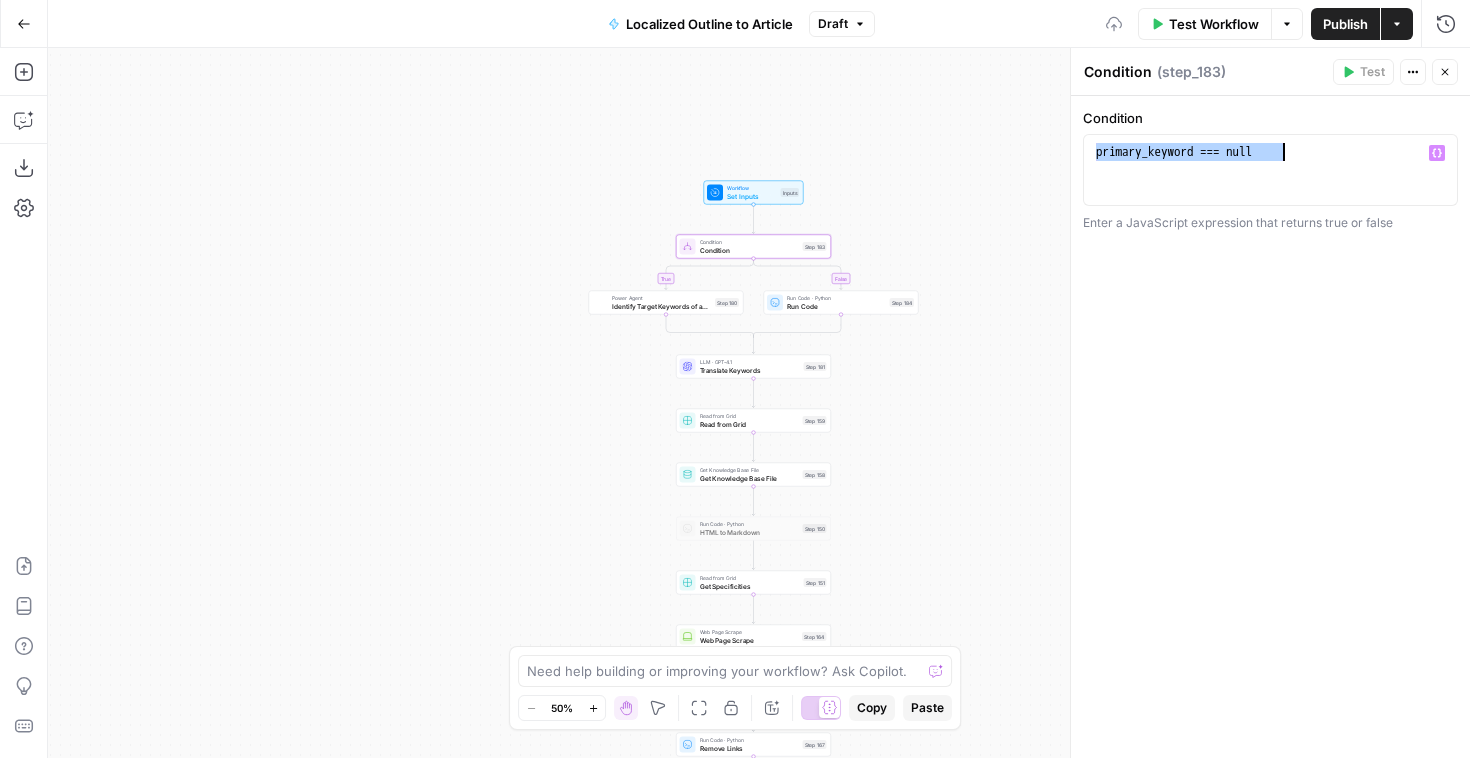 click on "primary_keyword   ===   null" at bounding box center (1270, 188) 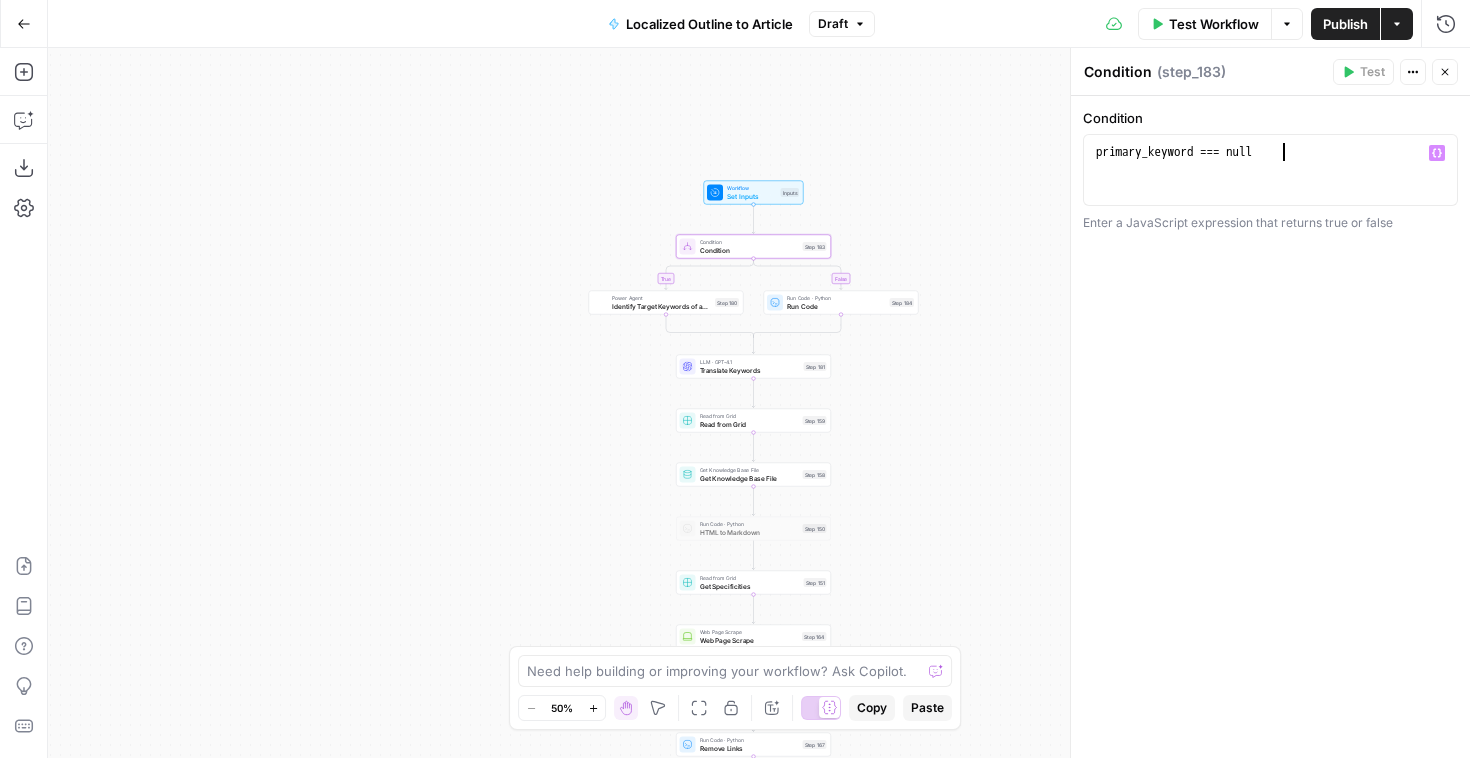 click on "primary_keyword   ===   null" at bounding box center [1270, 188] 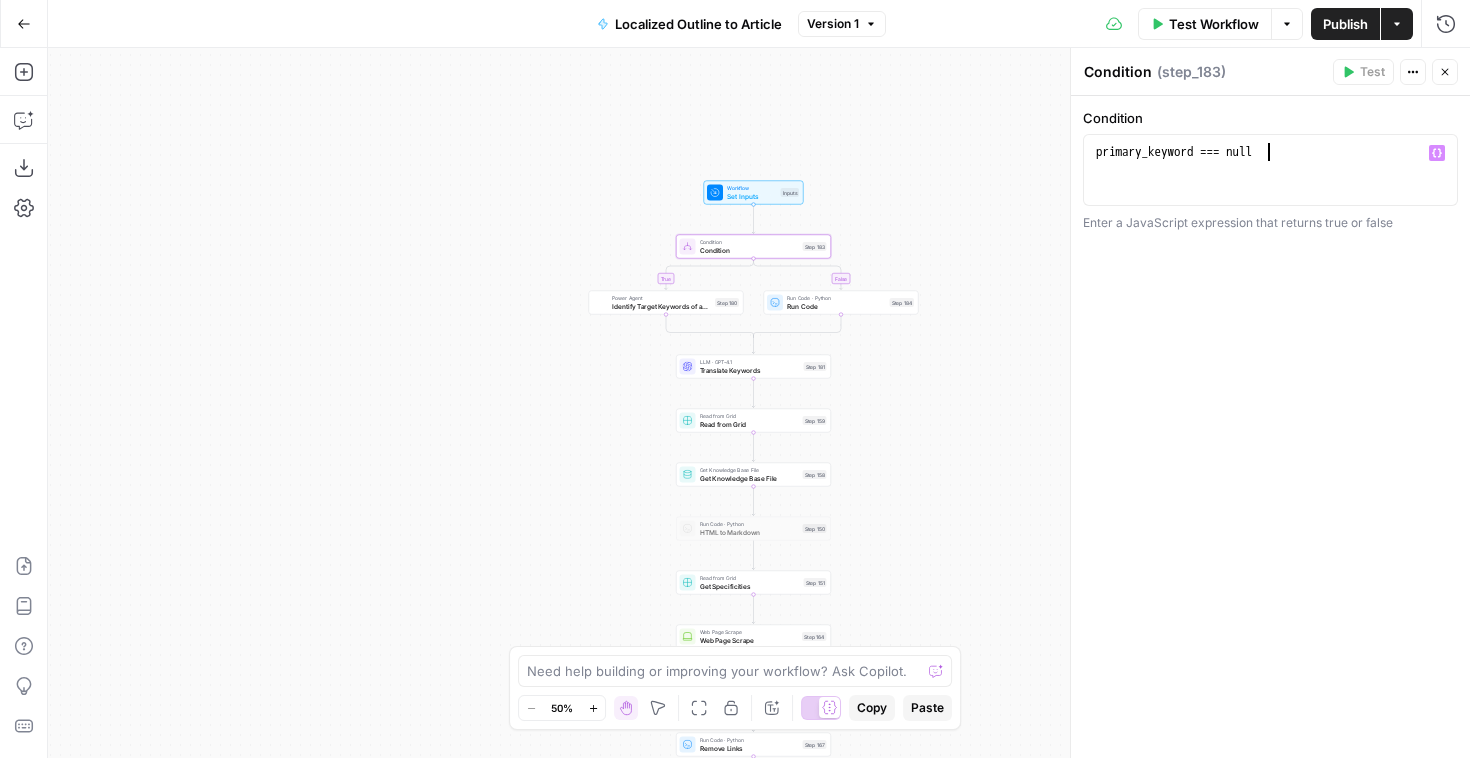 click on "primary_keyword   ===   null" at bounding box center [1270, 188] 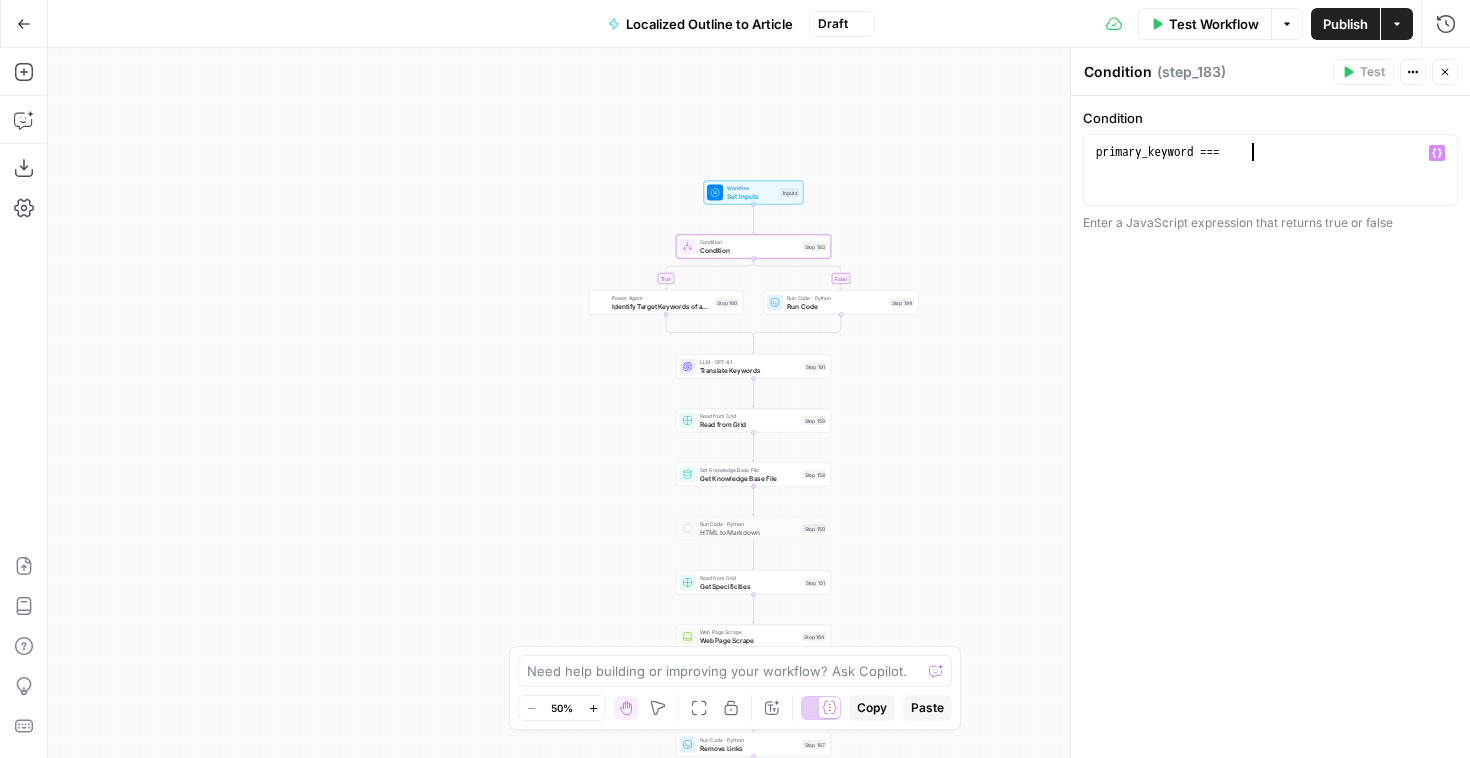 scroll, scrollTop: 0, scrollLeft: 11, axis: horizontal 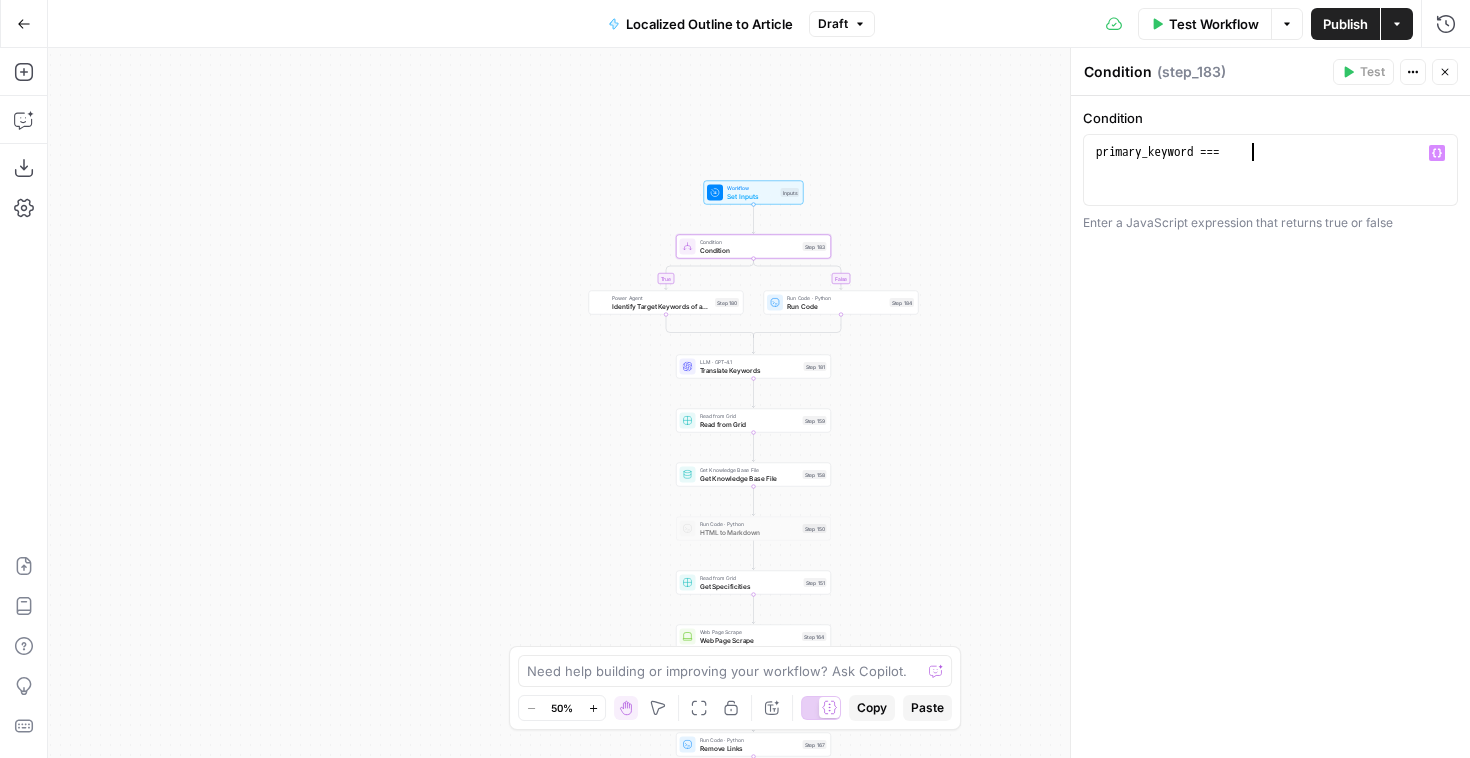 paste on "**********" 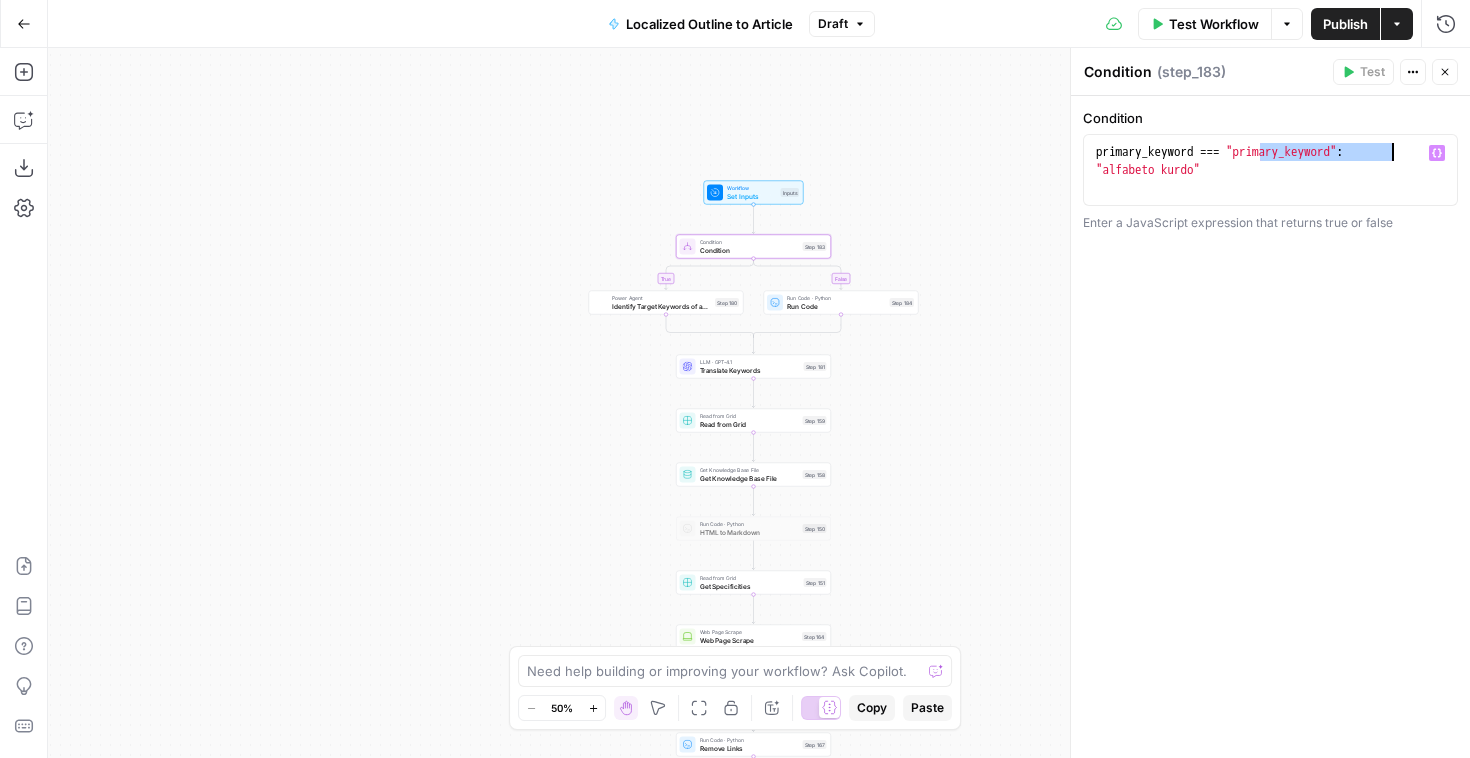 drag, startPoint x: 1256, startPoint y: 150, endPoint x: 1392, endPoint y: 149, distance: 136.00368 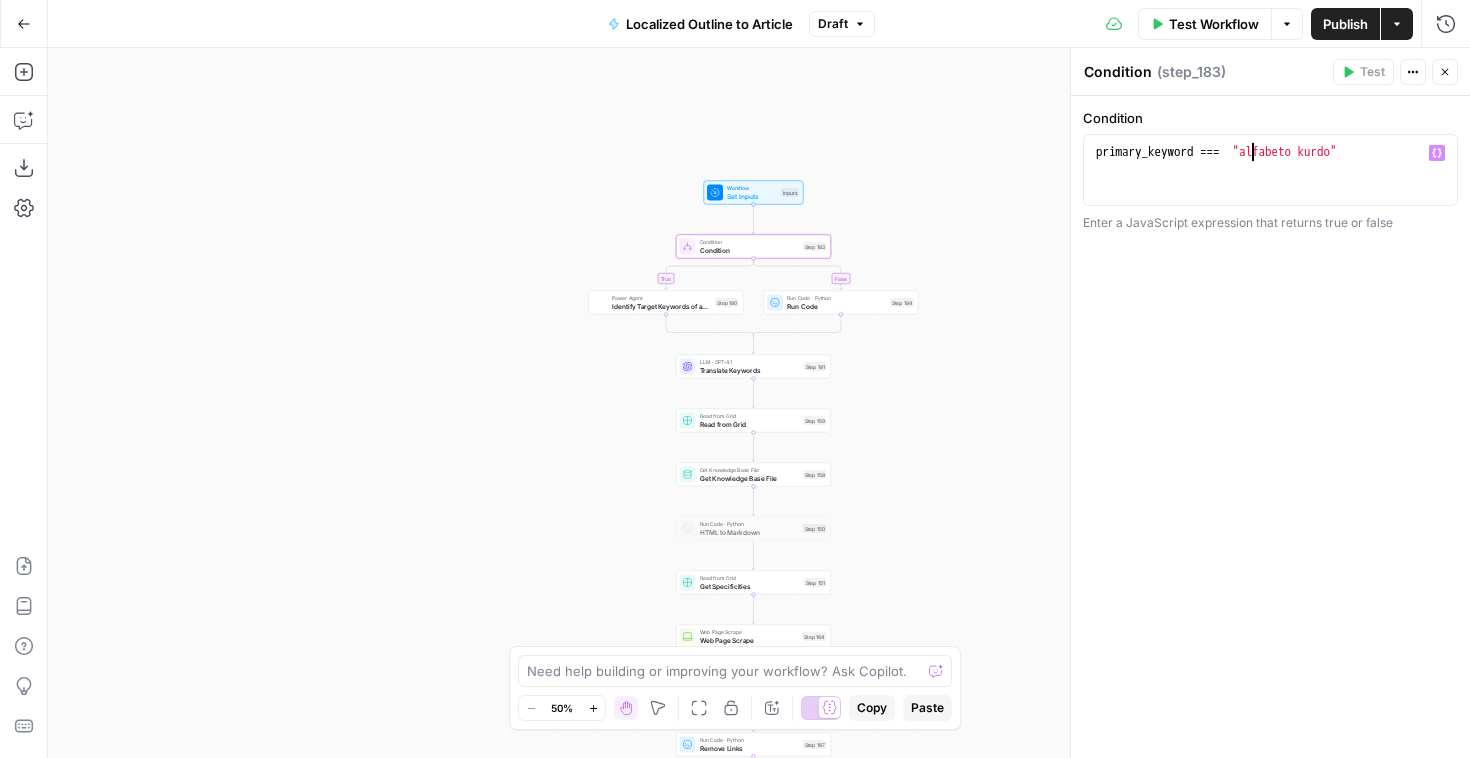click on "primary_keyword   ===    "alfabeto kurdo"" at bounding box center [1270, 188] 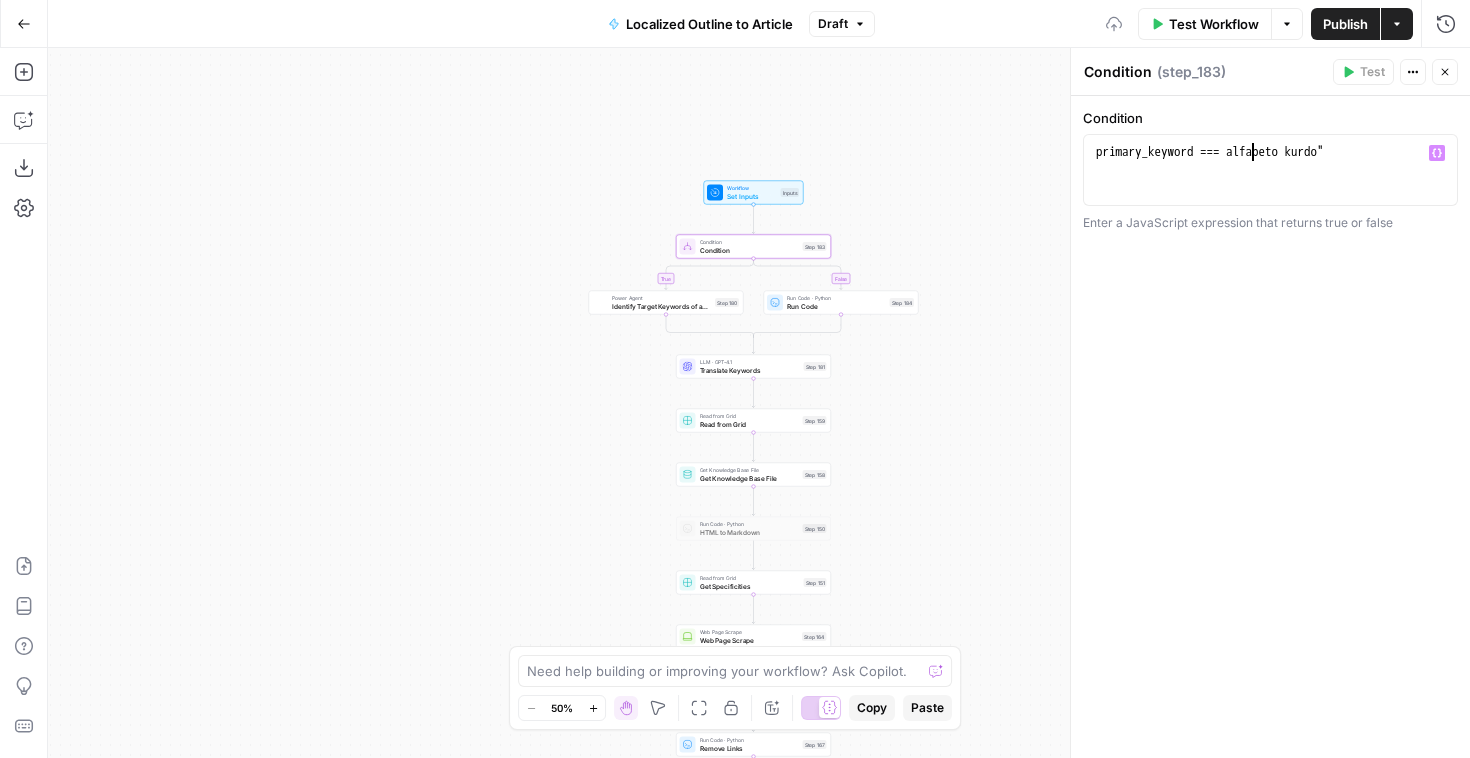click on "primary_keyword   ===   alfabeto   kurdo "" at bounding box center [1270, 188] 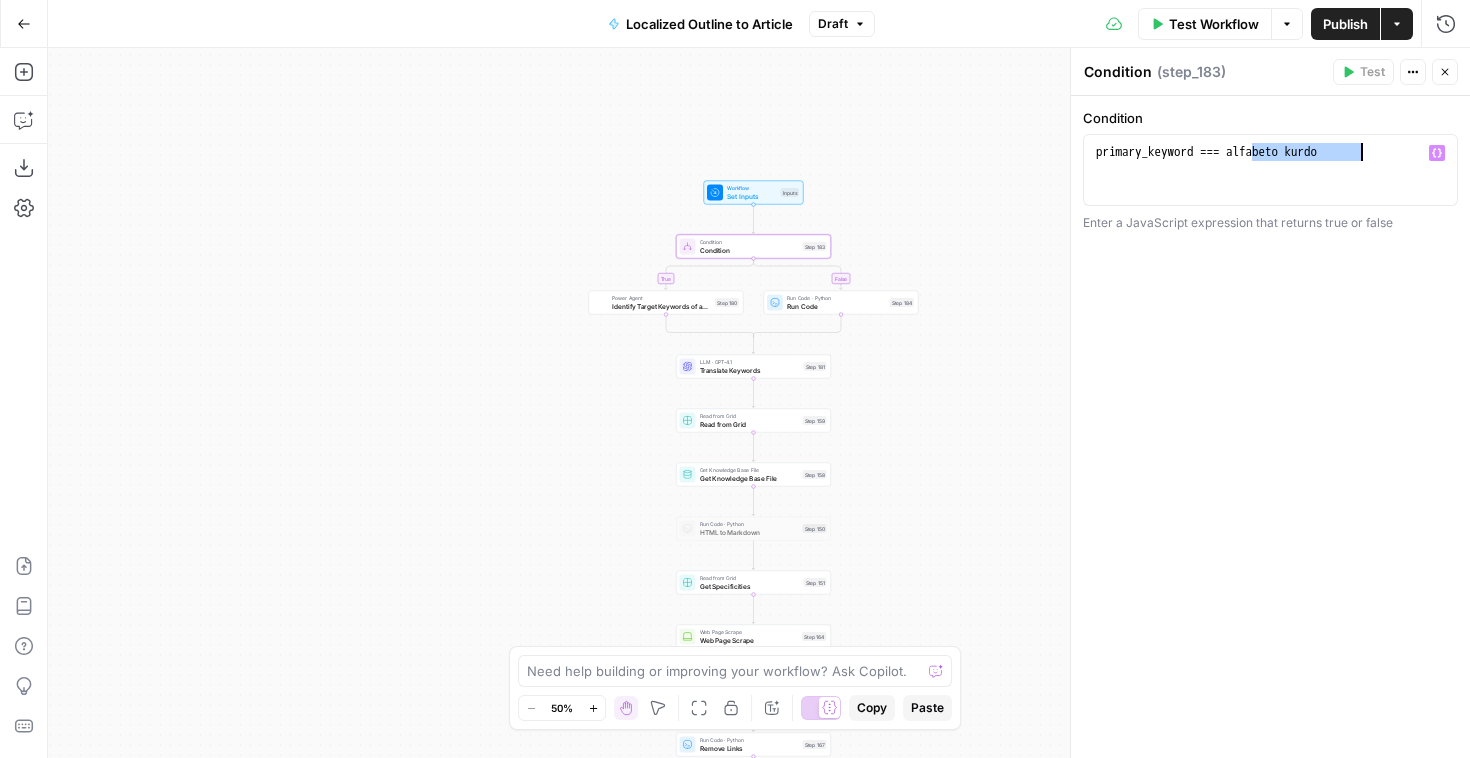 drag, startPoint x: 1255, startPoint y: 153, endPoint x: 1401, endPoint y: 155, distance: 146.0137 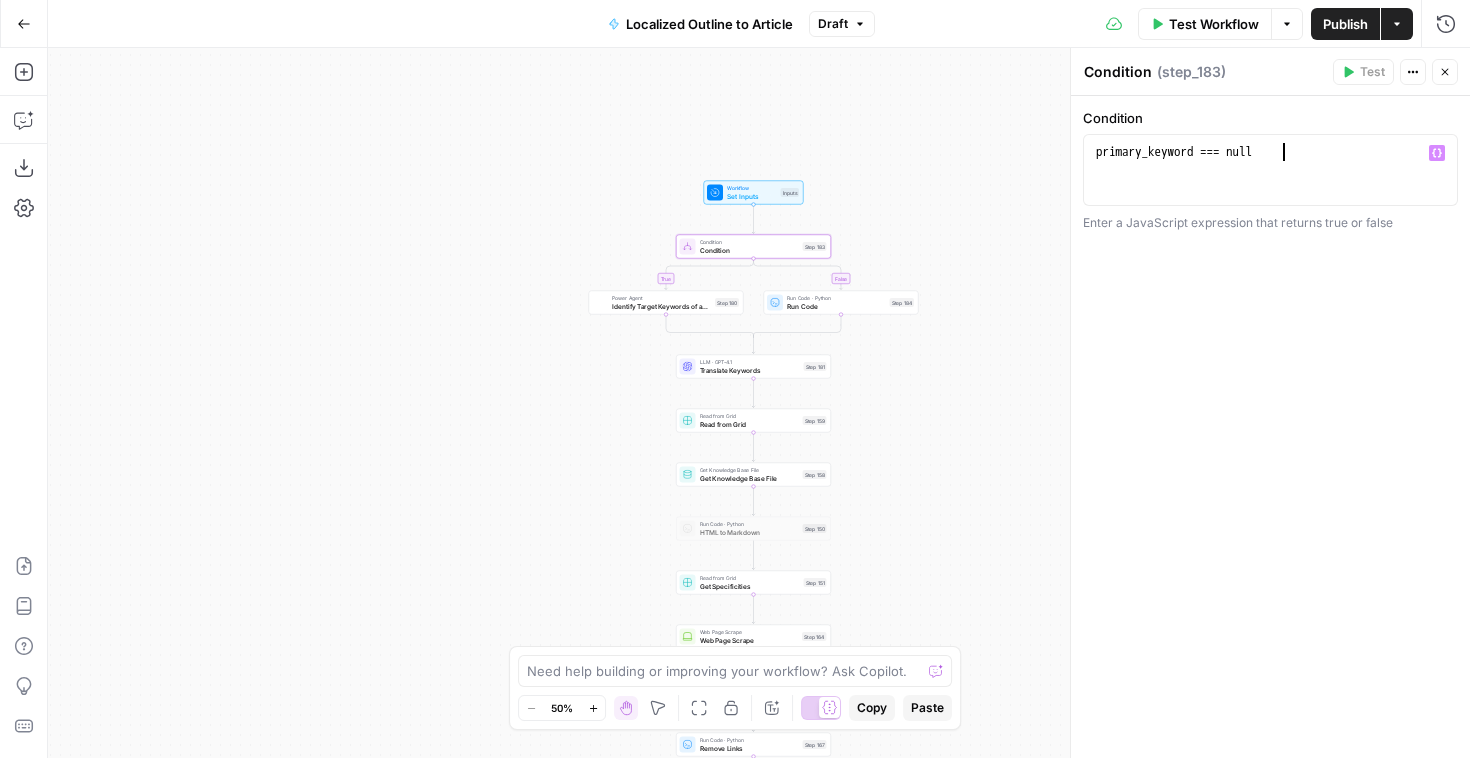 scroll, scrollTop: 0, scrollLeft: 13, axis: horizontal 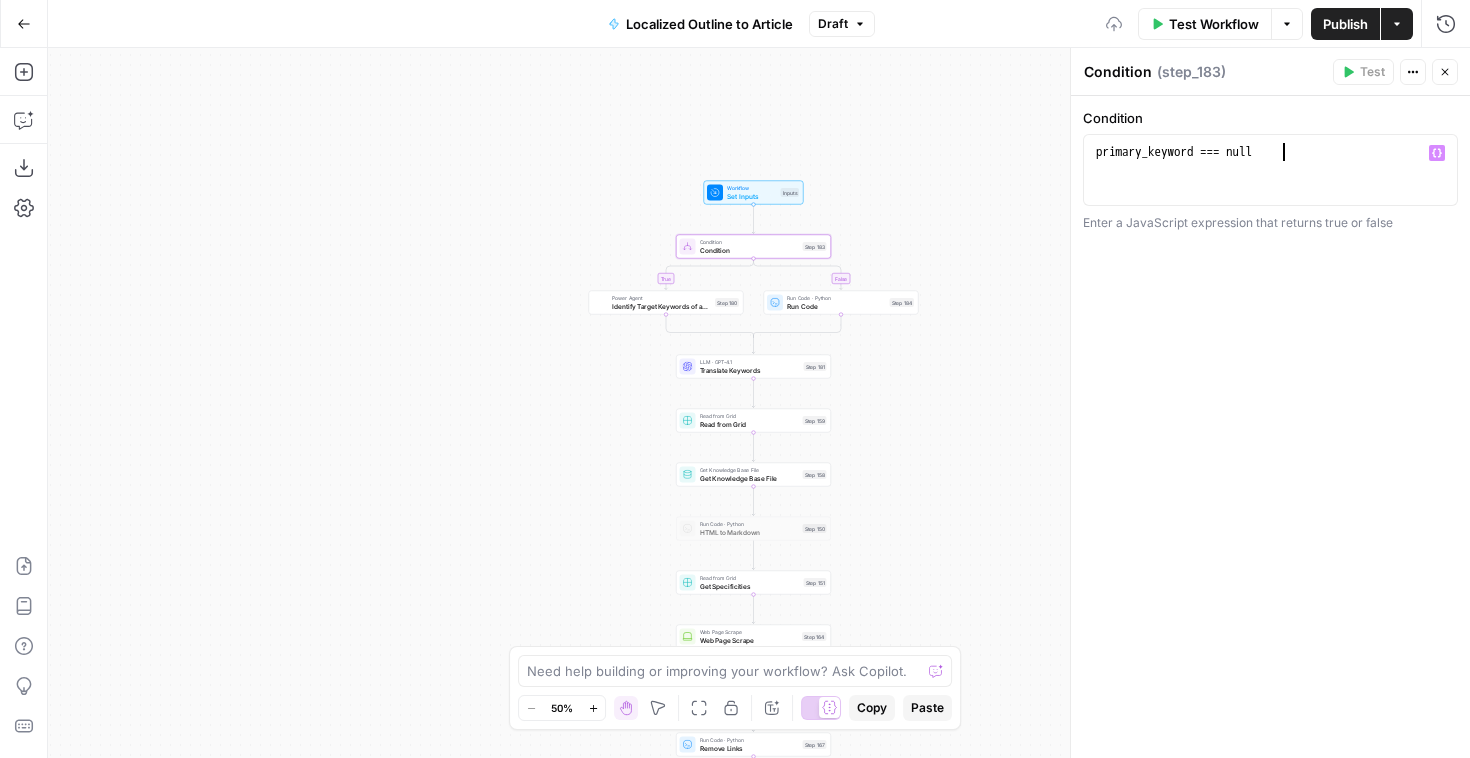 type on "**********" 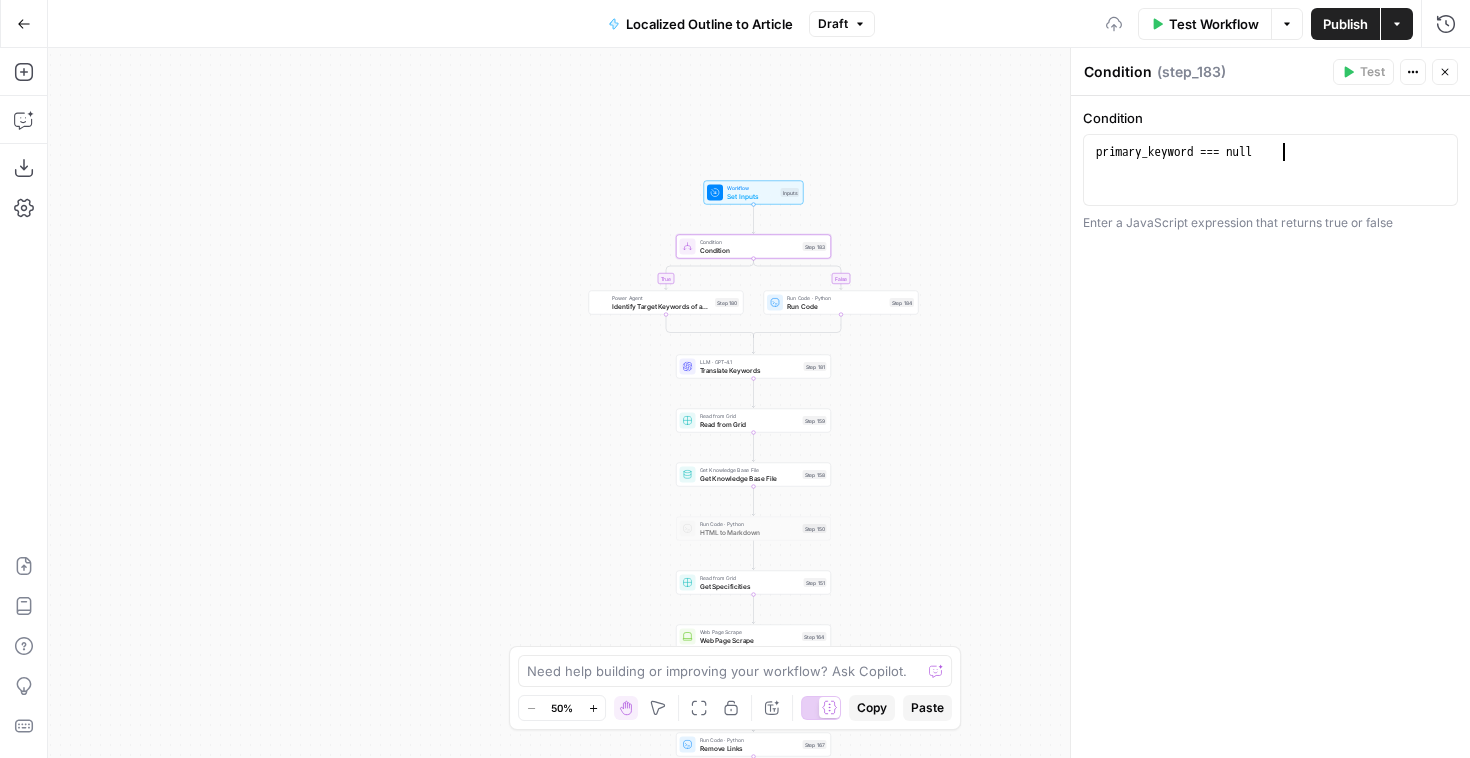 click on "**********" at bounding box center [1270, 427] 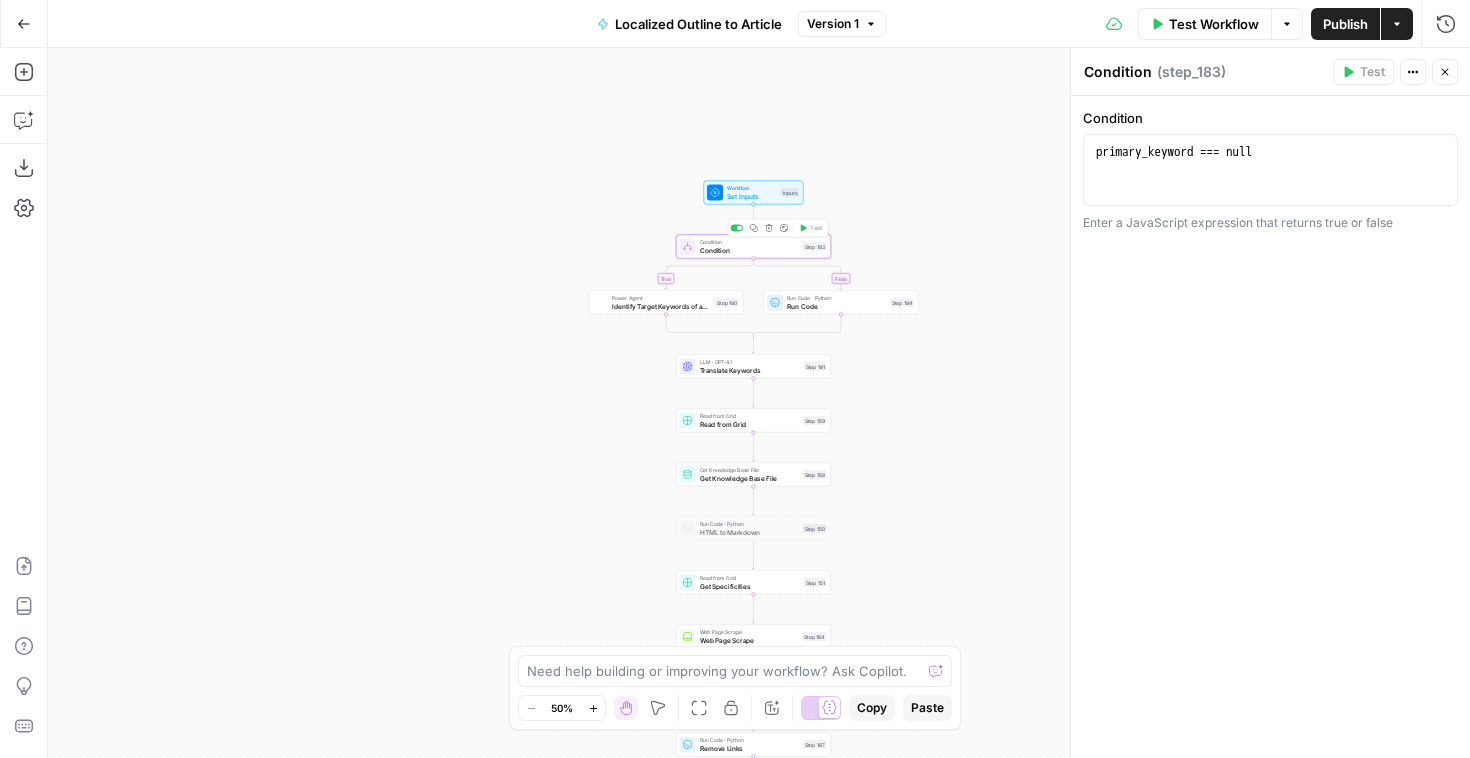 click on "Condition" at bounding box center (749, 250) 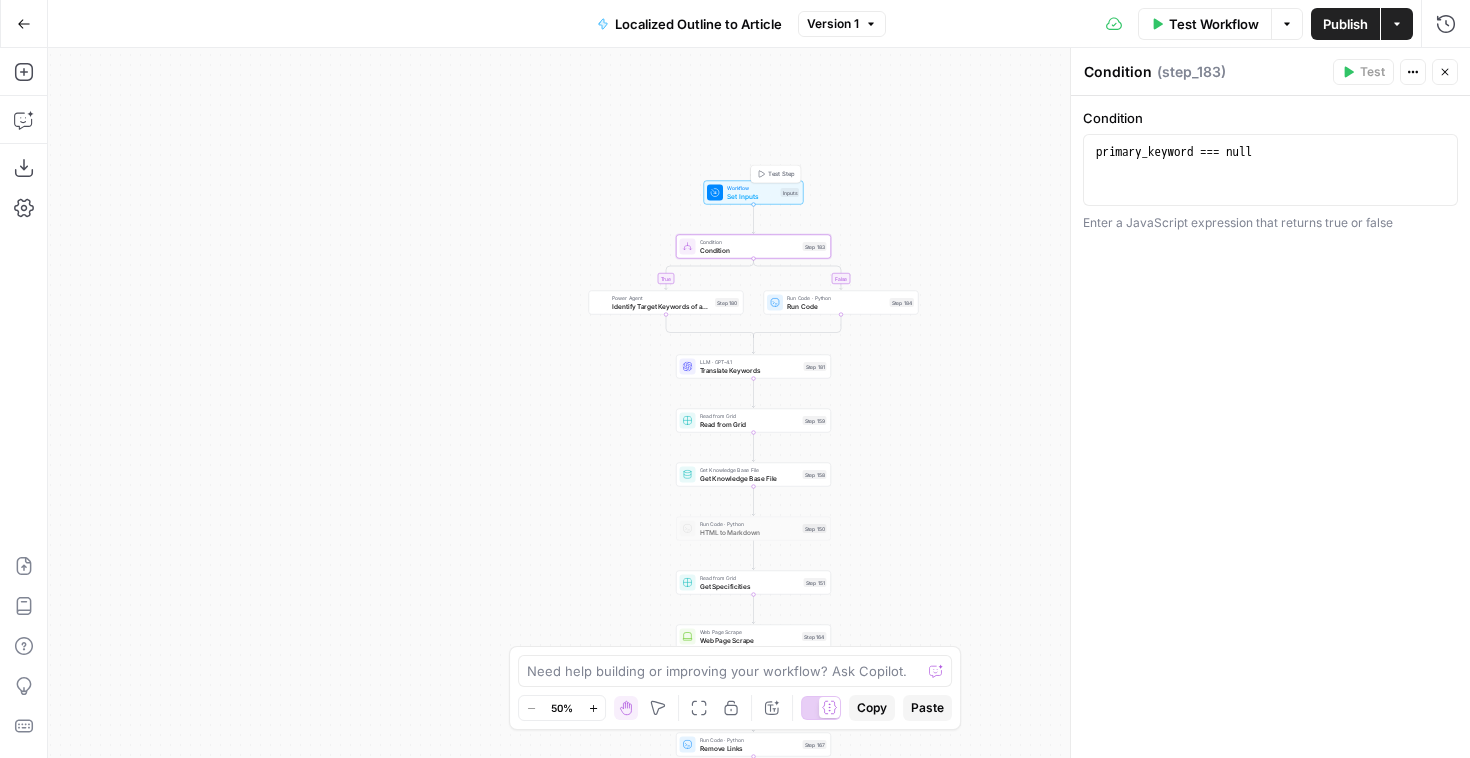 click on "Set Inputs" at bounding box center (752, 196) 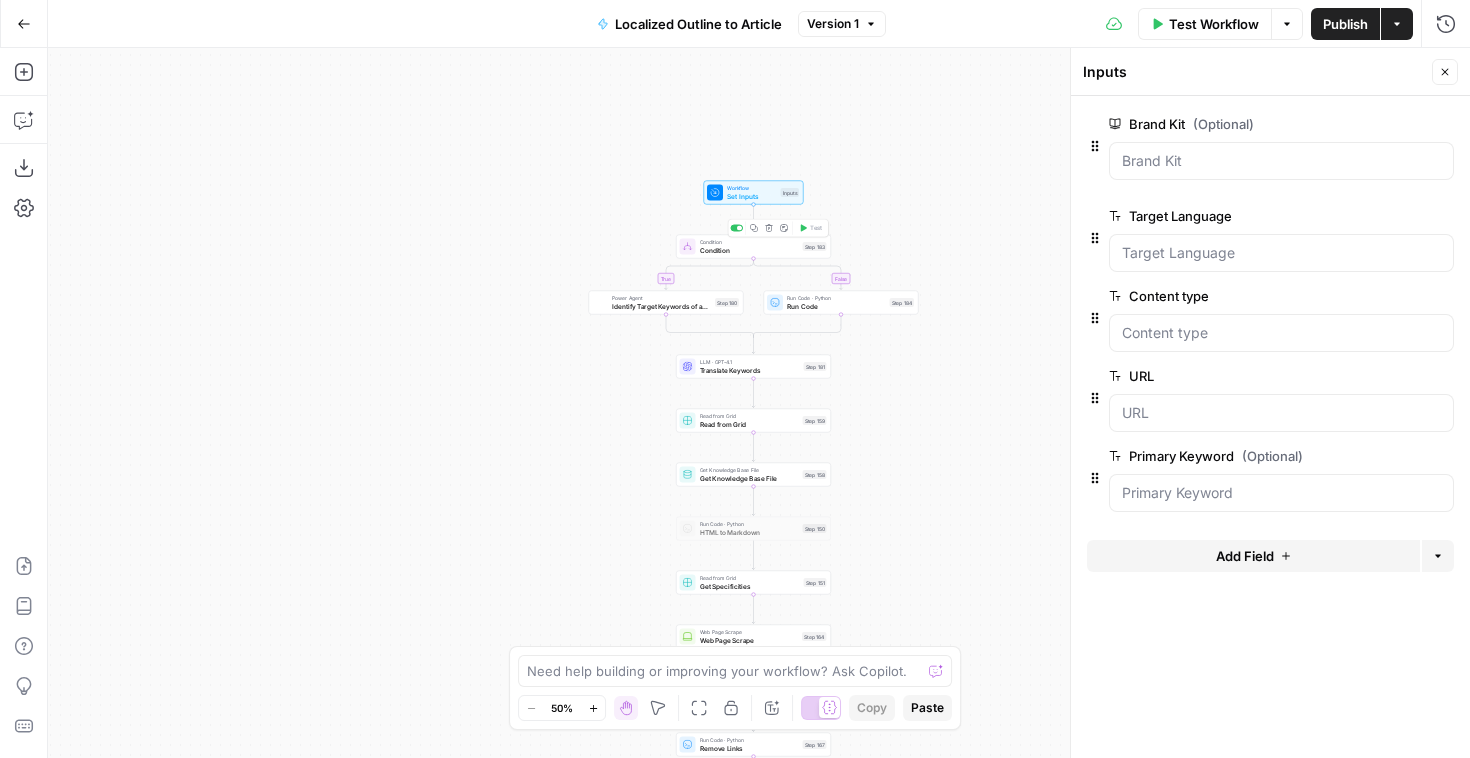 click on "Condition" at bounding box center [749, 250] 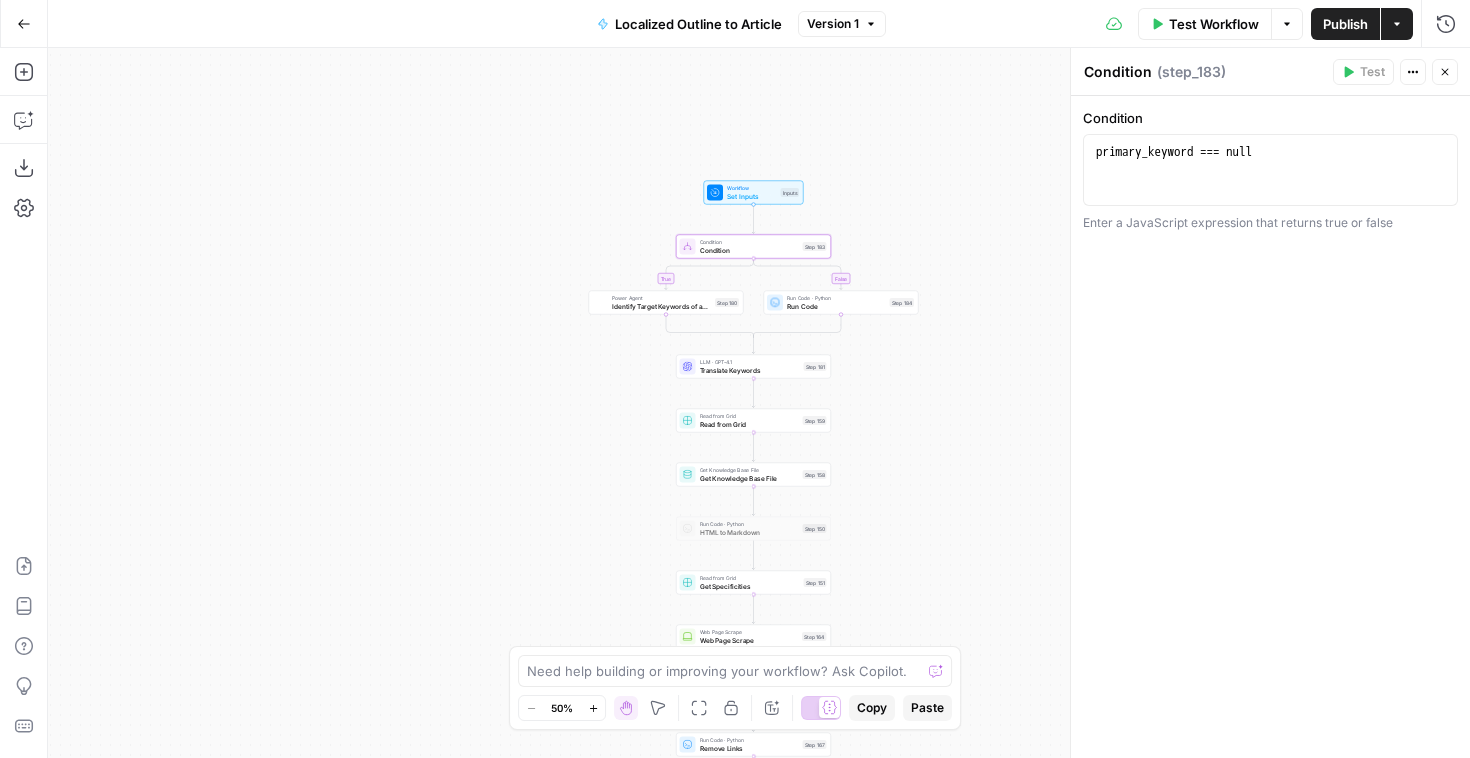 click on "Condition" at bounding box center (749, 250) 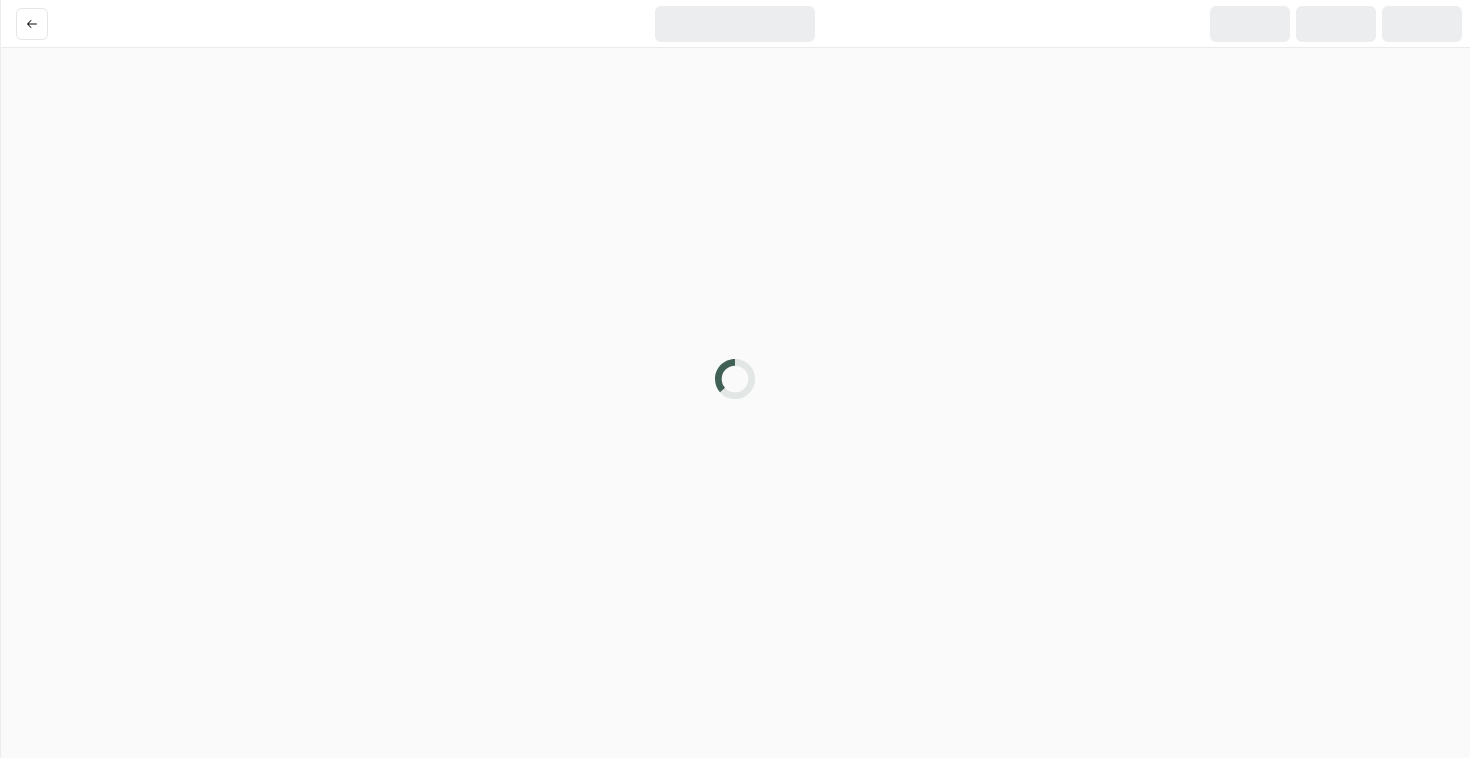 scroll, scrollTop: 0, scrollLeft: 0, axis: both 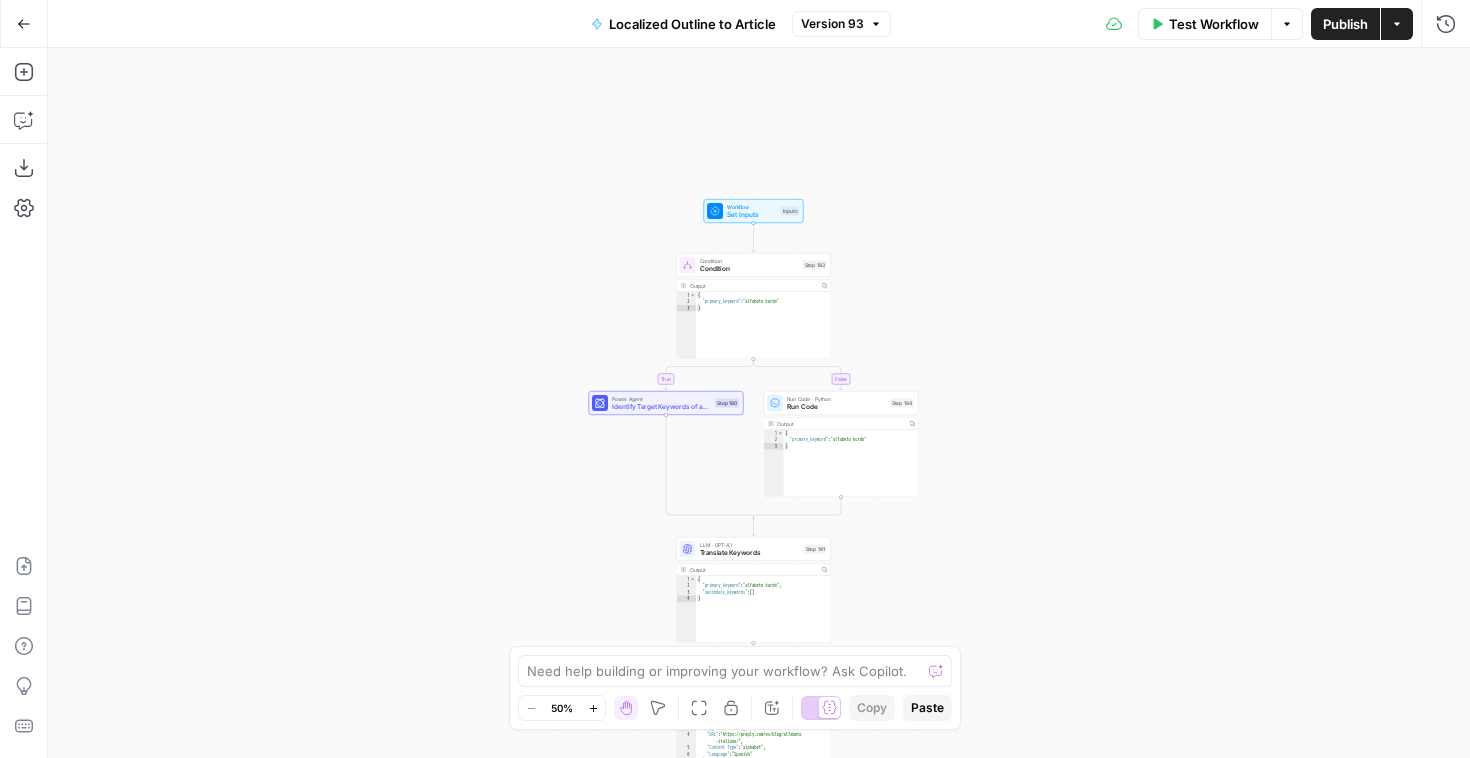 click on "{    "primary_keyword" :  "alfabeto kurdo" }" at bounding box center (763, 332) 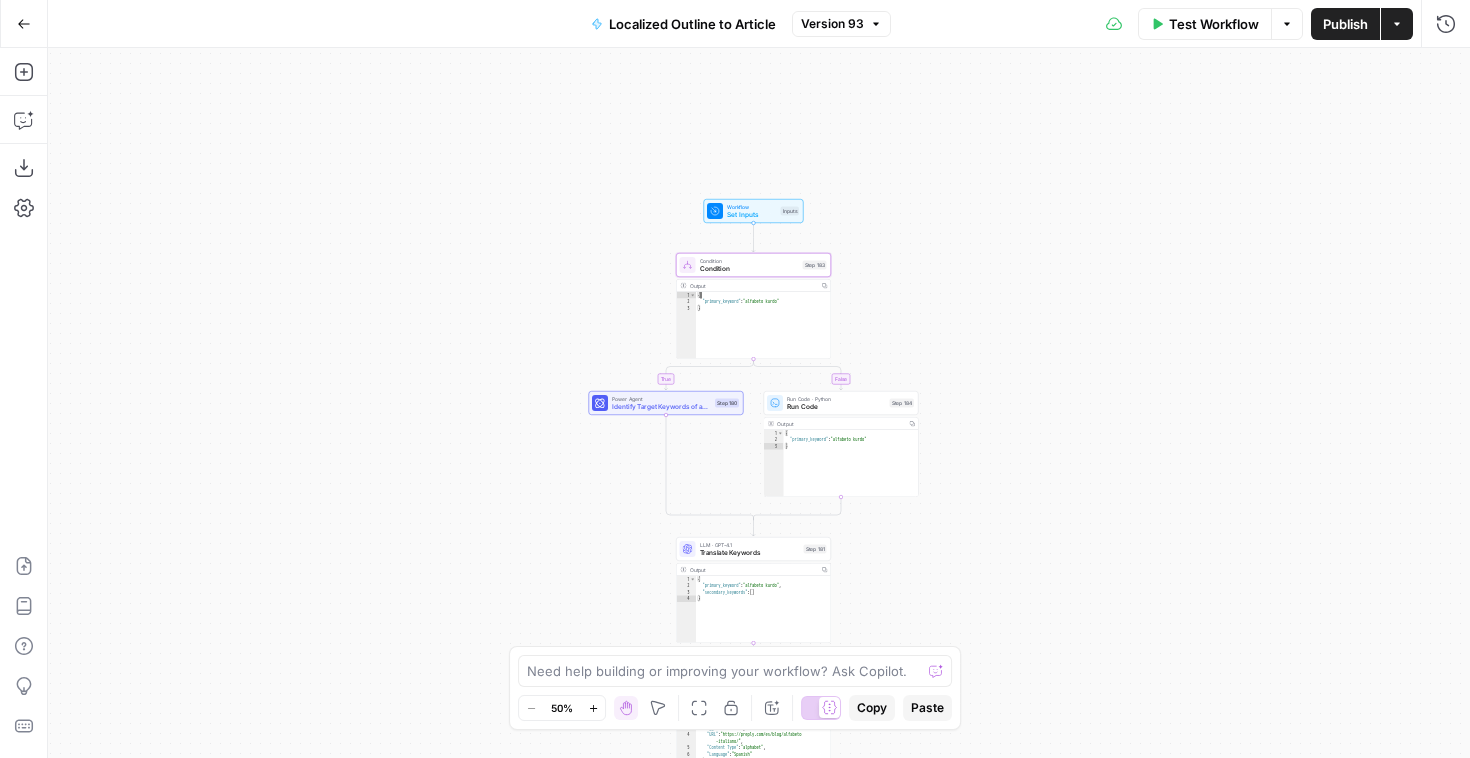 click on "{    "primary_keyword" :  "alfabeto kurdo" }" at bounding box center [763, 332] 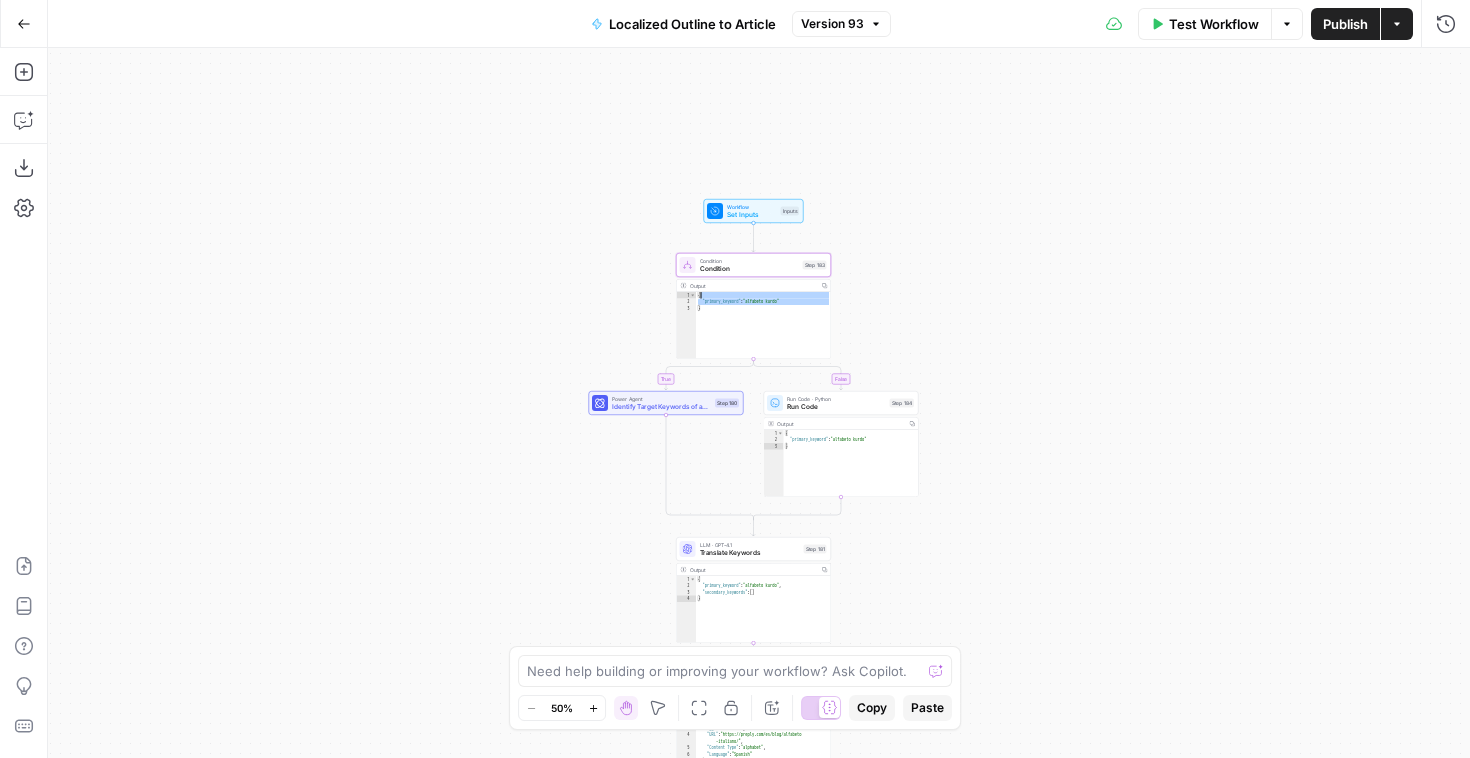 click on "{    "primary_keyword" :  "alfabeto kurdo" }" at bounding box center (763, 332) 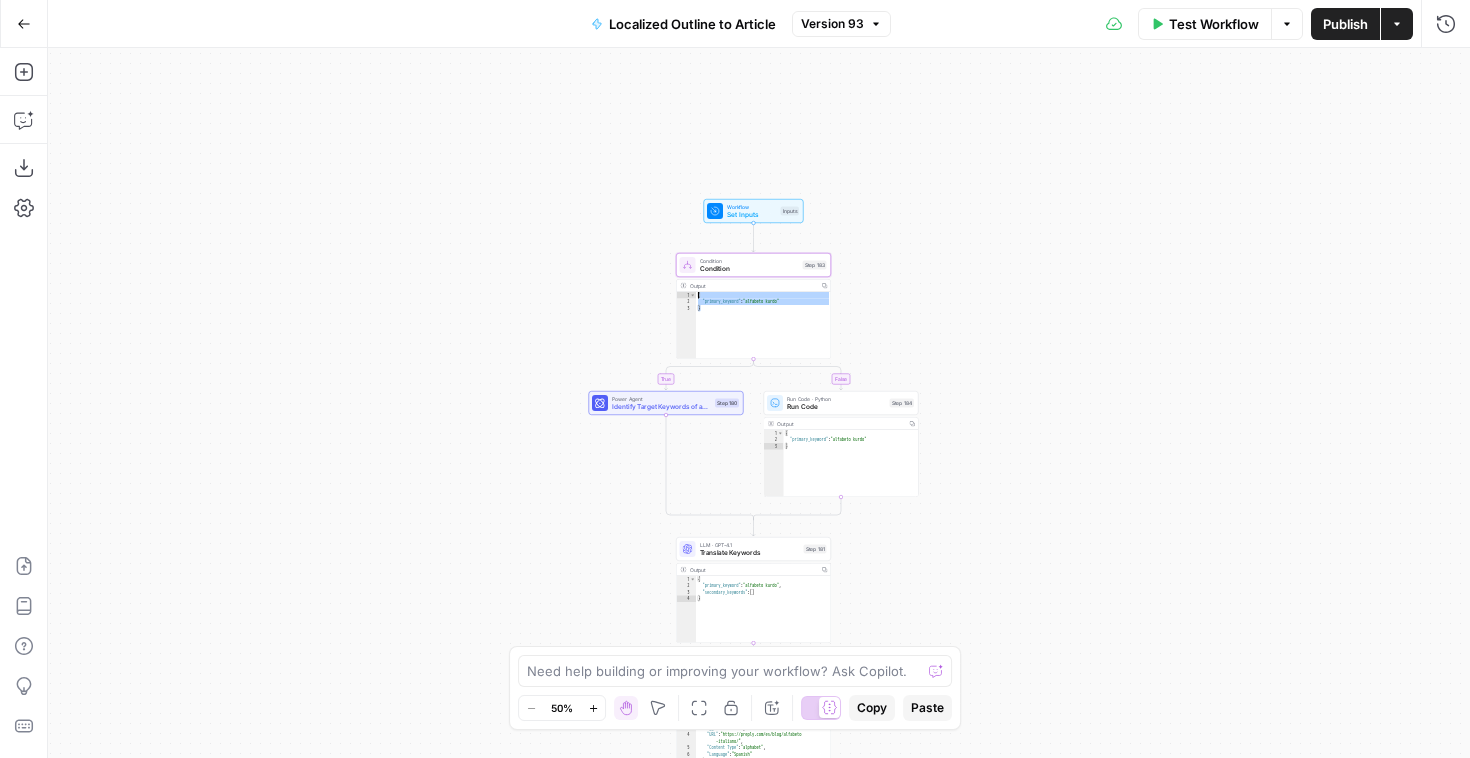 click on "{    "primary_keyword" :  "alfabeto kurdo" }" at bounding box center [763, 332] 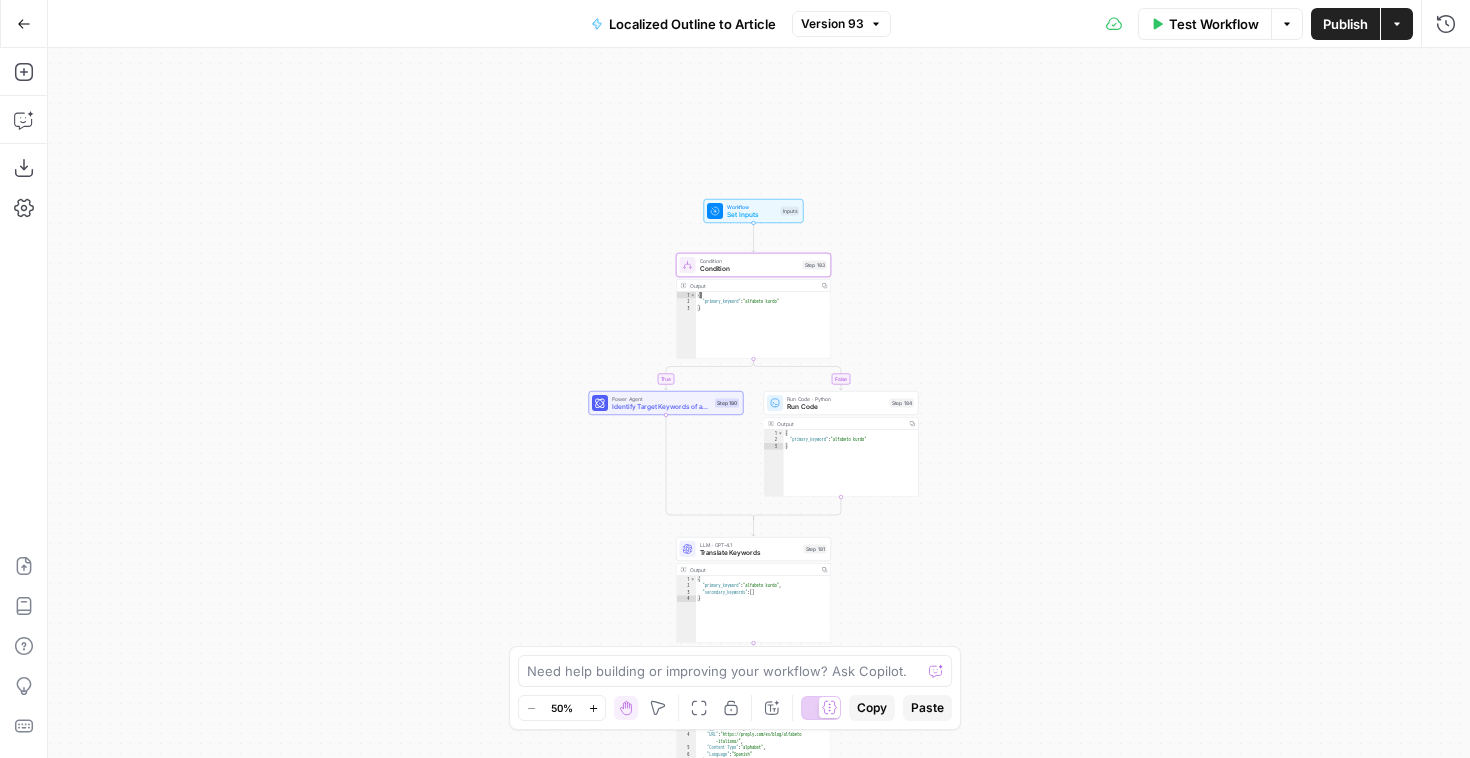 drag, startPoint x: 799, startPoint y: 302, endPoint x: 704, endPoint y: 302, distance: 95 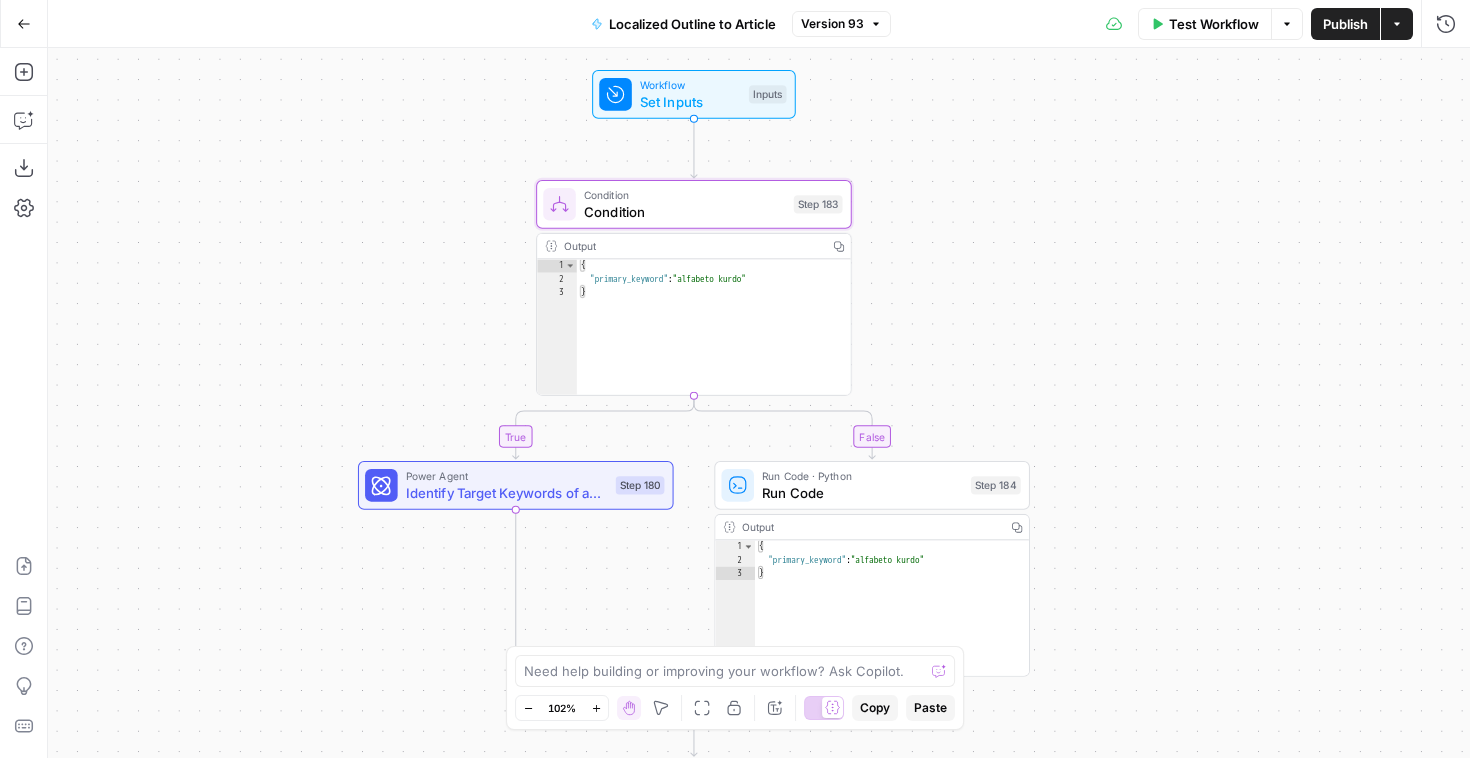 drag, startPoint x: 865, startPoint y: 311, endPoint x: 986, endPoint y: 284, distance: 123.97581 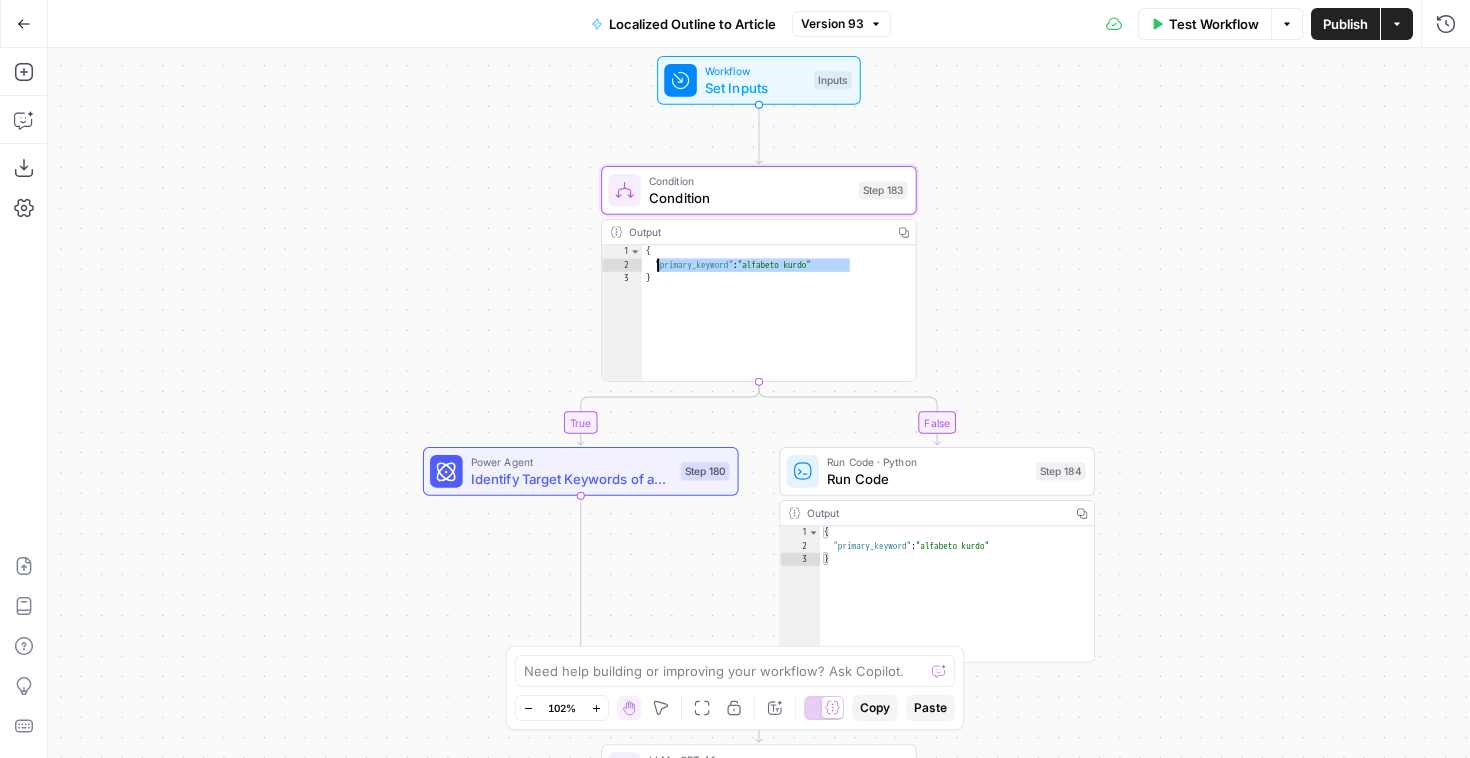 drag, startPoint x: 846, startPoint y: 263, endPoint x: 657, endPoint y: 262, distance: 189.00264 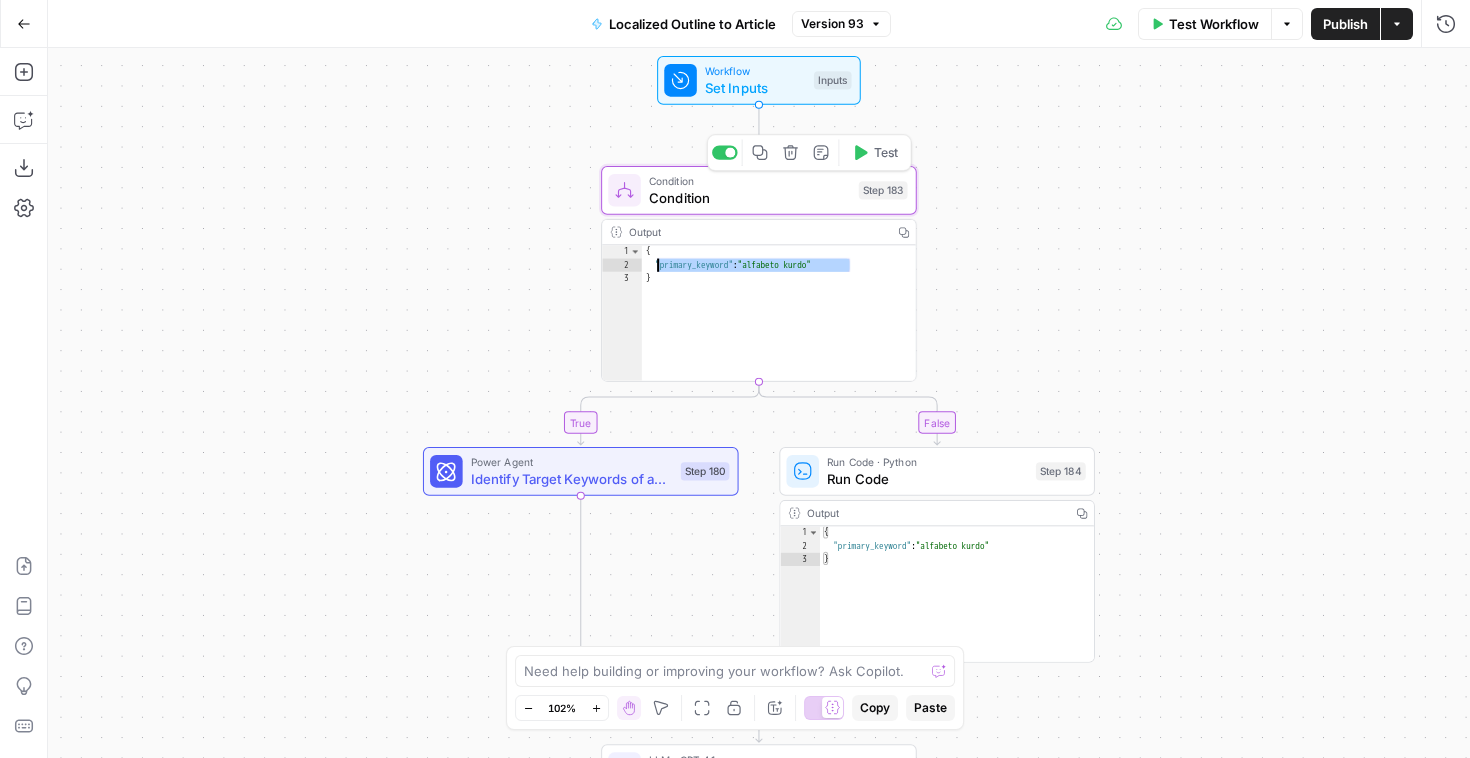 click on "Condition" at bounding box center [750, 181] 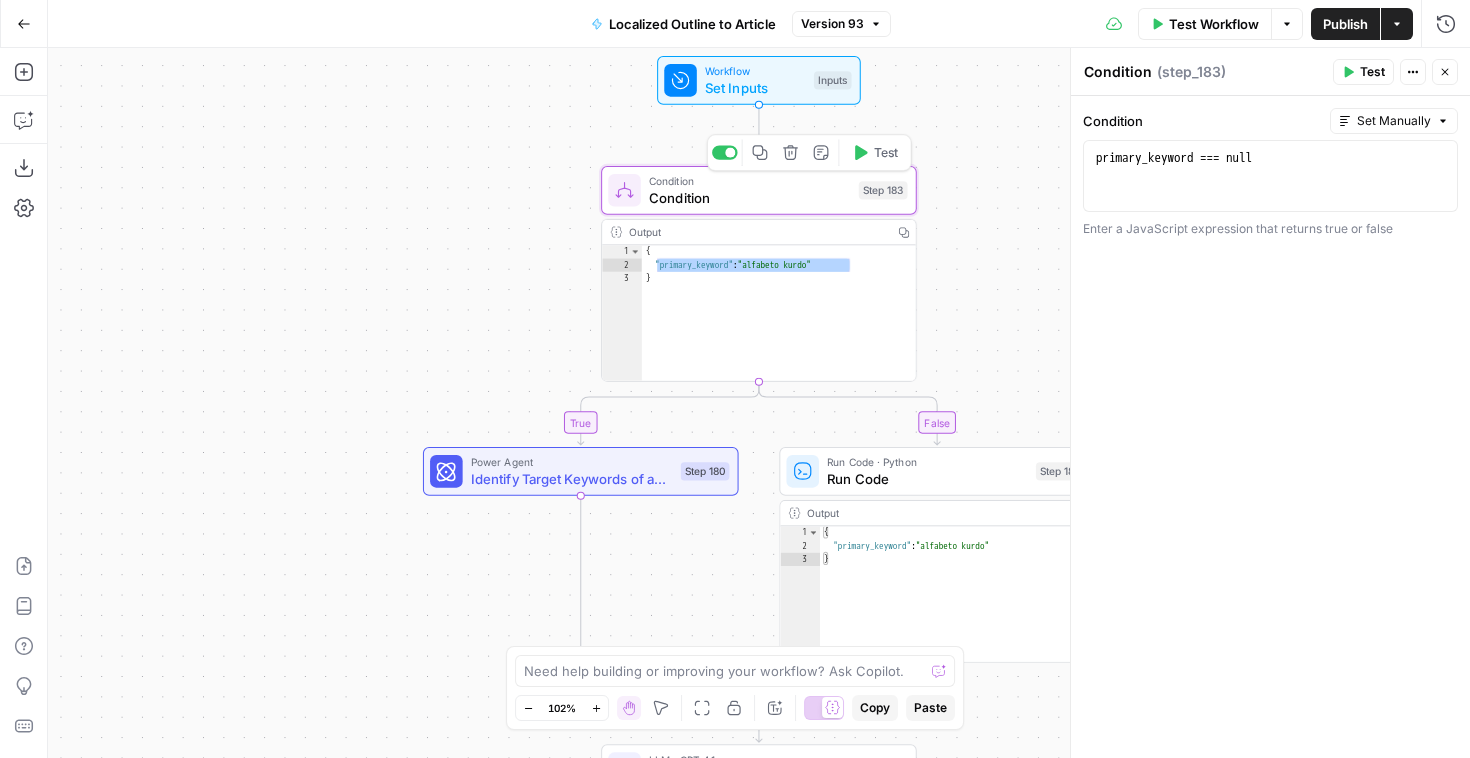 click 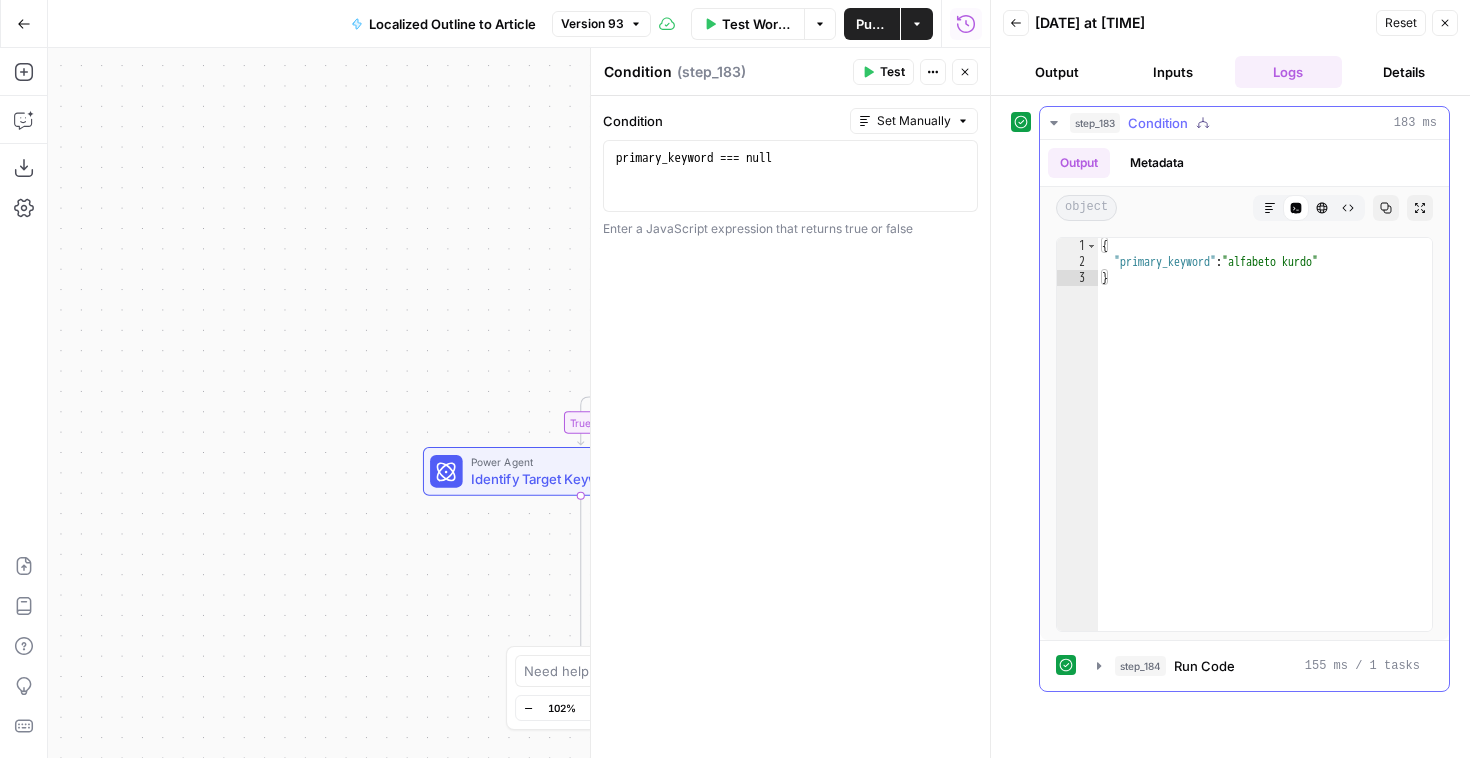 click on "Output Metadata" at bounding box center (1244, 163) 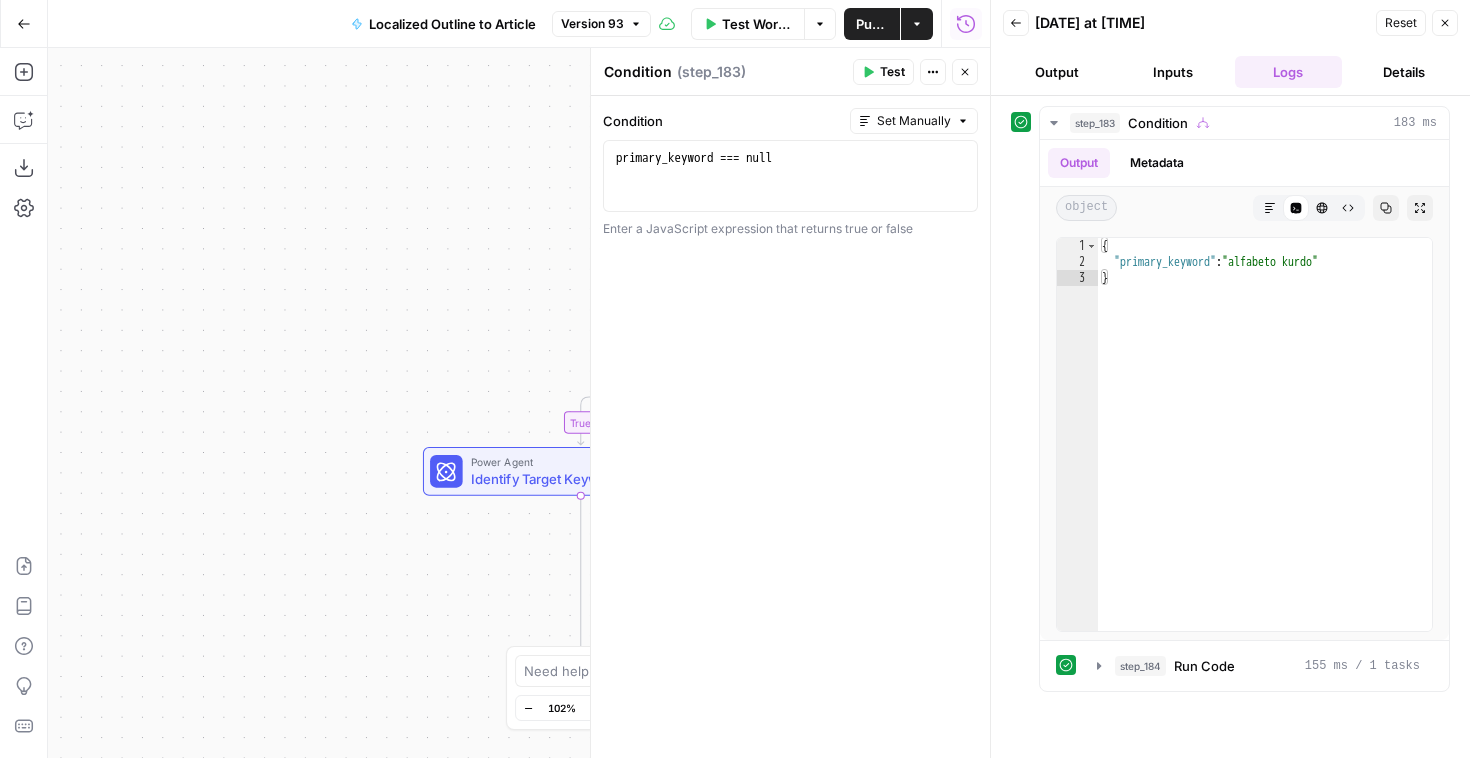 click 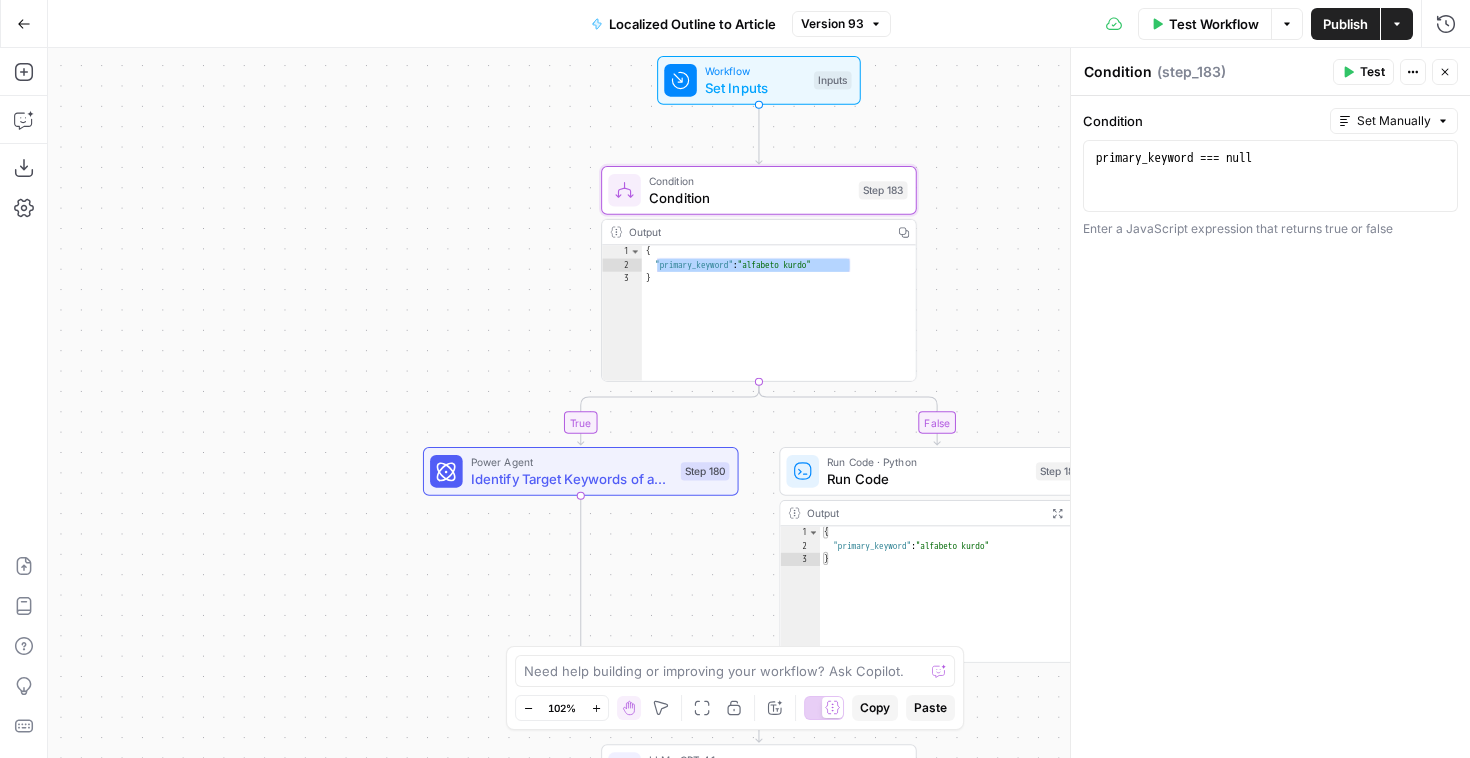 click on "Workflow" at bounding box center [755, 71] 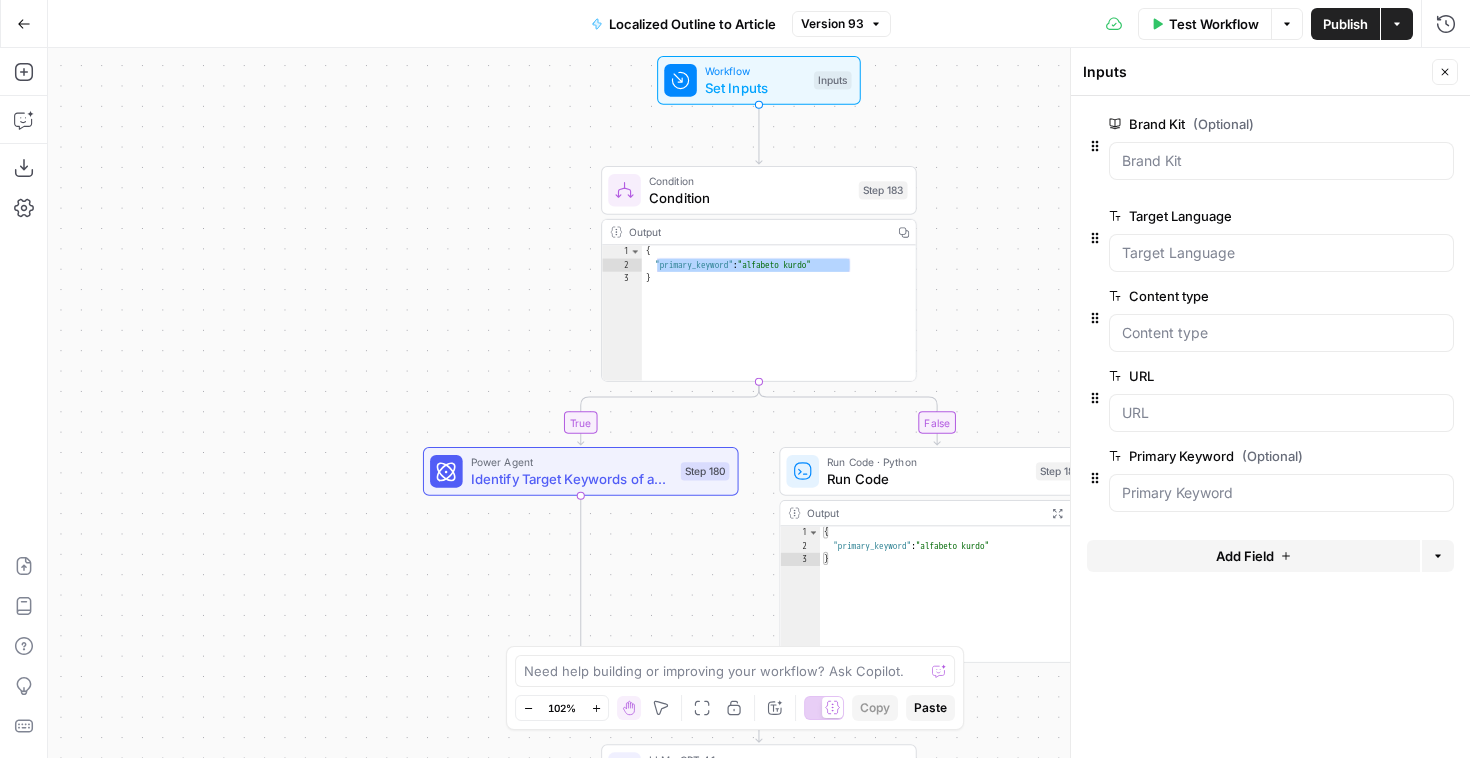 click on "{    "primary_keyword" :  "alfabeto kurdo" }" at bounding box center (779, 327) 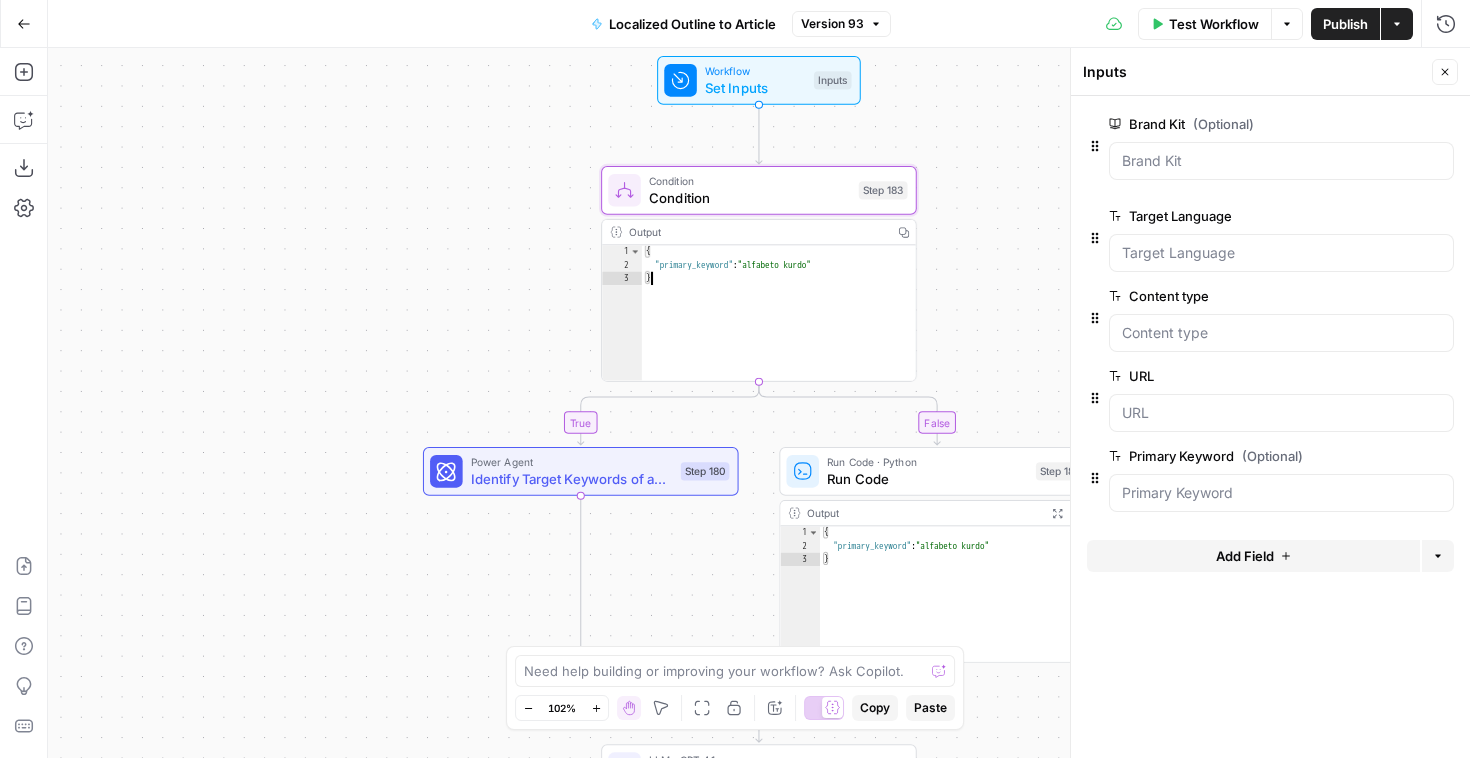 click 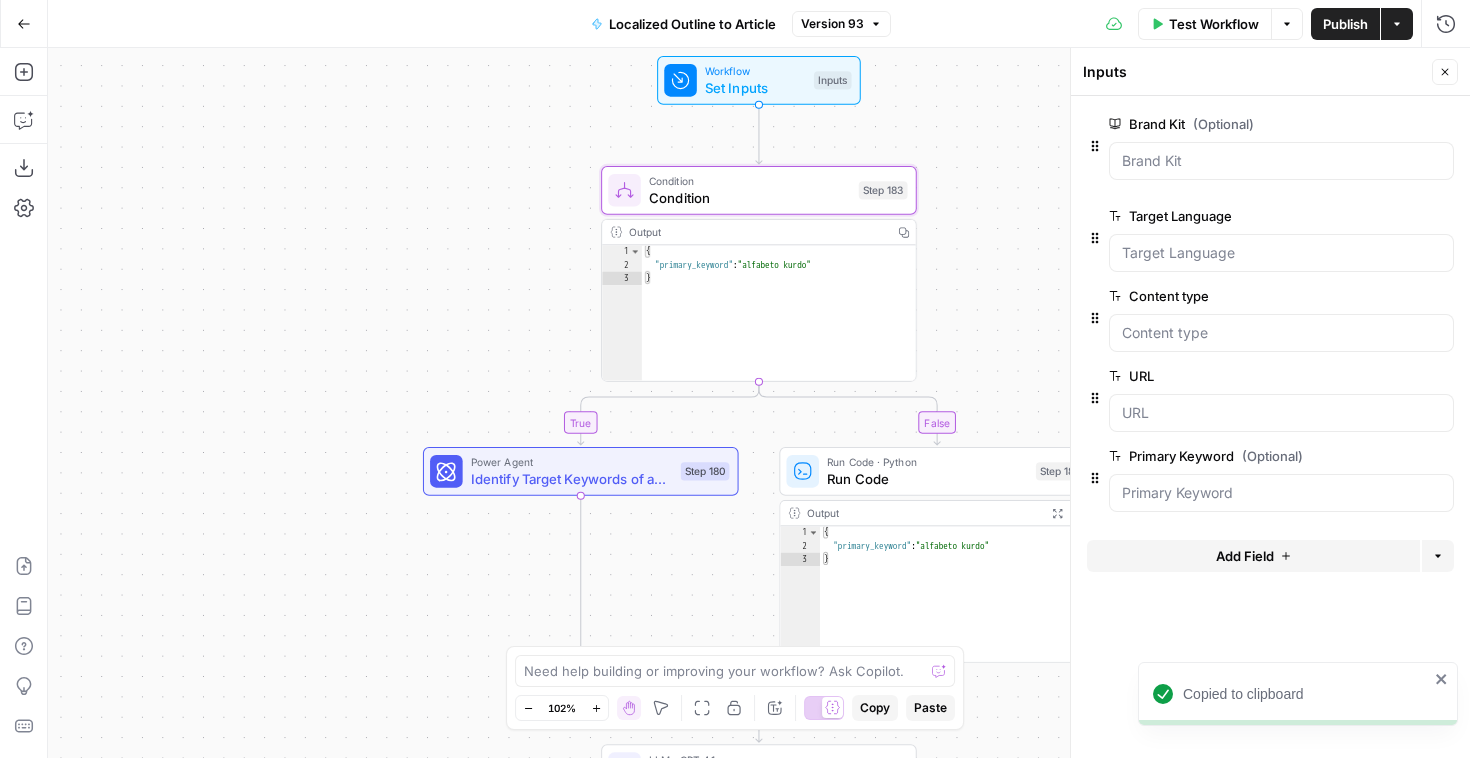 click 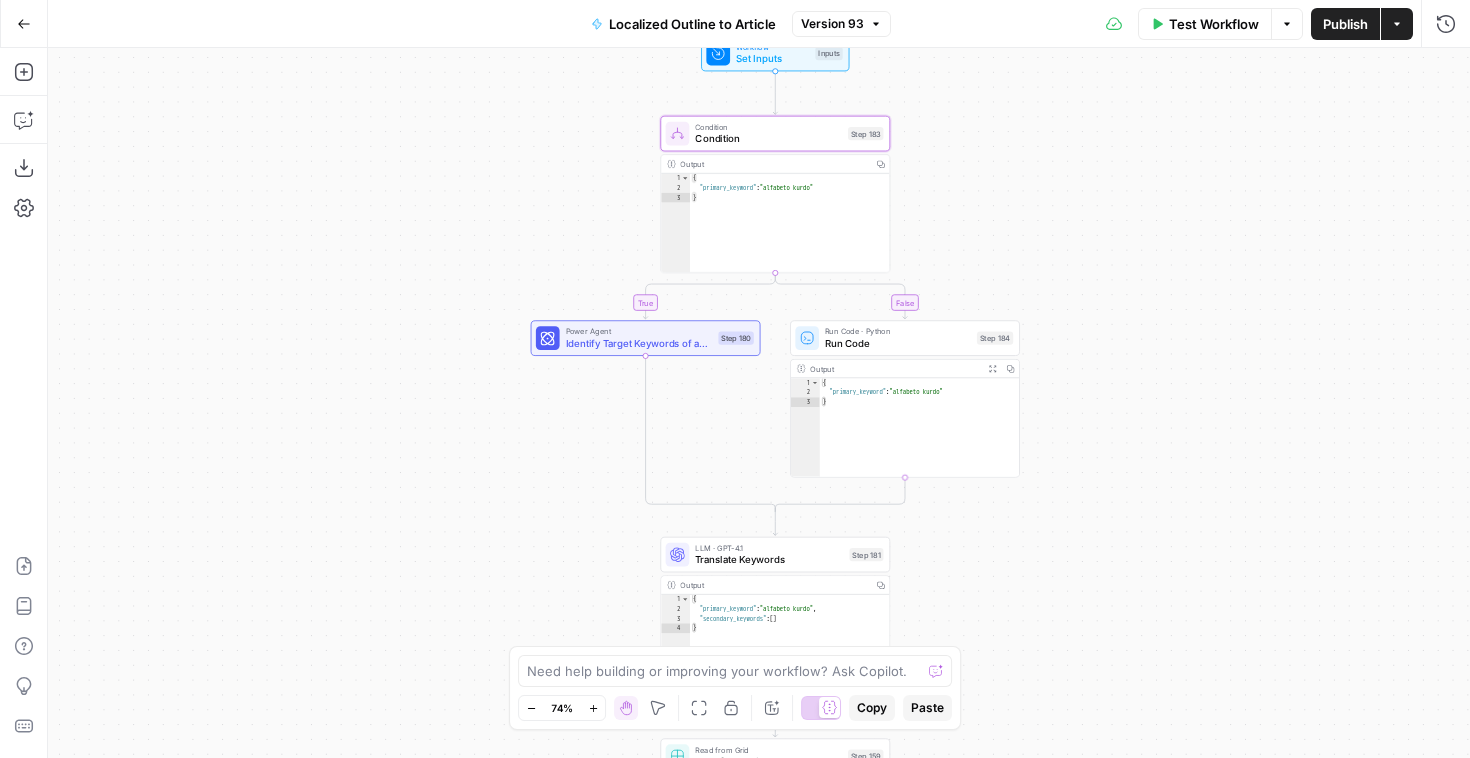 drag, startPoint x: 1178, startPoint y: 312, endPoint x: 1073, endPoint y: 250, distance: 121.93851 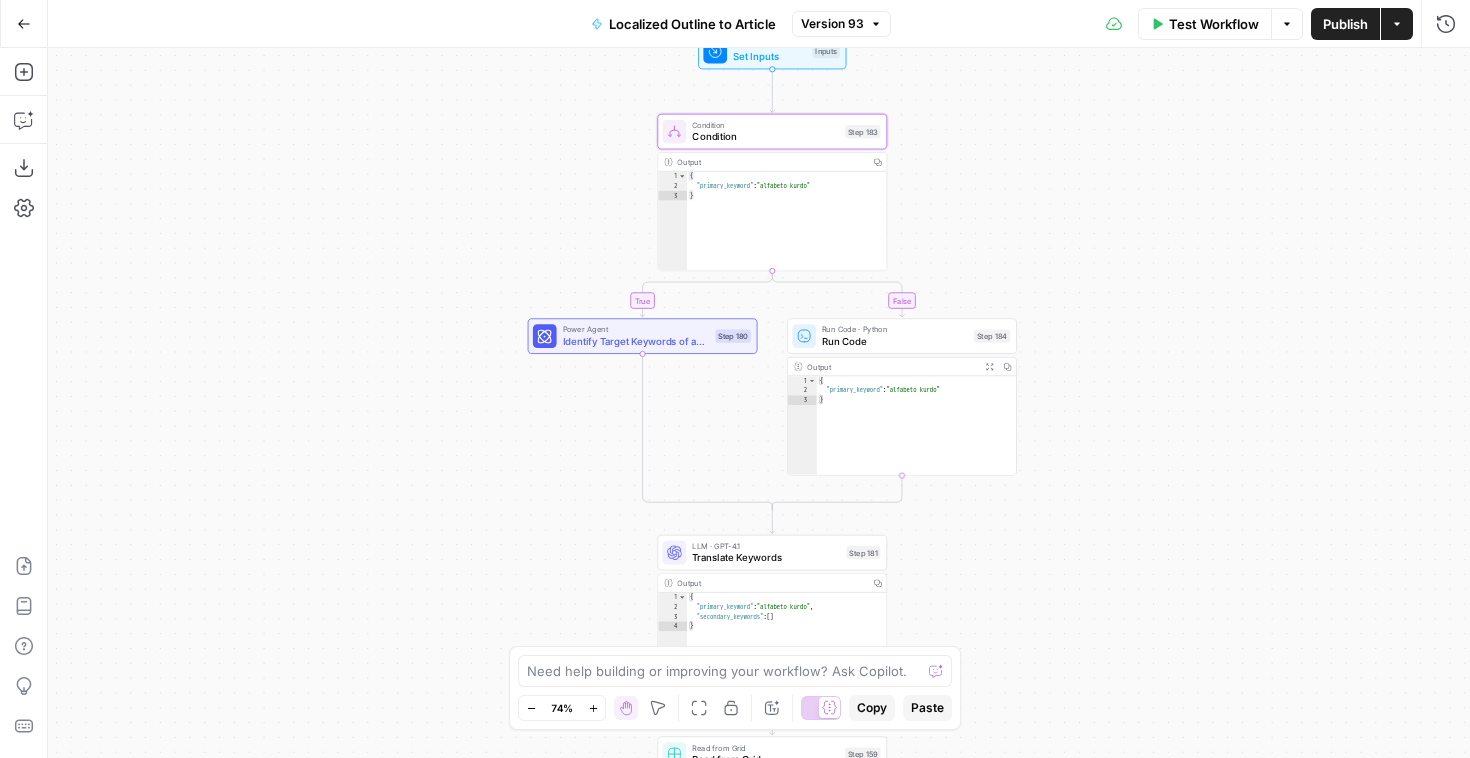 click on "{    "primary_keyword" :  "alfabeto kurdo" }" at bounding box center (787, 231) 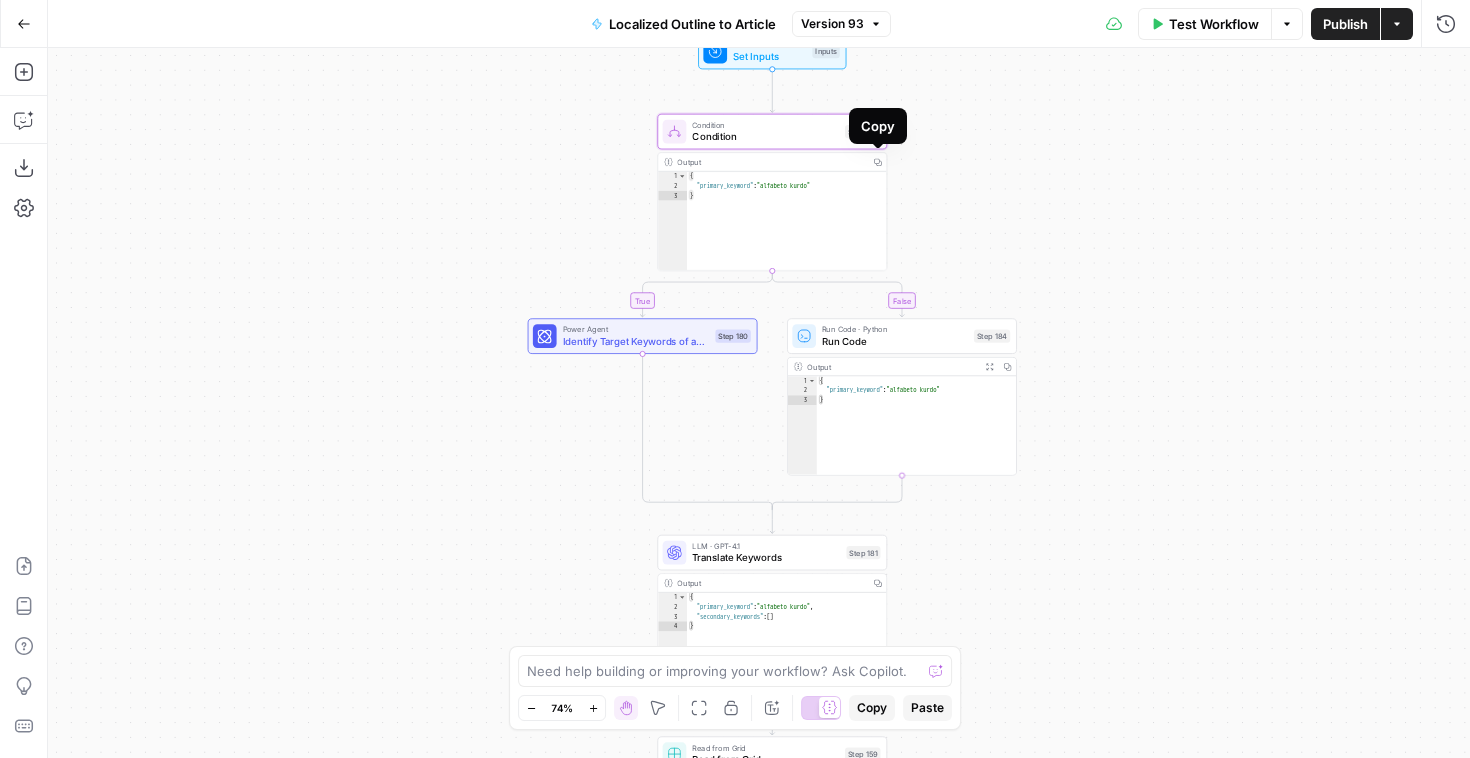 click 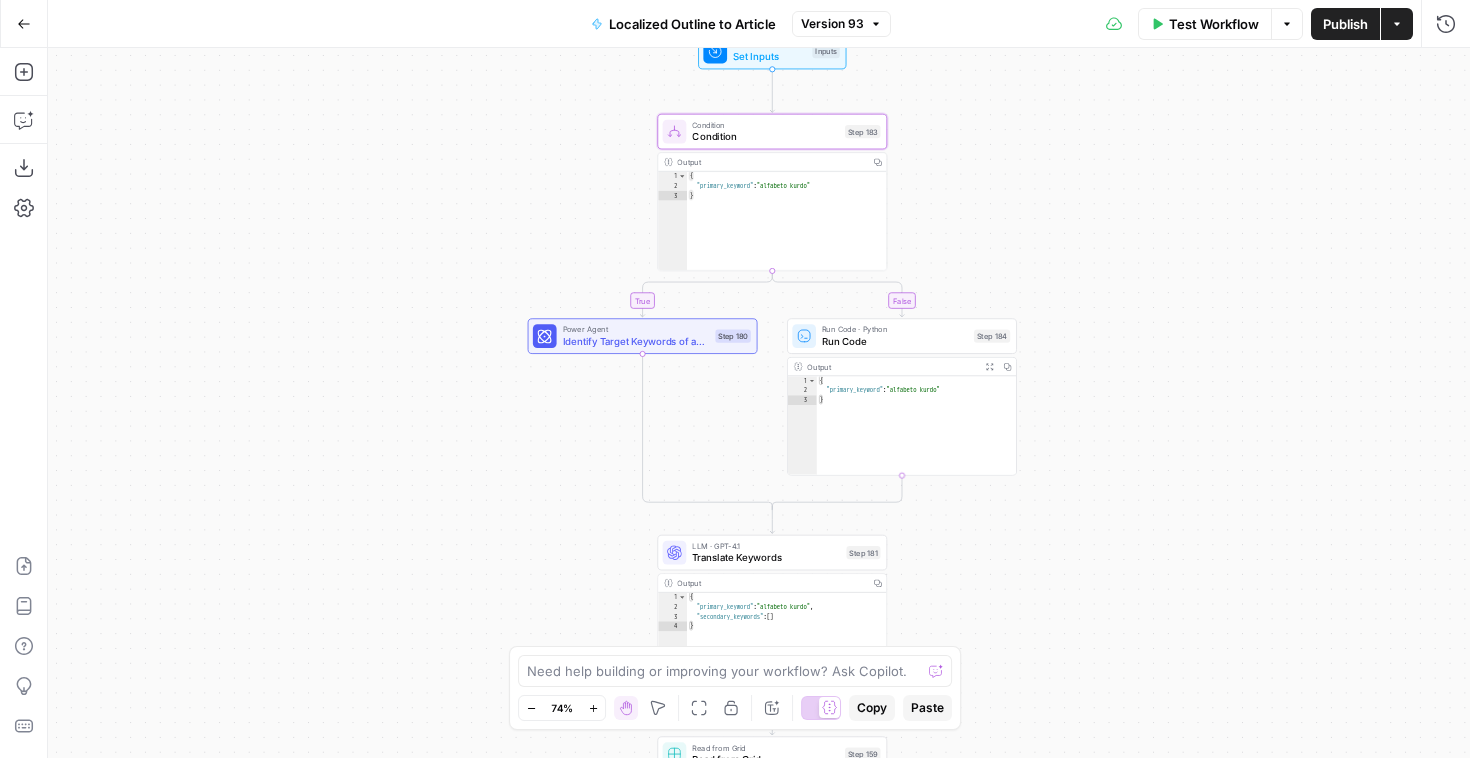 type 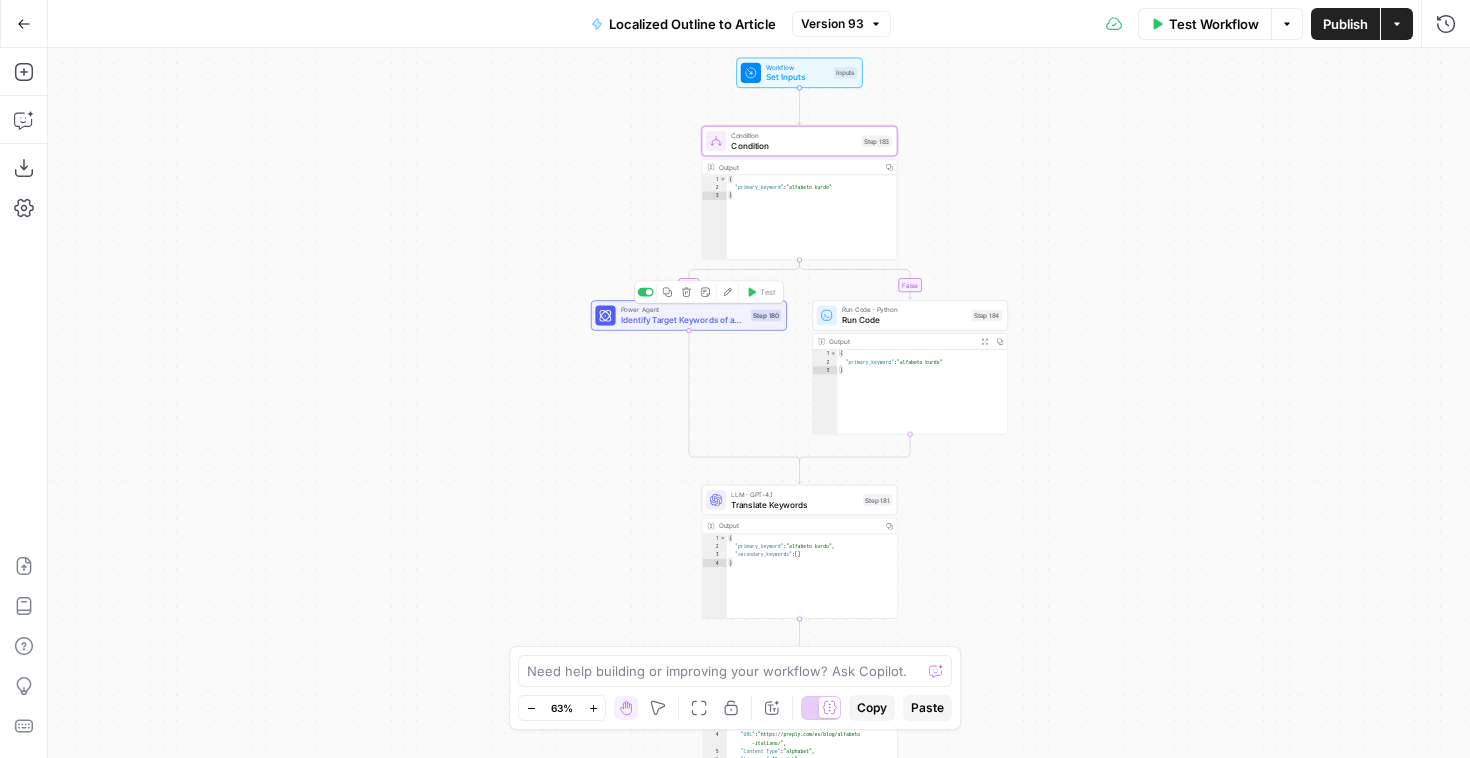 click on "Identify Target Keywords of an Article" at bounding box center (683, 320) 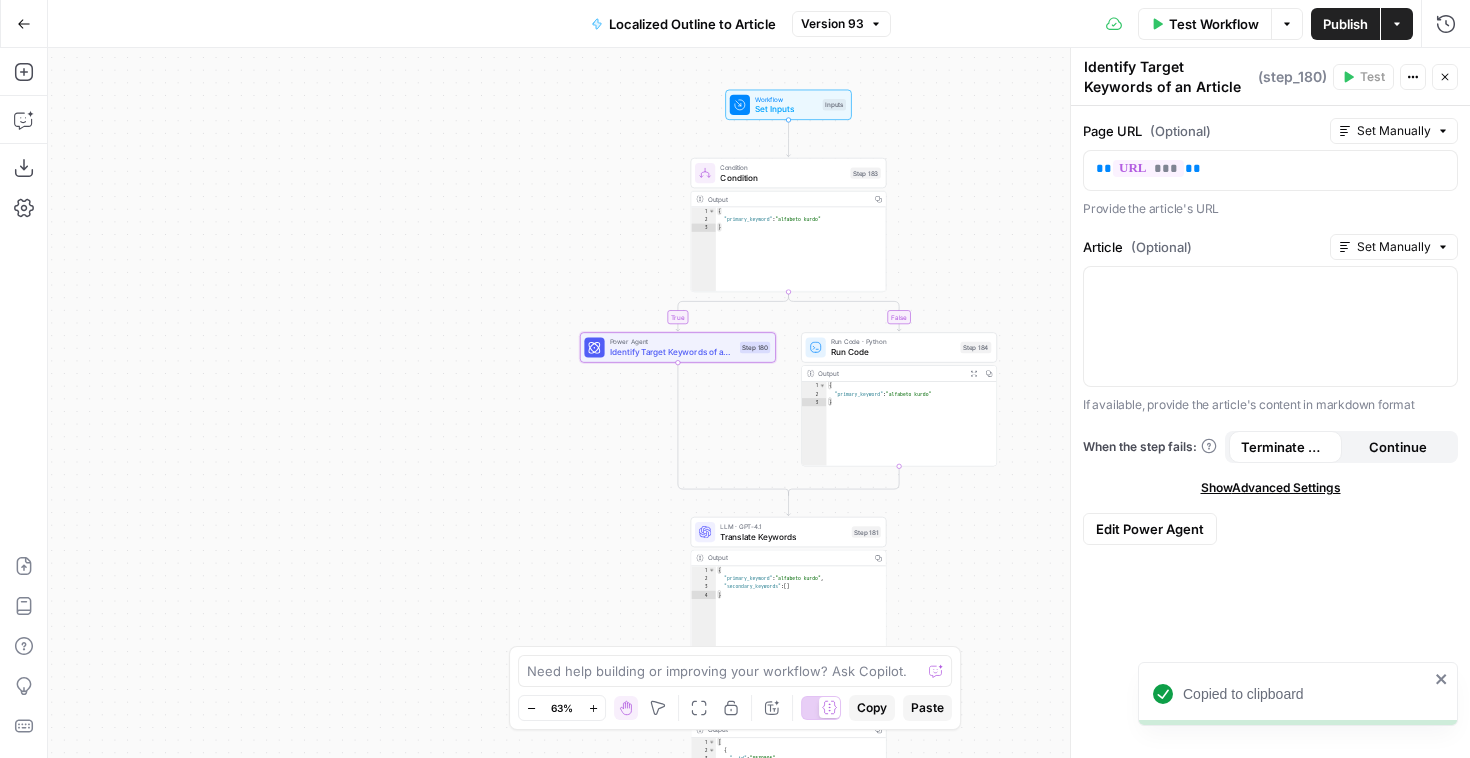 click 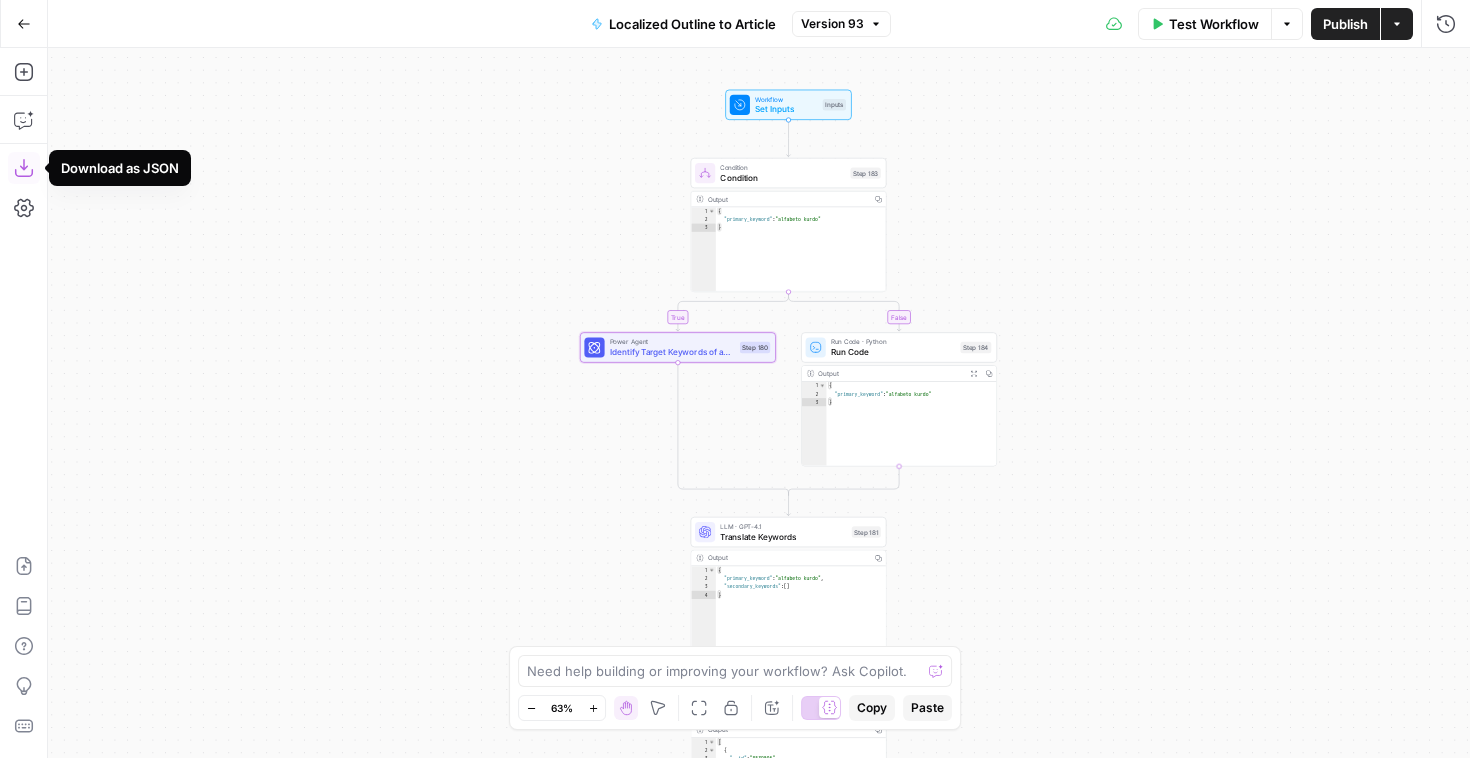 click 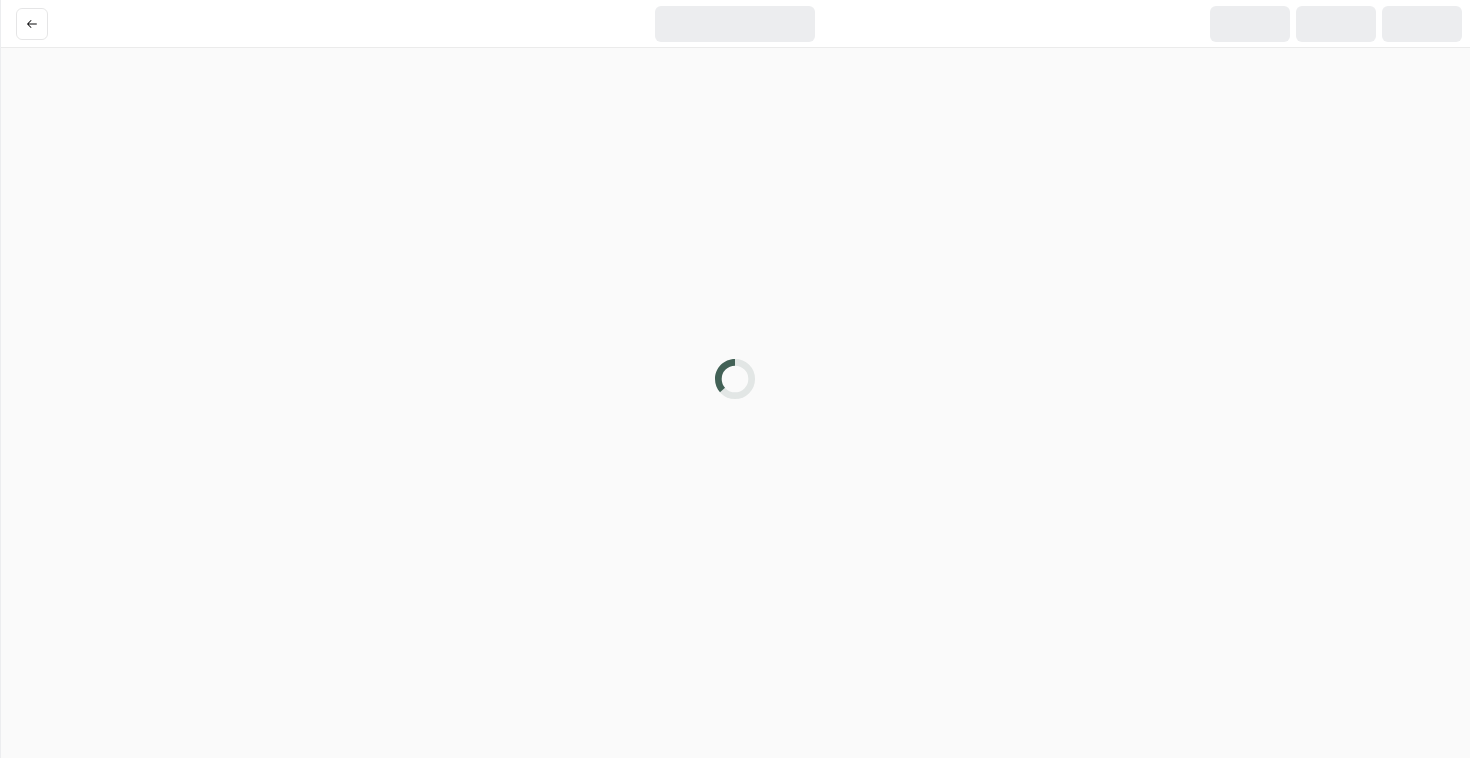 scroll, scrollTop: 0, scrollLeft: 0, axis: both 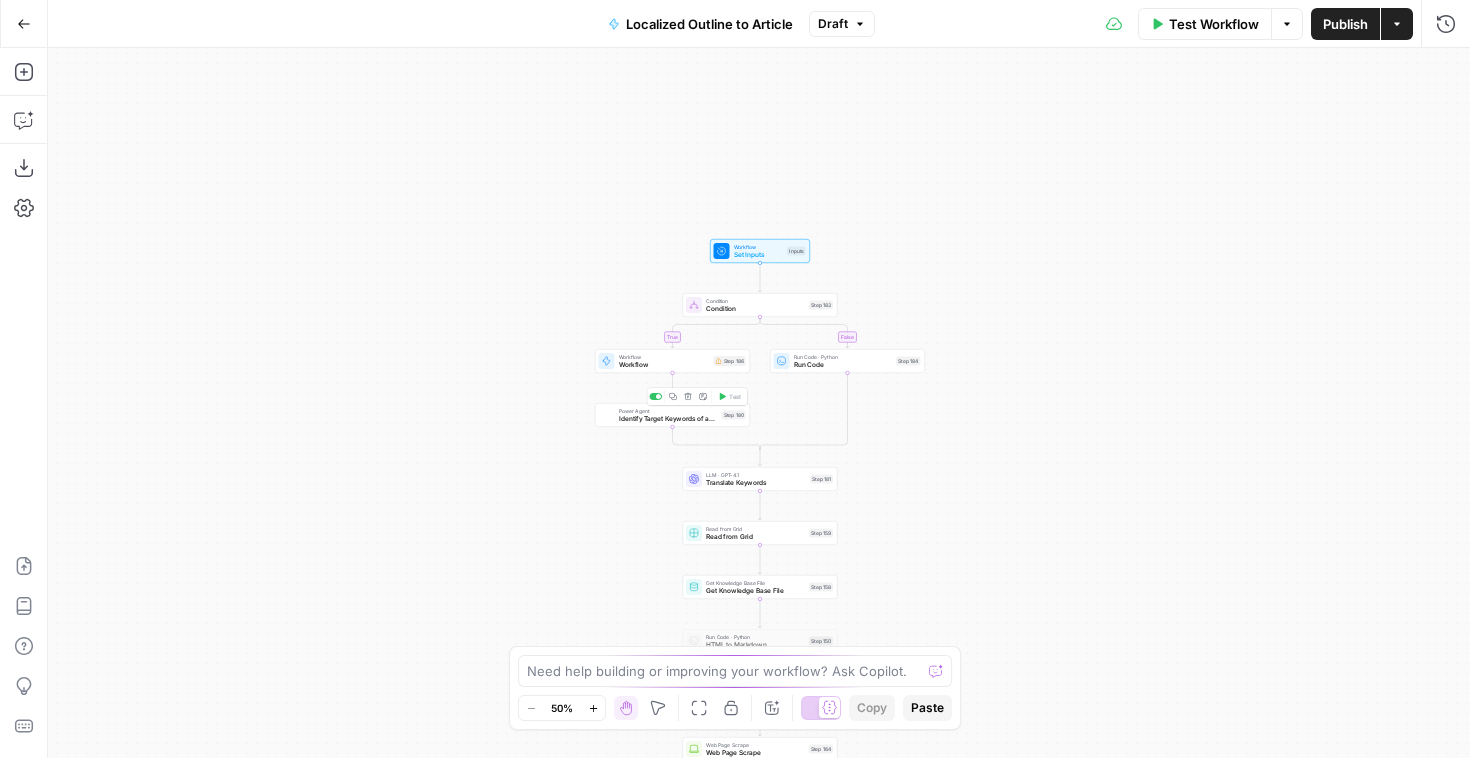 click on "Identify Target Keywords of an Article" at bounding box center [668, 419] 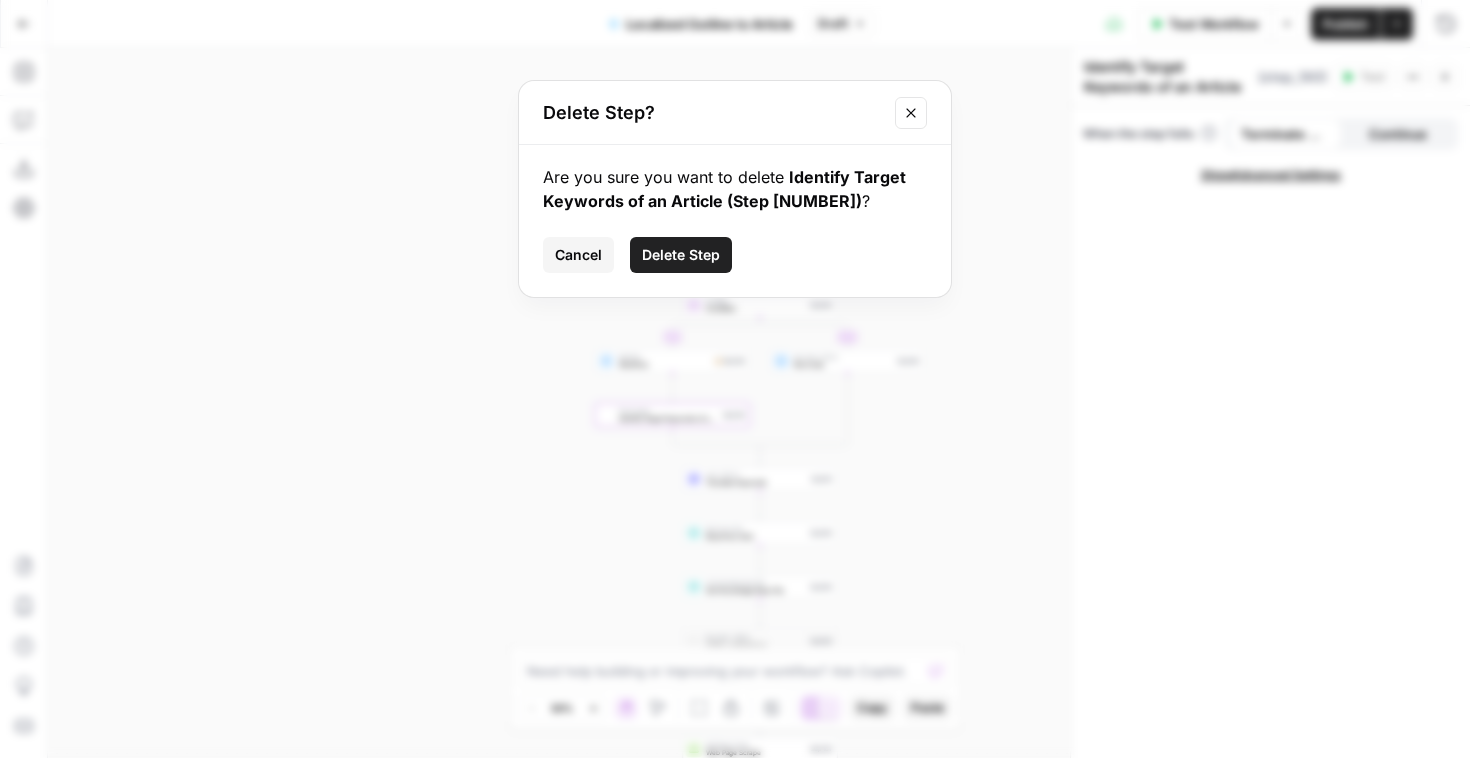 click at bounding box center (911, 113) 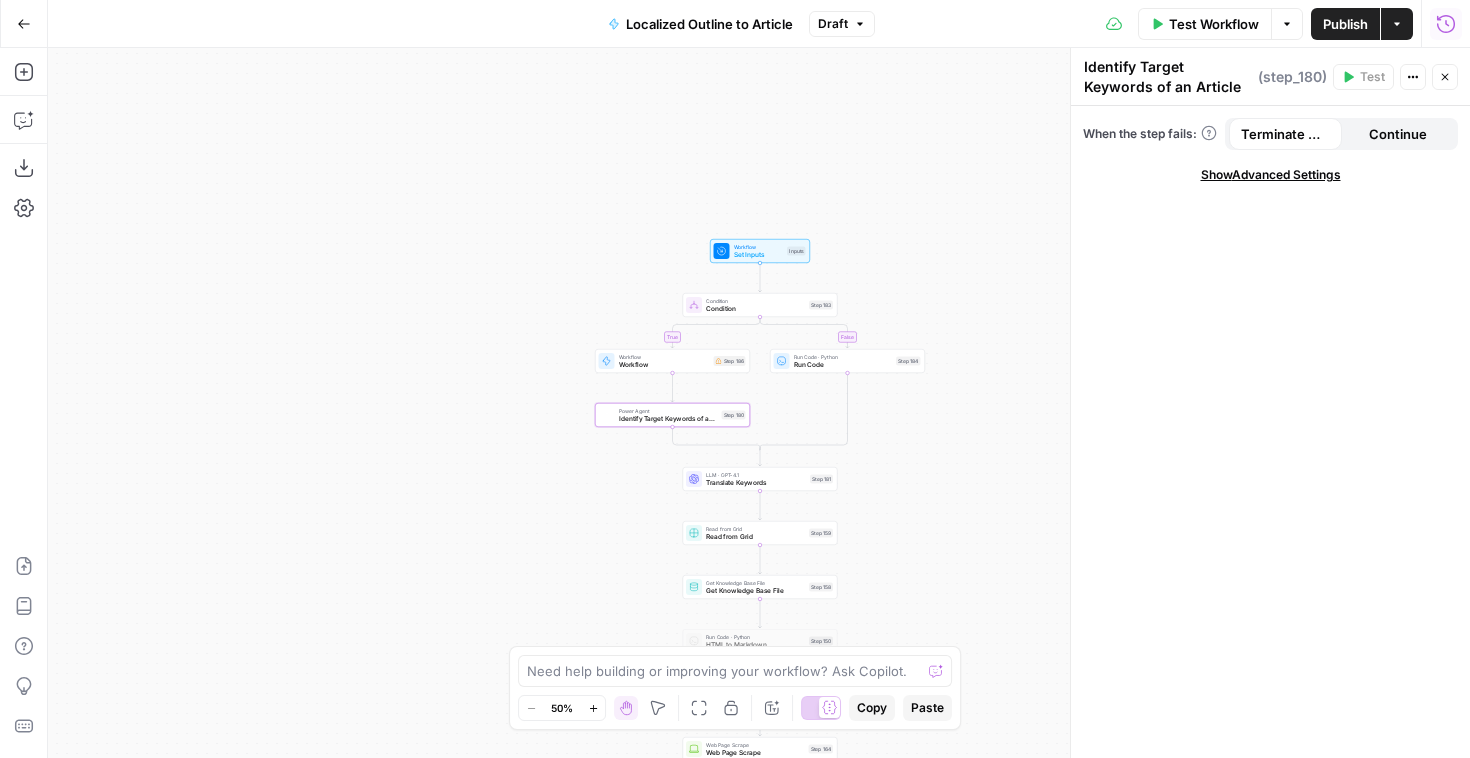 click 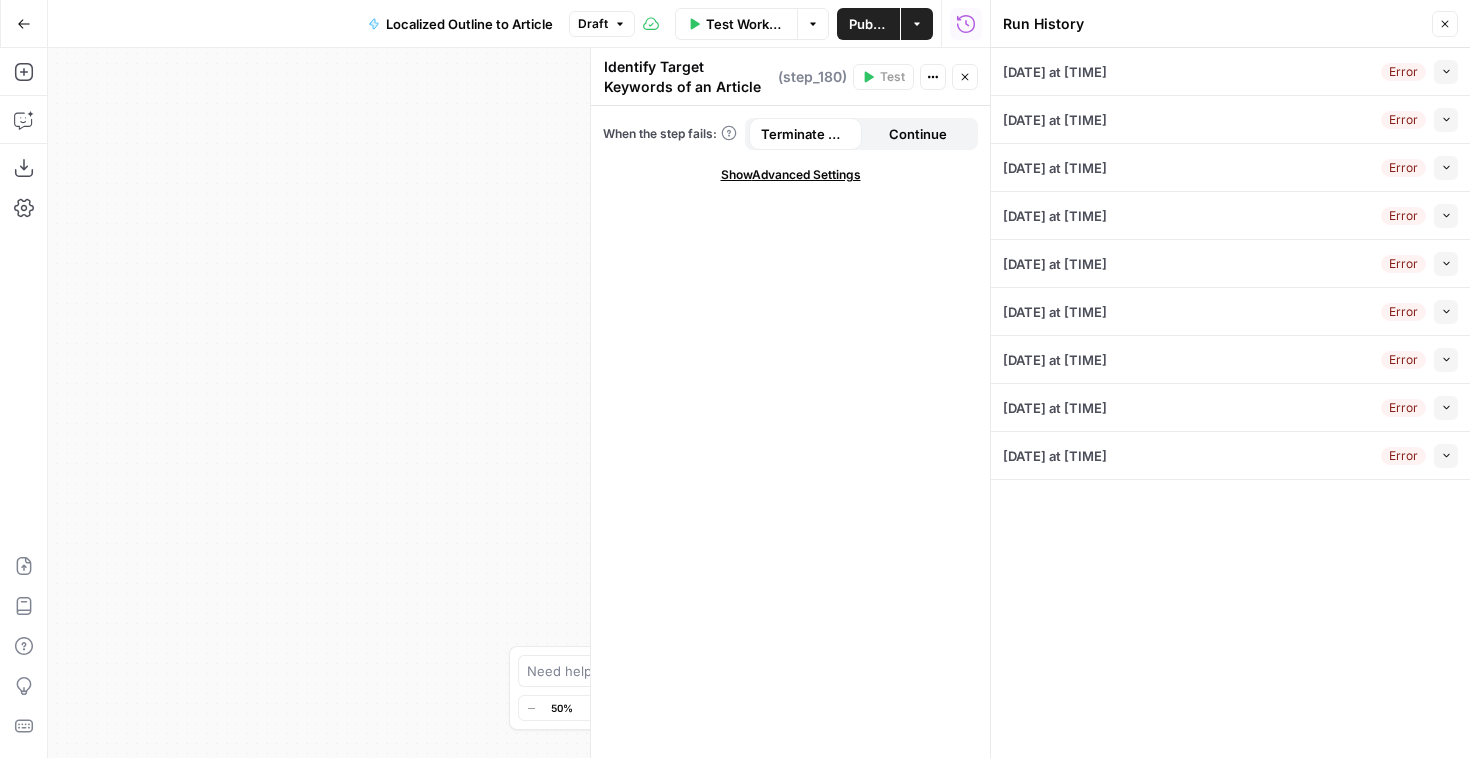 click on "07/26/25 at 9:19 AM" at bounding box center (1055, 456) 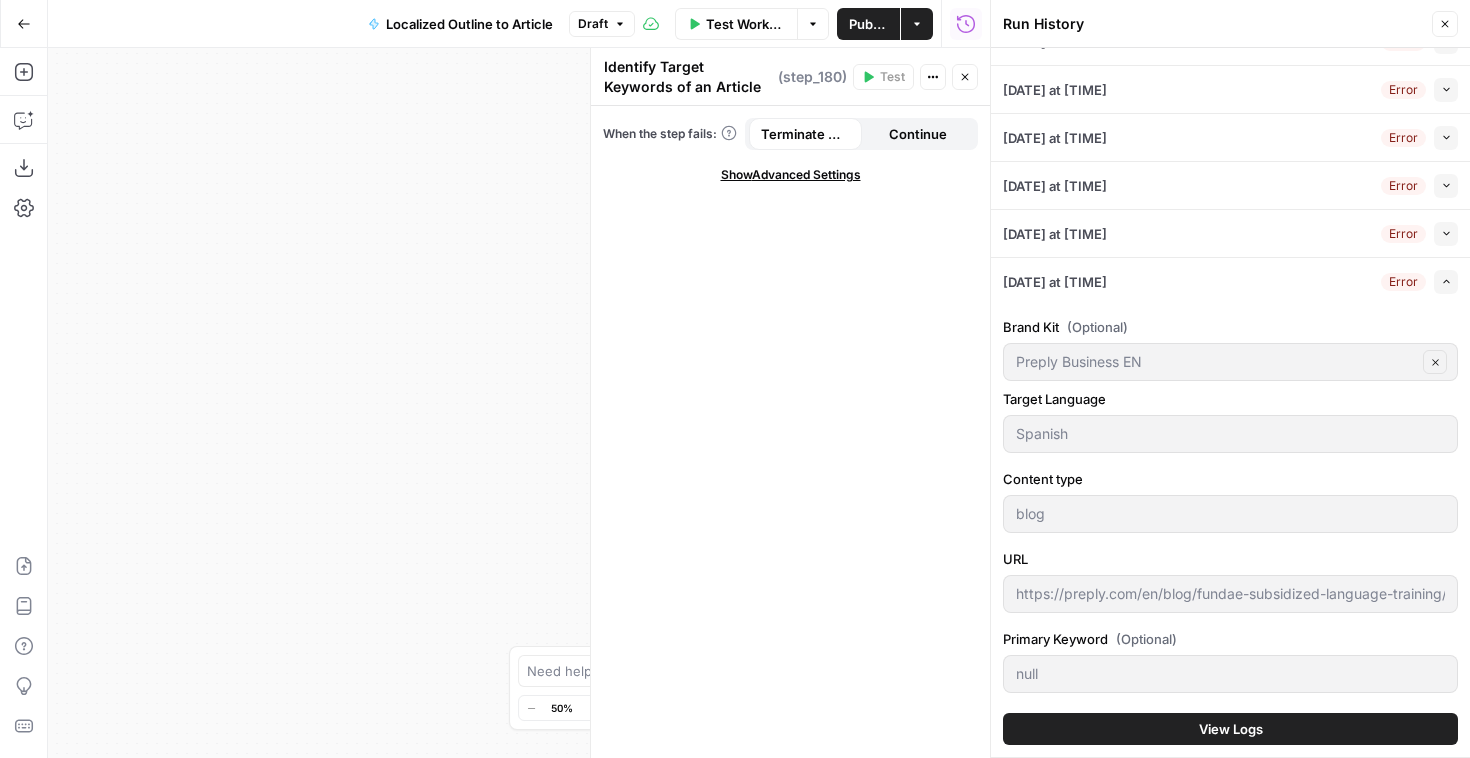 scroll, scrollTop: 0, scrollLeft: 0, axis: both 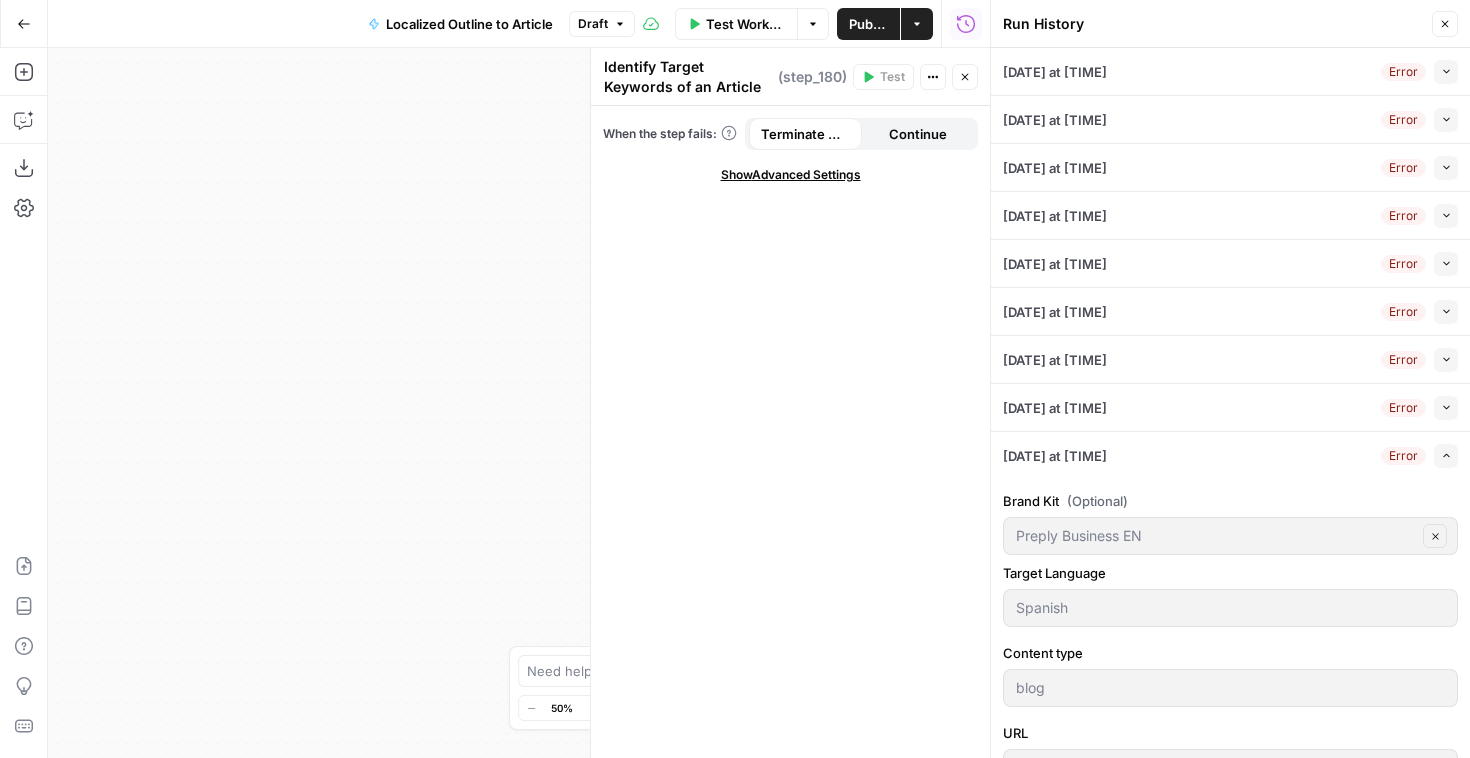 click on "Close" at bounding box center [1445, 24] 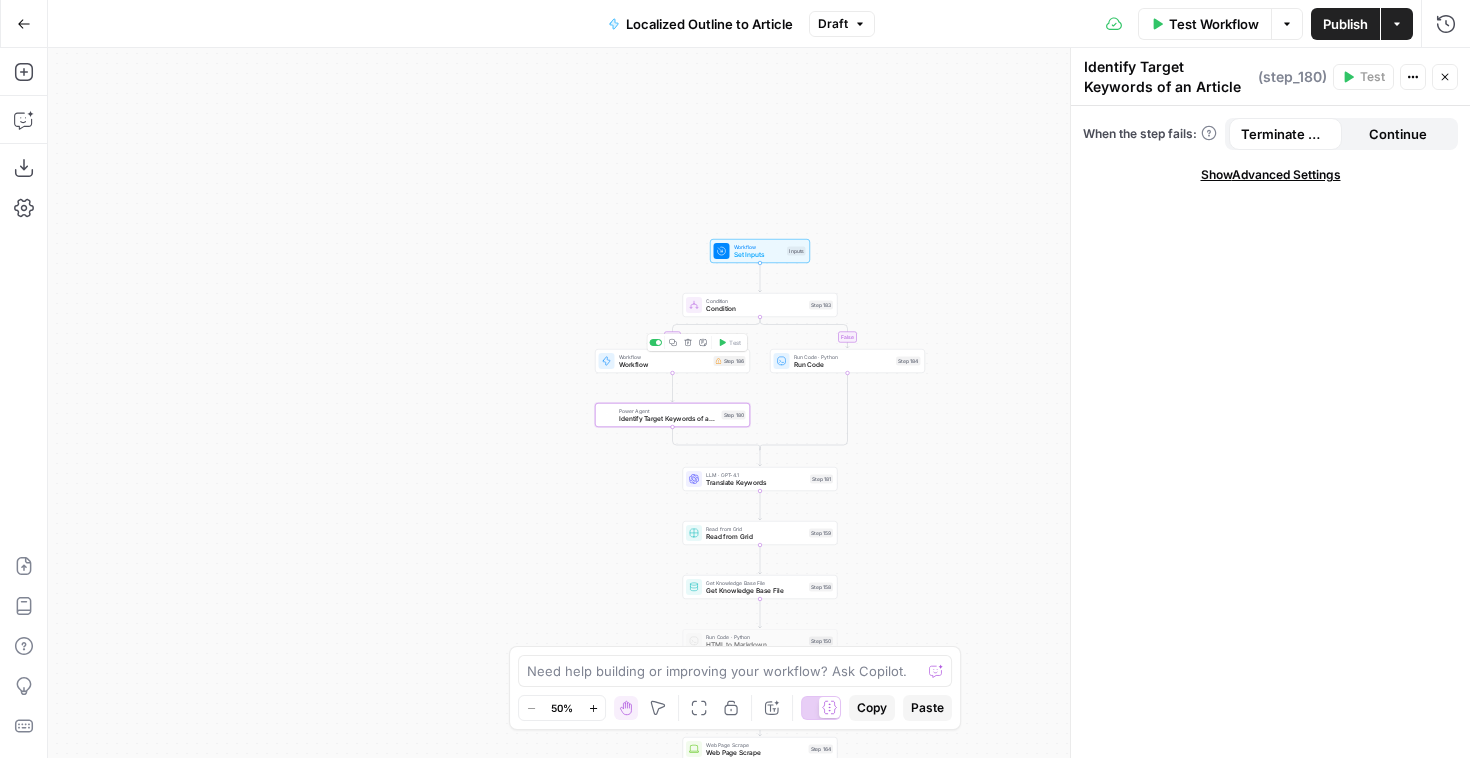 click on "Workflow" at bounding box center [664, 365] 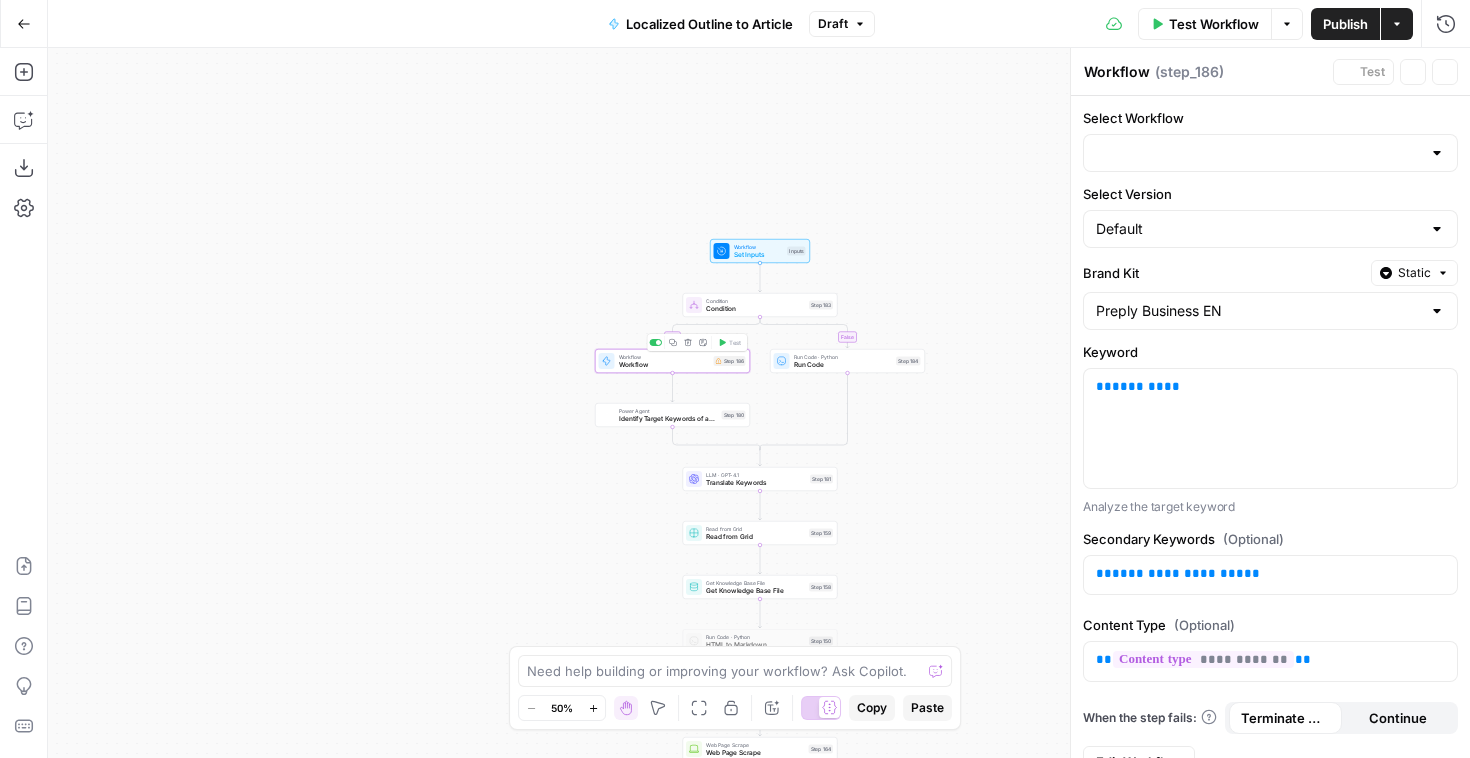 type on "Keyword to Content Brief - Fork - B2B" 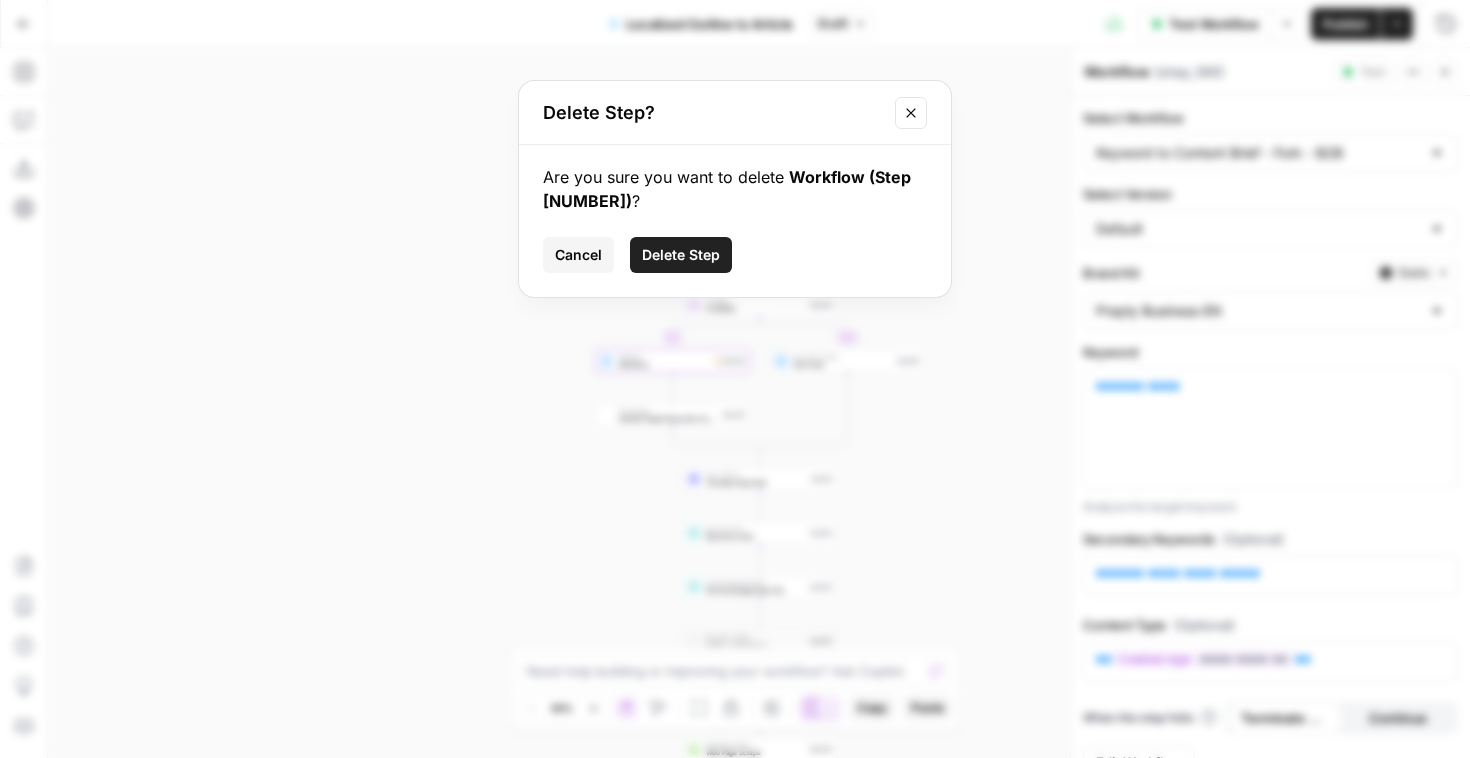 click on "Delete Step" at bounding box center [681, 255] 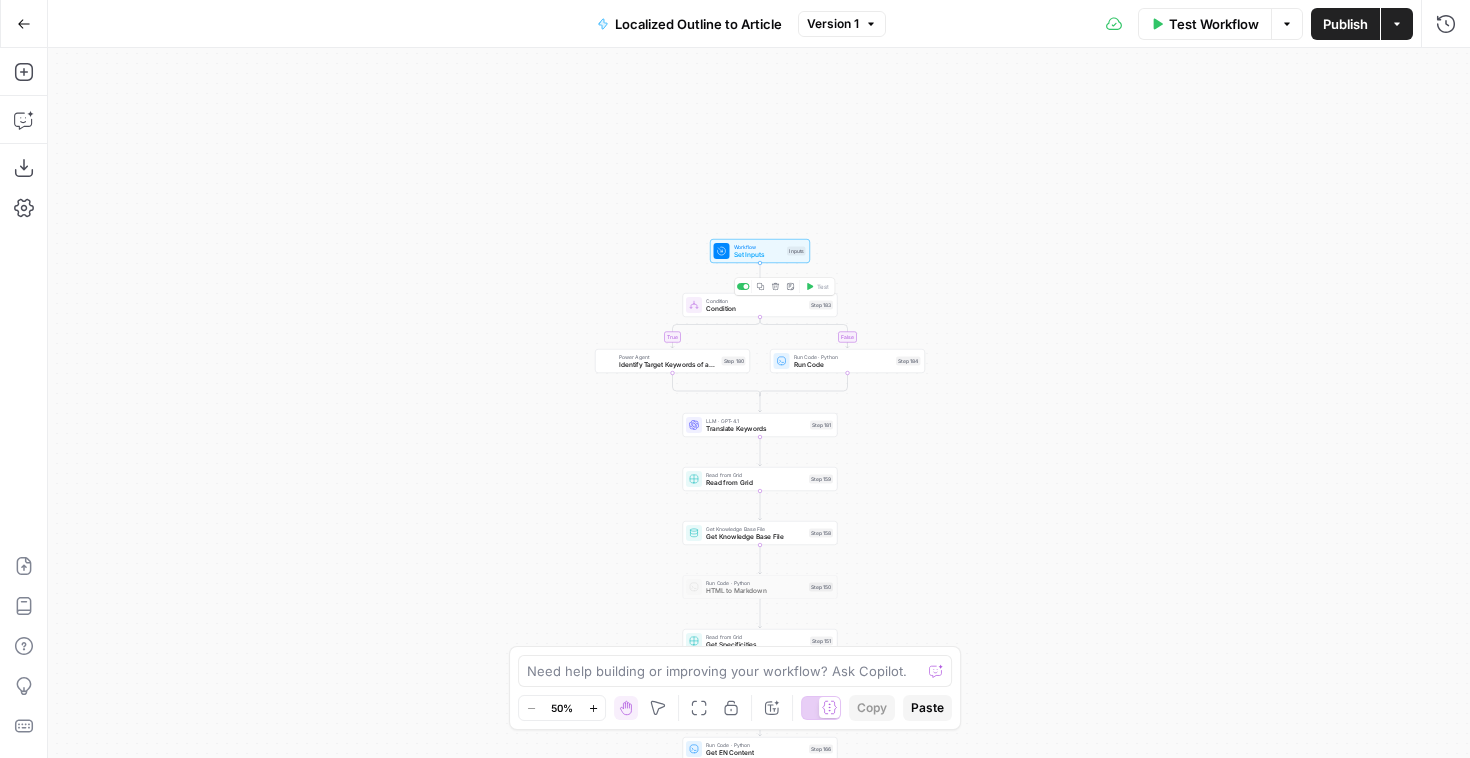 click on "Condition Condition Step 183 Copy step Delete step Add Note Test" at bounding box center (760, 305) 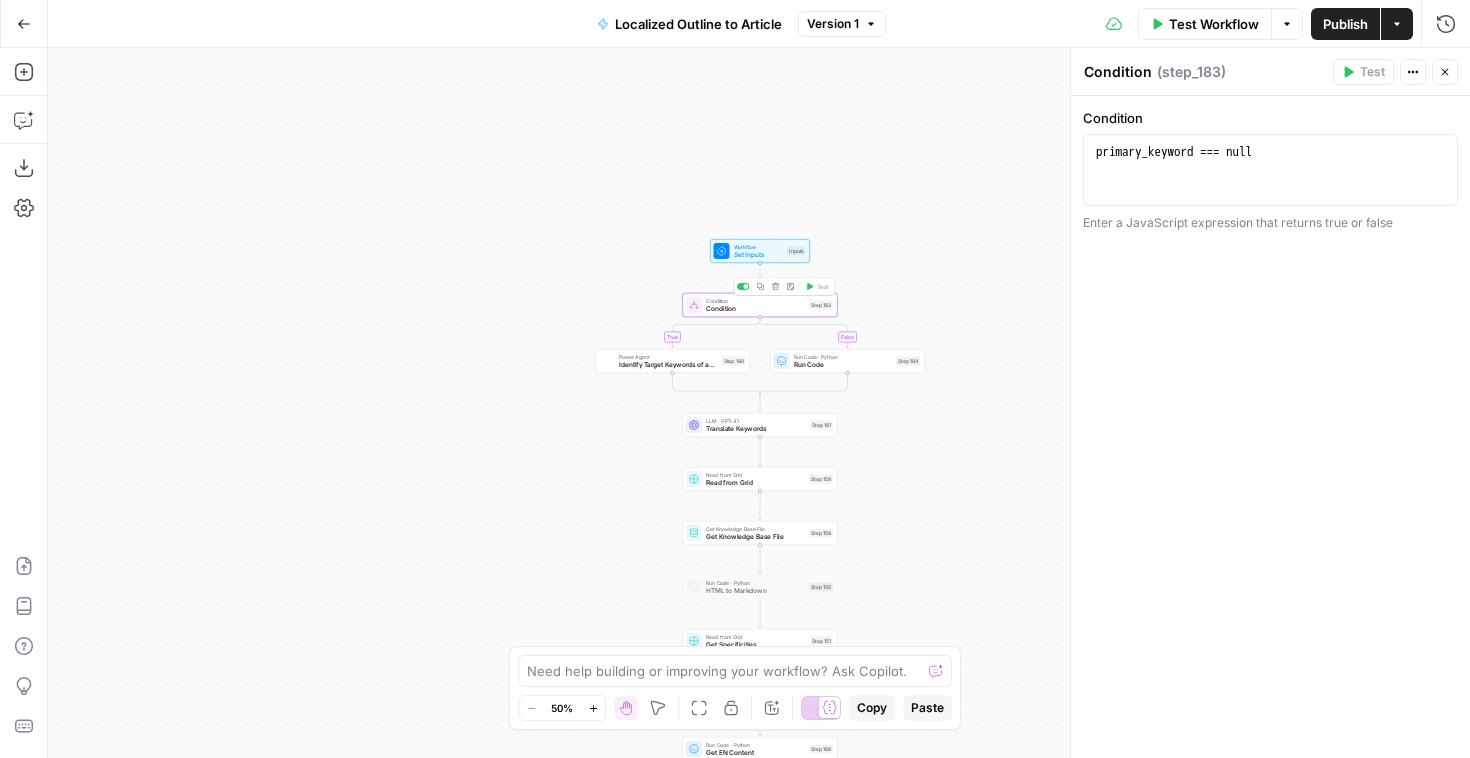 click on "Condition Condition Step 183 Copy step Delete step Add Note Test" at bounding box center (760, 305) 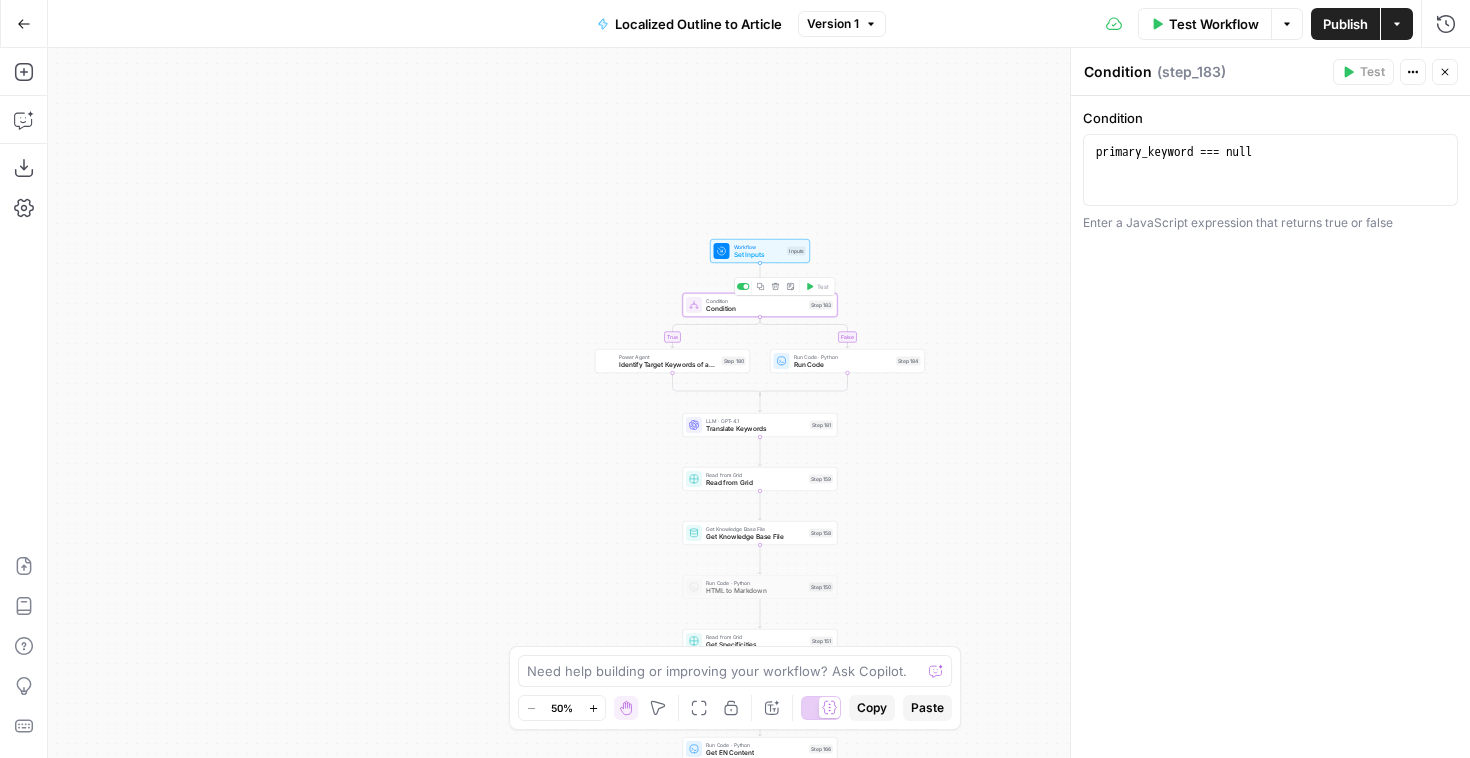 click on "false true Workflow Set Inputs Inputs Condition Condition Step 183 Copy step Delete step Add Note Test Power Agent Identify Target Keywords of an Article Step 180 Run Code · Python Run Code Step 184 LLM · GPT-4.1 Translate Keywords Step 181 Read from Grid Read from Grid Step 159 Get Knowledge Base File Get Knowledge Base File Step 158 Run Code · Python HTML to Markdown Step 150 Read from Grid Get Specificities Step 151 Web Page Scrape Web Page Scrape Step 164 Run Code · Python Get EN Content Step 166 Run Code · Python Remove Links Step 167 Run Code · Python Get Title Step 179 LLM · GPT-4.1 Get Outline of Example Step 160 Run Code · Python Get Outline of multilingual Step 154 LLM · gemini-2.5-pro-preview-05-06 Initial article draft Step 172 LLM · Gemini 2.5 Pro Article Edits Step 174 LLM · Claude 3.7 Sonnet Generate FAQs Step 175 LLM · GPT-4.1 Extract FAQs Step 176 LLM · O3 Identify Commercial Link Opportunity Step 168 LLM · GPT-4.1 Extract Commercial Linking Step 169 Run Code · JavaScript JSON" at bounding box center [759, 403] 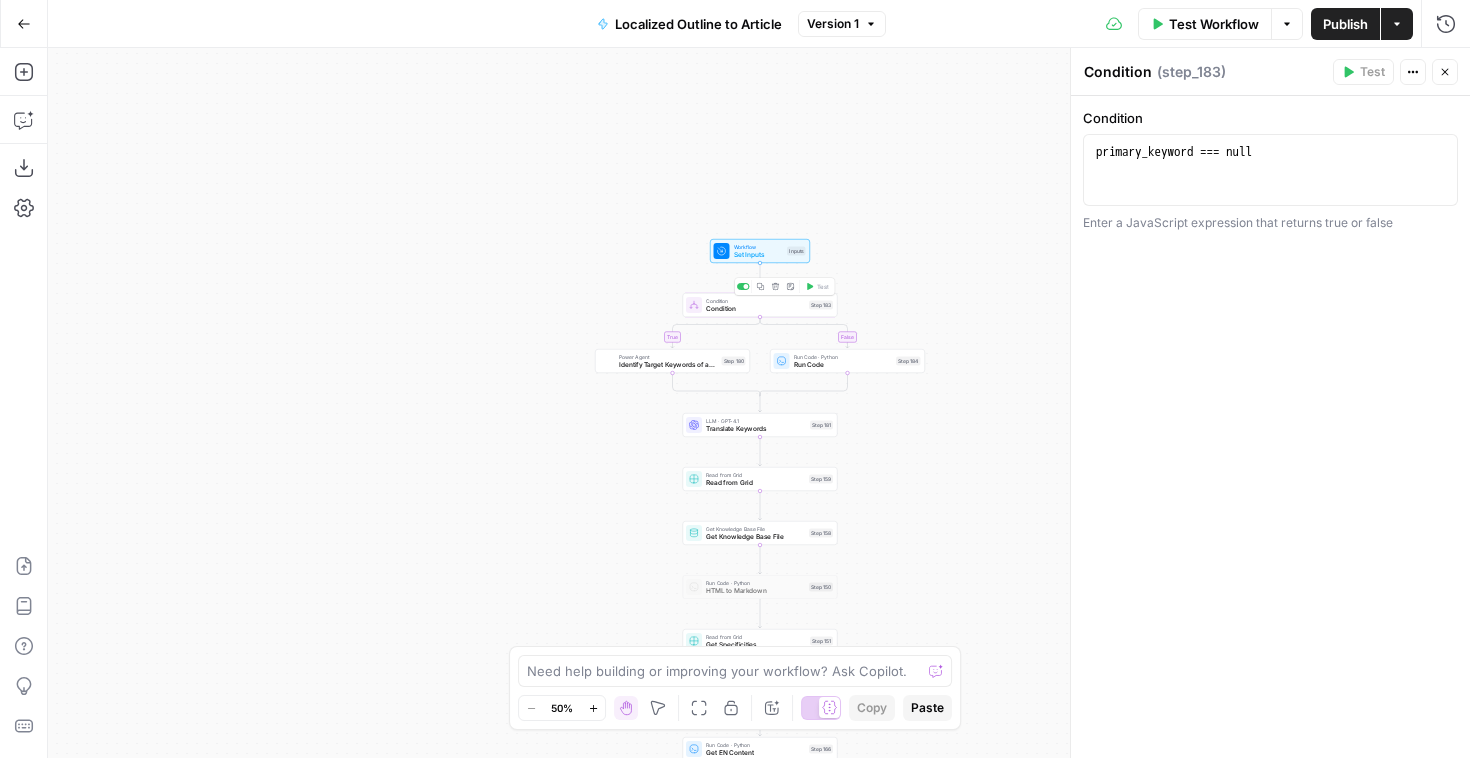 click on "Condition" at bounding box center [755, 309] 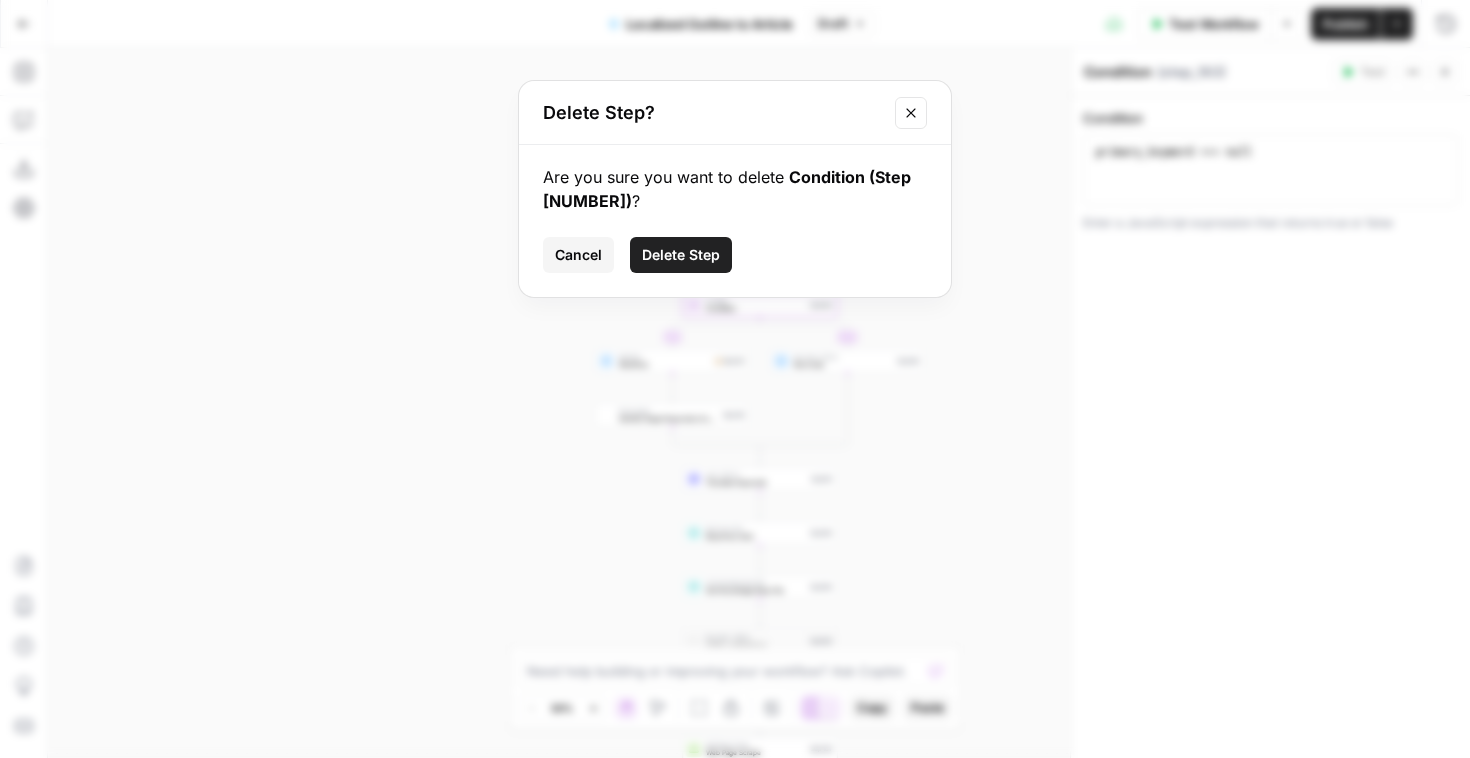 click on "Delete Step" at bounding box center (681, 255) 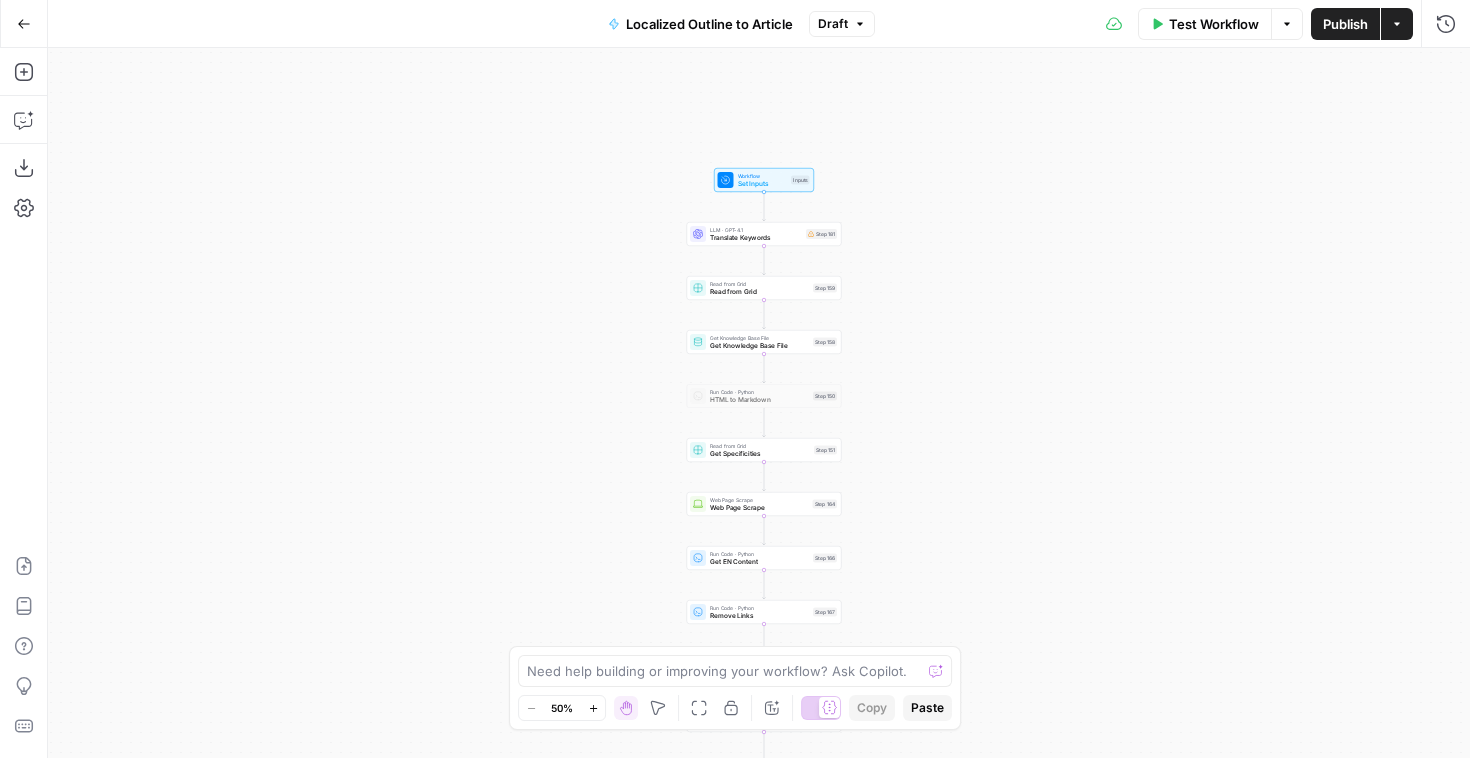 click on "Translate Keywords" at bounding box center (756, 238) 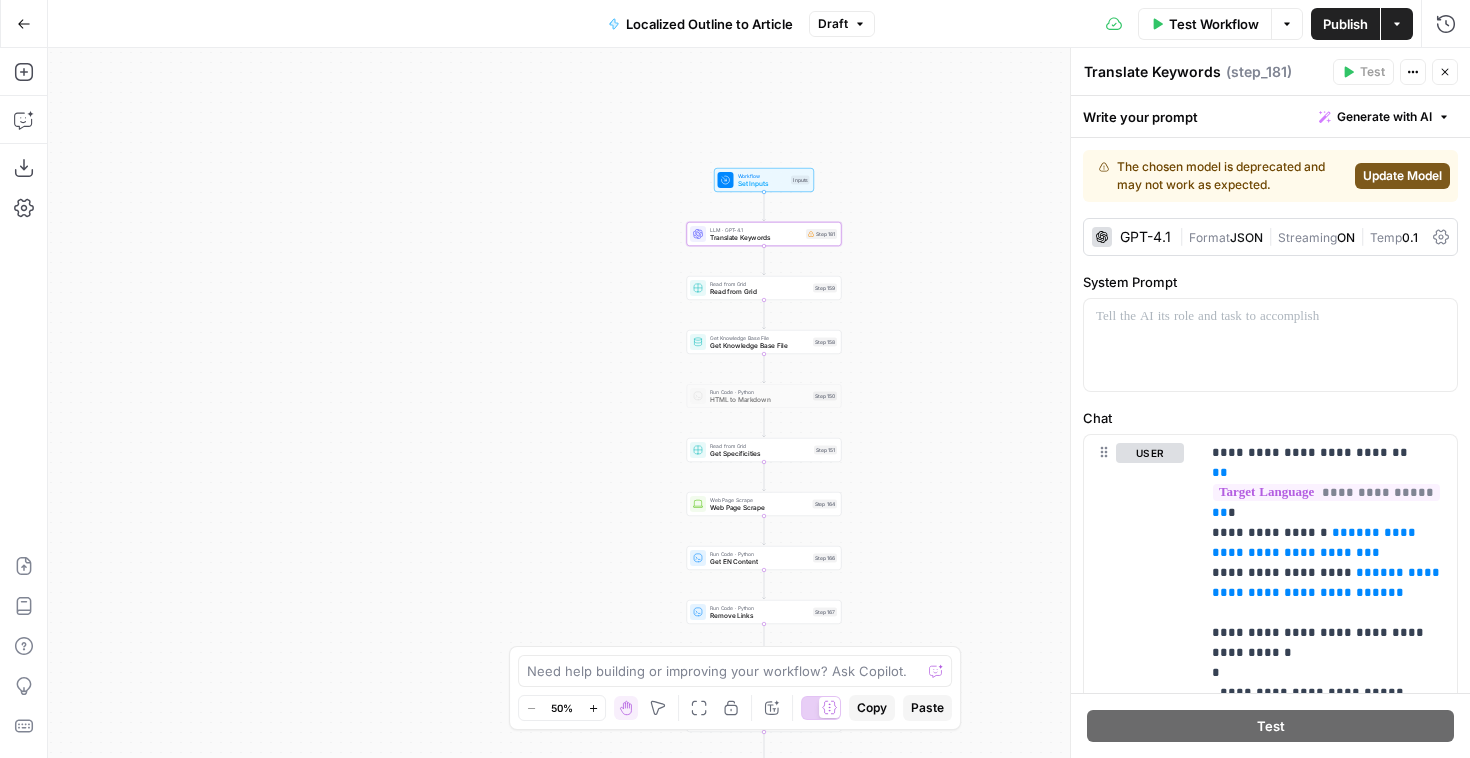 click on "Workflow Set Inputs Inputs LLM · GPT-4.1 Translate Keywords Step 181 Read from Grid Read from Grid Step 159 Get Knowledge Base File Get Knowledge Base File Step 158 Run Code · Python HTML to Markdown Step 150 Read from Grid Get Specificities Step 151 Web Page Scrape Web Page Scrape Step 164 Run Code · Python Get EN Content Step 166 Run Code · Python Remove Links Step 167 Run Code · Python Get Title Step 179 LLM · GPT-4.1 Get Outline of Example Step 160 Run Code · Python Get Outline of multilingual Step 154 LLM · gemini-2.5-pro-preview-05-06 Initial article draft Step 172 LLM · Gemini 2.5 Pro Article Edits Step 174 LLM · Claude 3.7 Sonnet Generate FAQs Step 175 LLM · GPT-4.1 Extract FAQs Step 176 LLM · O3 Identify Commercial Link Opportunity Step 168 LLM · GPT-4.1 Extract Commercial Linking Step 169 Run Code · JavaScript Insert commercial links Step 170 Power Agent Add External Links - Fork Step 185 LLM · GPT-4.1 Markdown to HTML Step 178 Run Code · Python Extract Article Pieces Step 177 JSON" at bounding box center (759, 403) 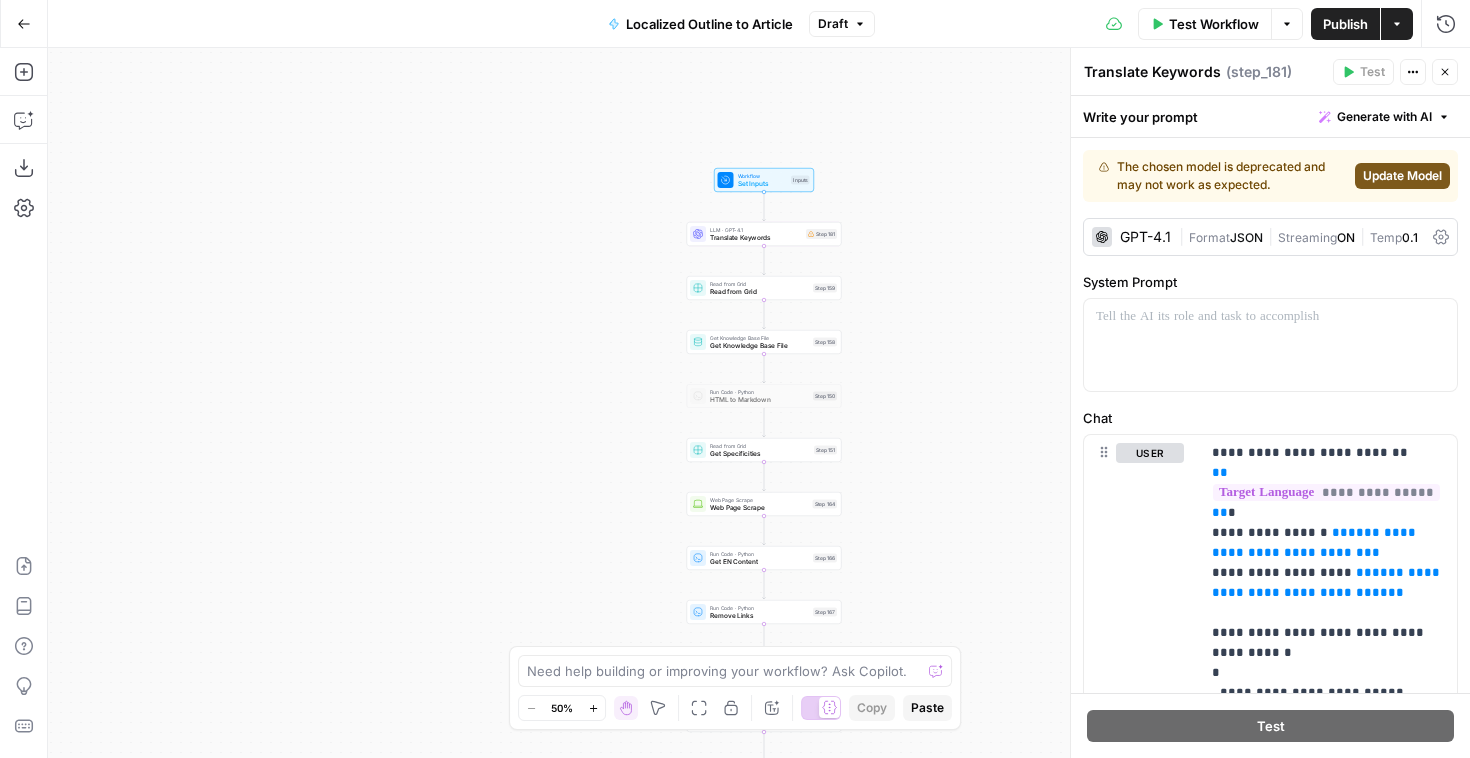 click on "Workflow Set Inputs Inputs LLM · GPT-4.1 Translate Keywords Step 181 Read from Grid Read from Grid Step 159 Get Knowledge Base File Get Knowledge Base File Step 158 Run Code · Python HTML to Markdown Step 150 Read from Grid Get Specificities Step 151 Web Page Scrape Web Page Scrape Step 164 Run Code · Python Get EN Content Step 166 Run Code · Python Remove Links Step 167 Run Code · Python Get Title Step 179 LLM · GPT-4.1 Get Outline of Example Step 160 Run Code · Python Get Outline of multilingual Step 154 LLM · gemini-2.5-pro-preview-05-06 Initial article draft Step 172 LLM · Gemini 2.5 Pro Article Edits Step 174 LLM · Claude 3.7 Sonnet Generate FAQs Step 175 LLM · GPT-4.1 Extract FAQs Step 176 LLM · O3 Identify Commercial Link Opportunity Step 168 LLM · GPT-4.1 Extract Commercial Linking Step 169 Run Code · JavaScript Insert commercial links Step 170 Power Agent Add External Links - Fork Step 185 LLM · GPT-4.1 Markdown to HTML Step 178 Run Code · Python Extract Article Pieces Step 177 JSON" at bounding box center (759, 403) 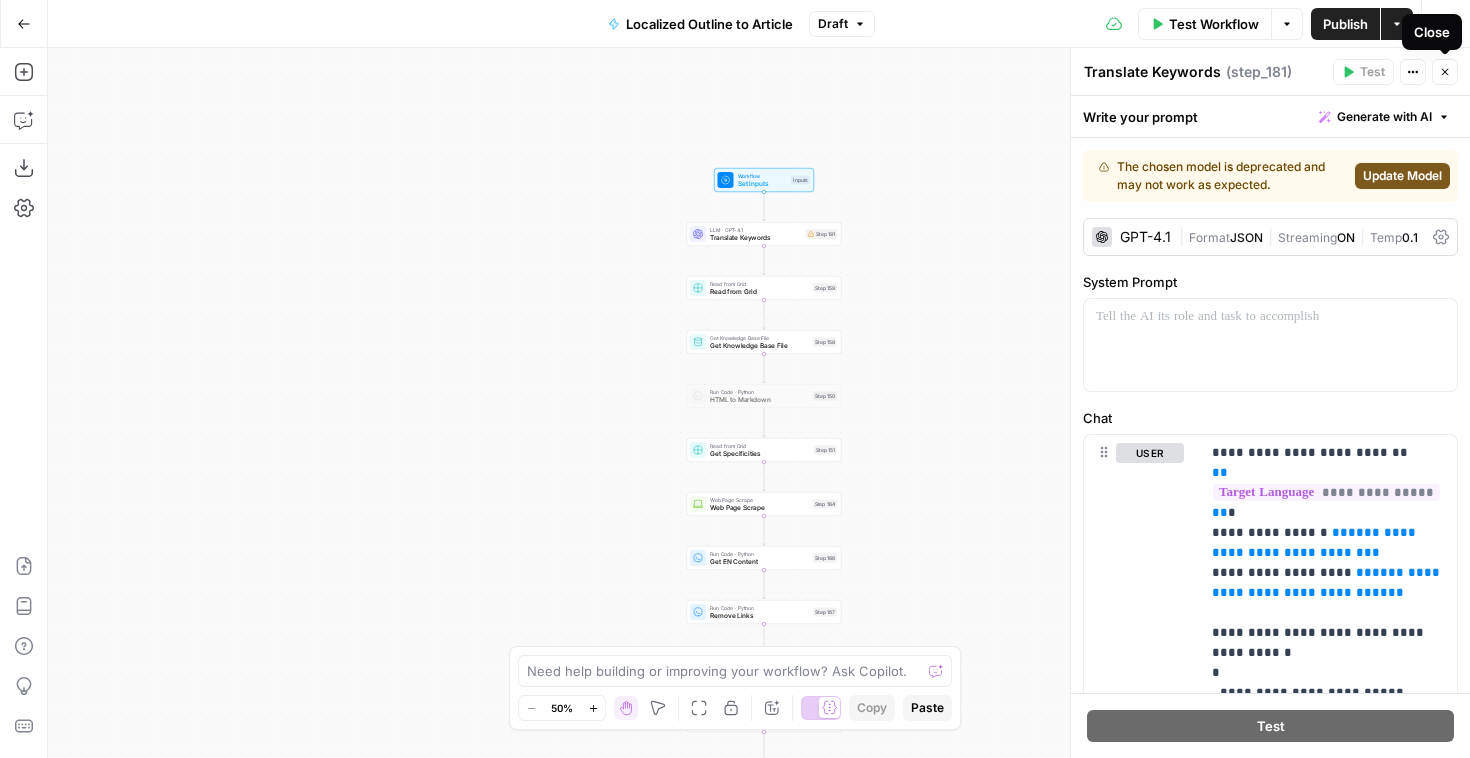 click on "Close" at bounding box center [1445, 72] 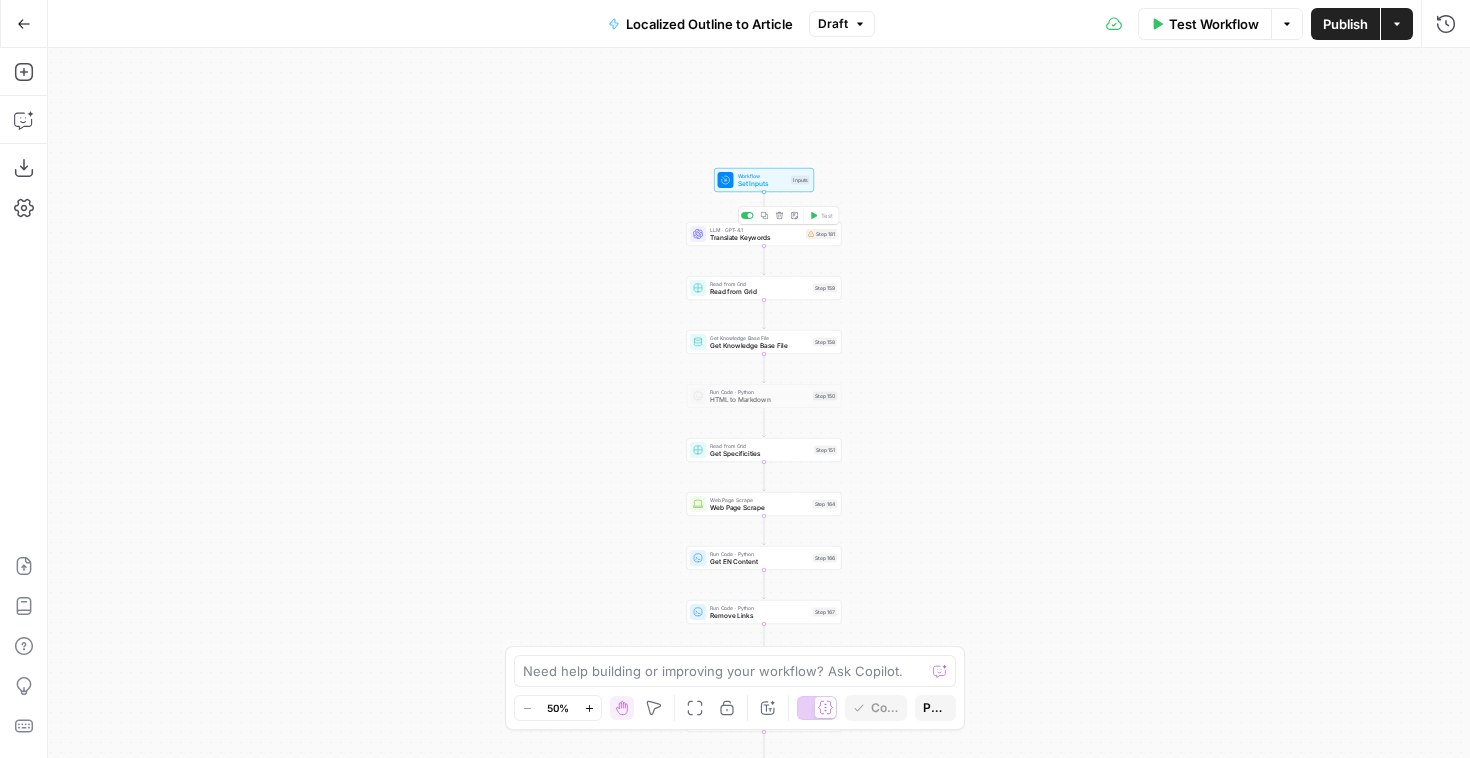 click on "Translate Keywords" at bounding box center (756, 238) 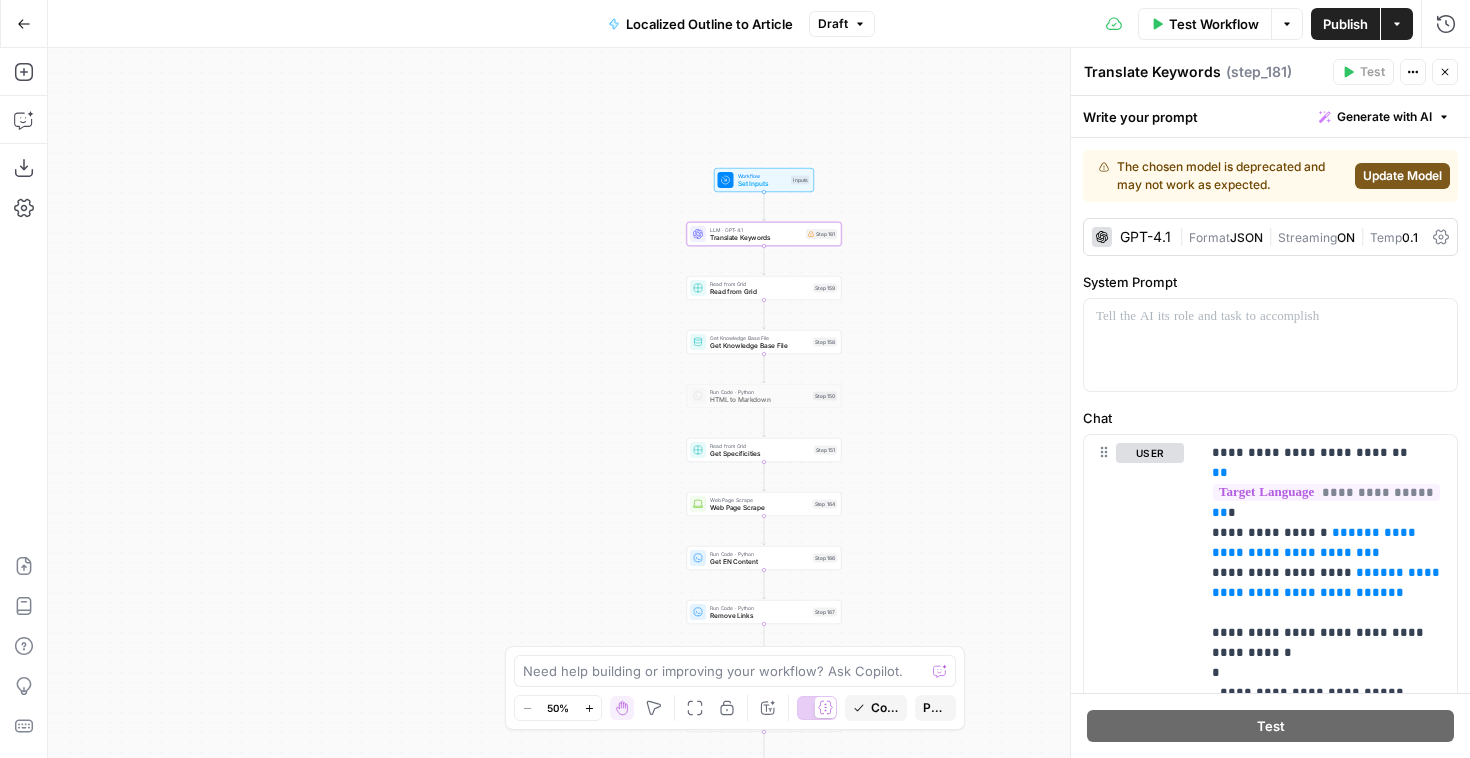 click on "Workflow" at bounding box center (763, 176) 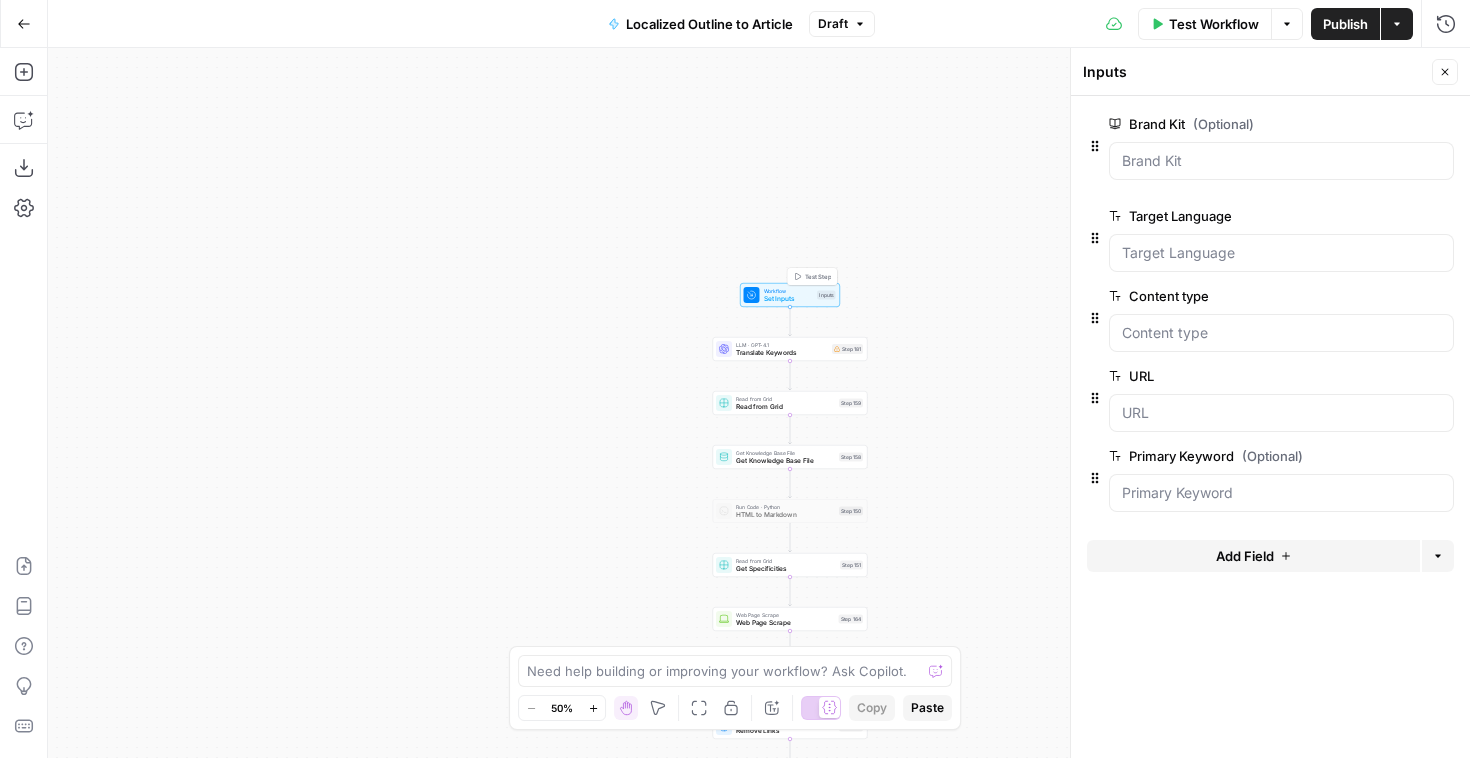 click on "Set Inputs" at bounding box center [789, 299] 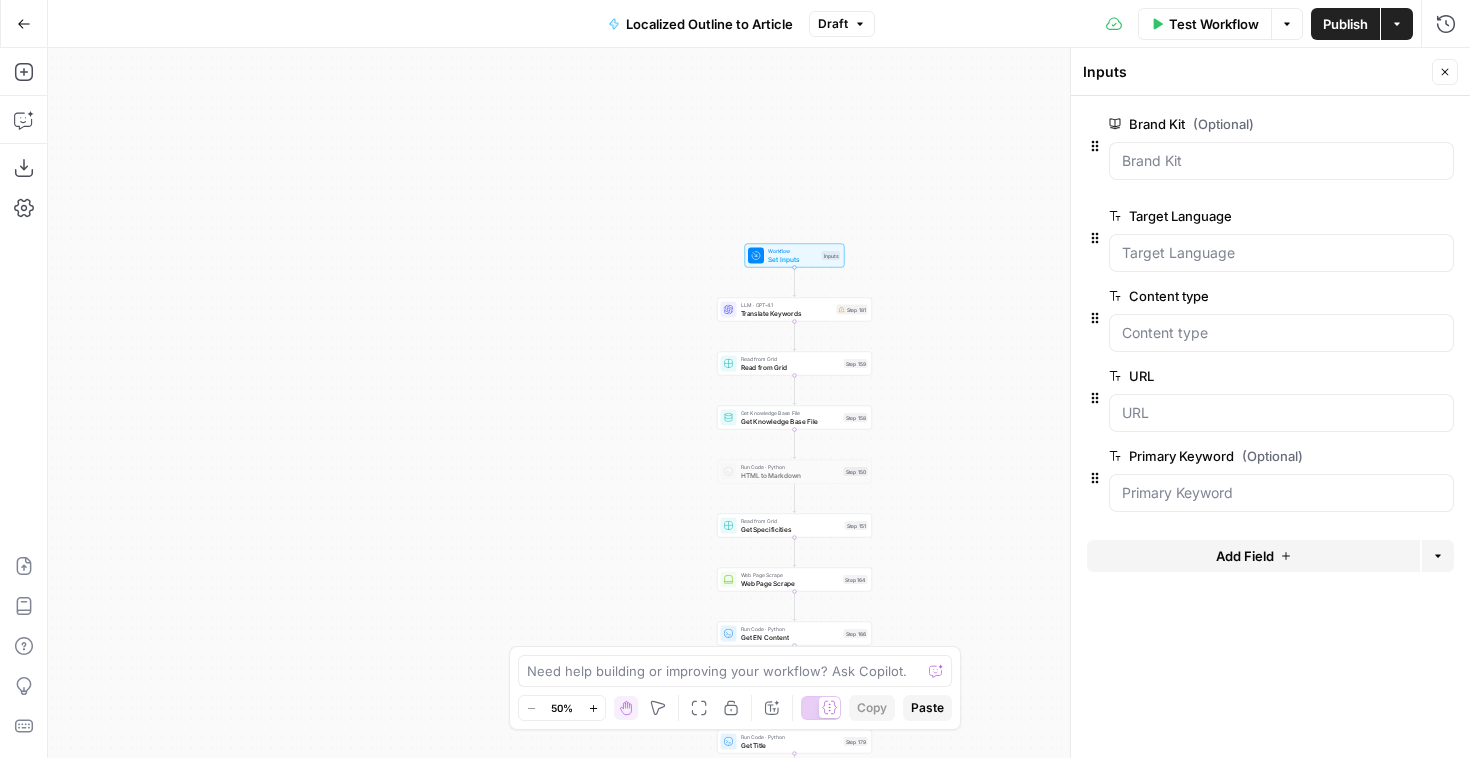 click on "Actions" at bounding box center (1397, 24) 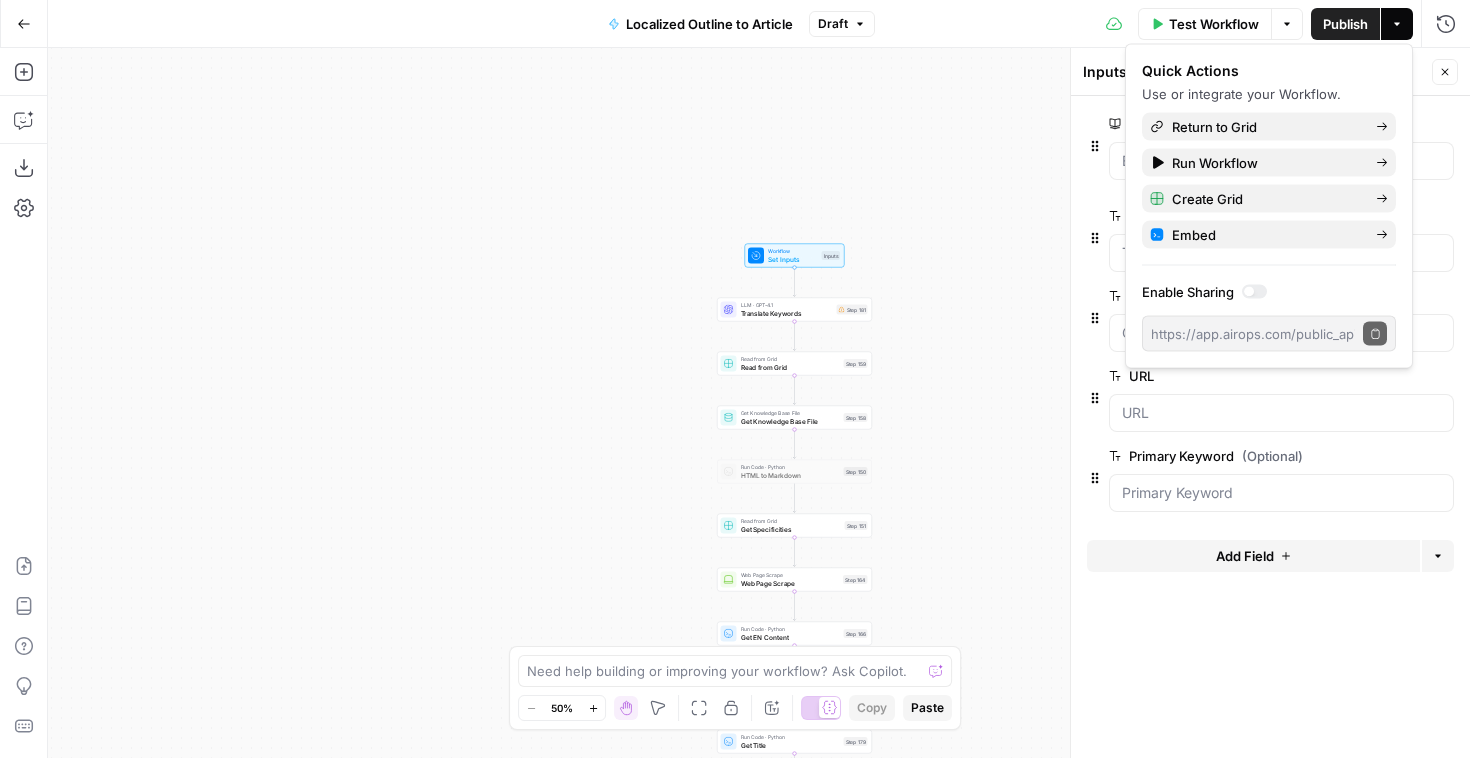 click on "Workflow Set Inputs Inputs LLM · GPT-4.1 Translate Keywords Step 181 Read from Grid Read from Grid Step 159 Get Knowledge Base File Get Knowledge Base File Step 158 Run Code · Python HTML to Markdown Step 150 Read from Grid Get Specificities Step 151 Web Page Scrape Web Page Scrape Step 164 Run Code · Python Get EN Content Step 166 Run Code · Python Remove Links Step 167 Run Code · Python Get Title Step 179 LLM · GPT-4.1 Get Outline of Example Step 160 Run Code · Python Get Outline of multilingual Step 154 LLM · gemini-2.5-pro-preview-05-06 Initial article draft Step 172 LLM · Gemini 2.5 Pro Article Edits Step 174 LLM · Claude 3.7 Sonnet Generate FAQs Step 175 LLM · GPT-4.1 Extract FAQs Step 176 LLM · O3 Identify Commercial Link Opportunity Step 168 LLM · GPT-4.1 Extract Commercial Linking Step 169 Run Code · JavaScript Insert commercial links Step 170 Power Agent Add External Links - Fork Step 185 LLM · GPT-4.1 Markdown to HTML Step 178 Run Code · Python Extract Article Pieces Step 177 JSON" at bounding box center [759, 403] 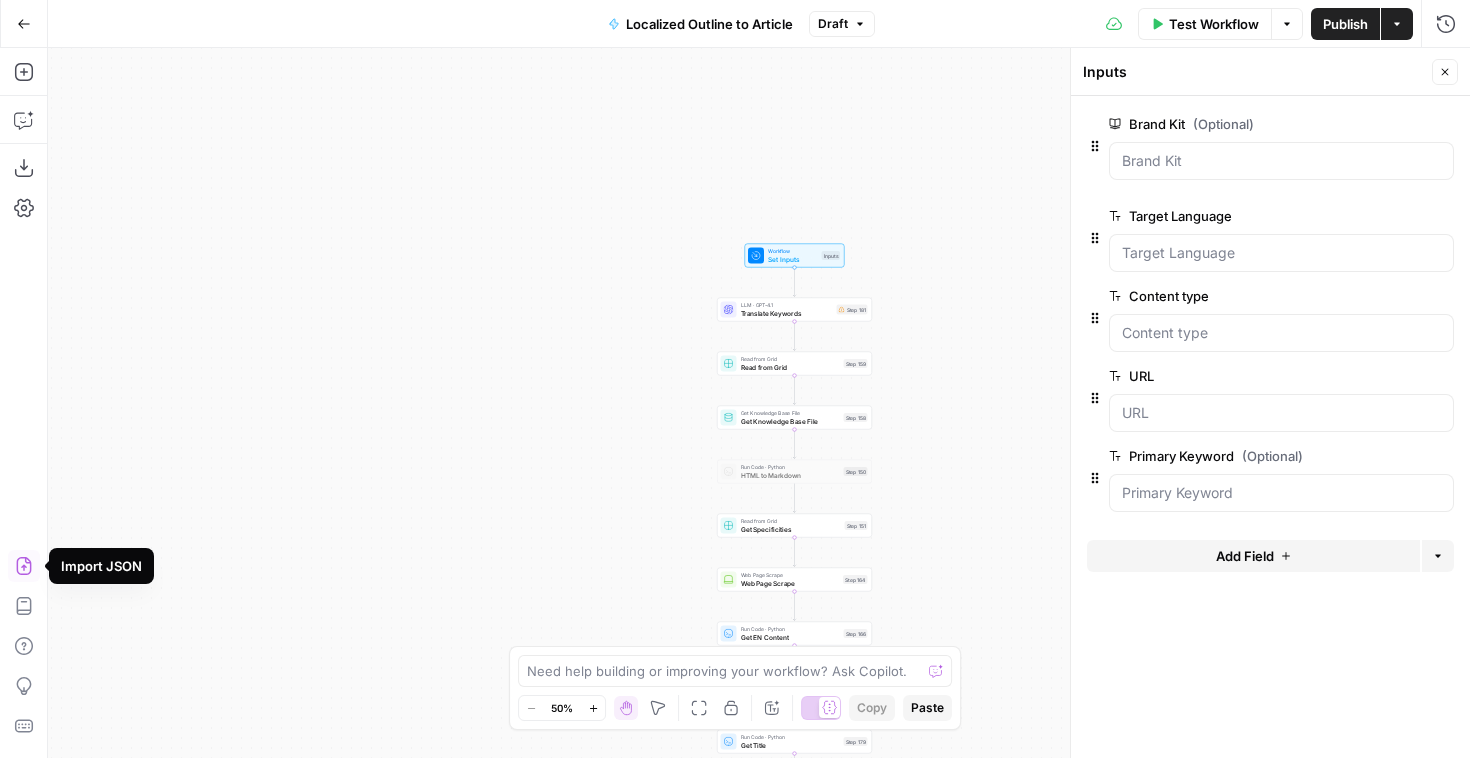 click 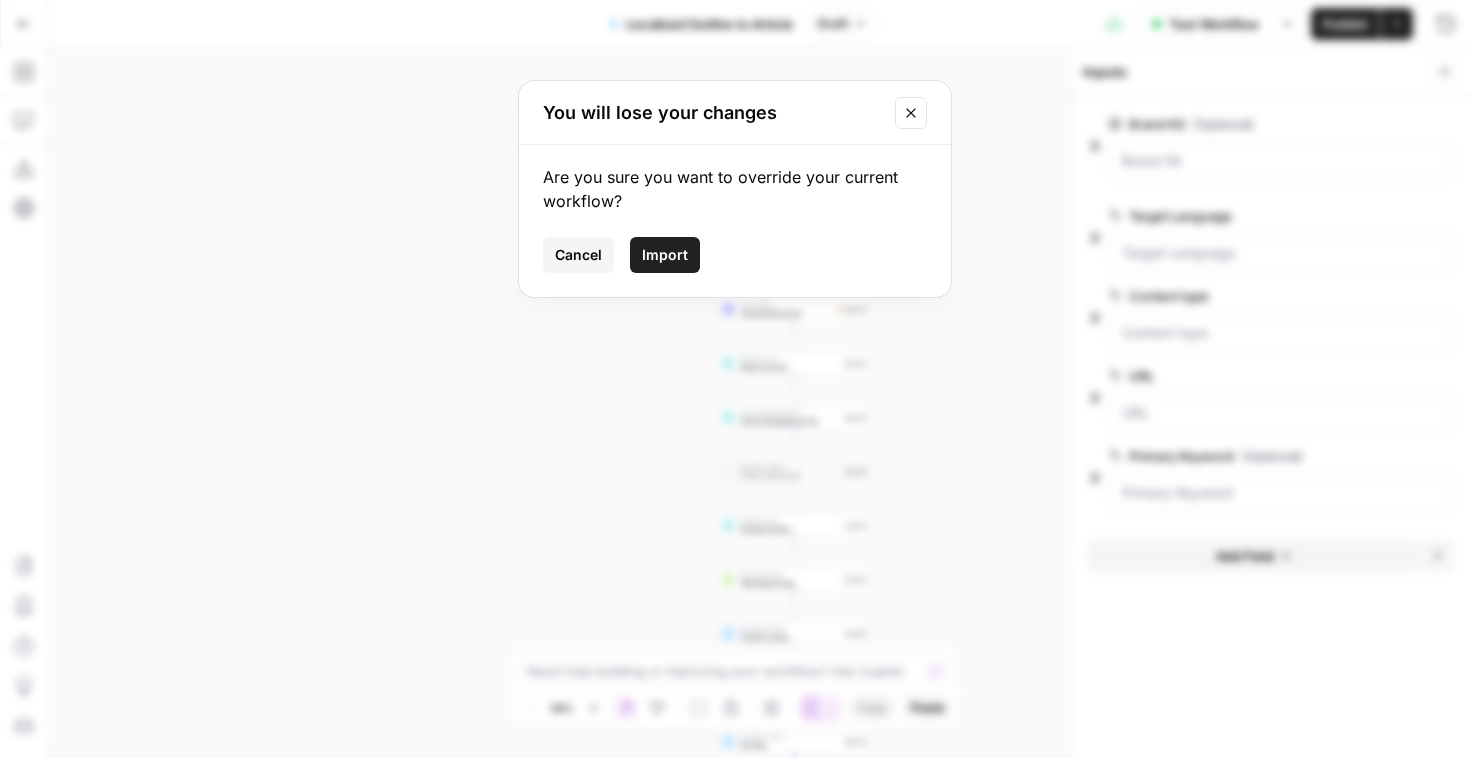 click on "Import" at bounding box center [665, 255] 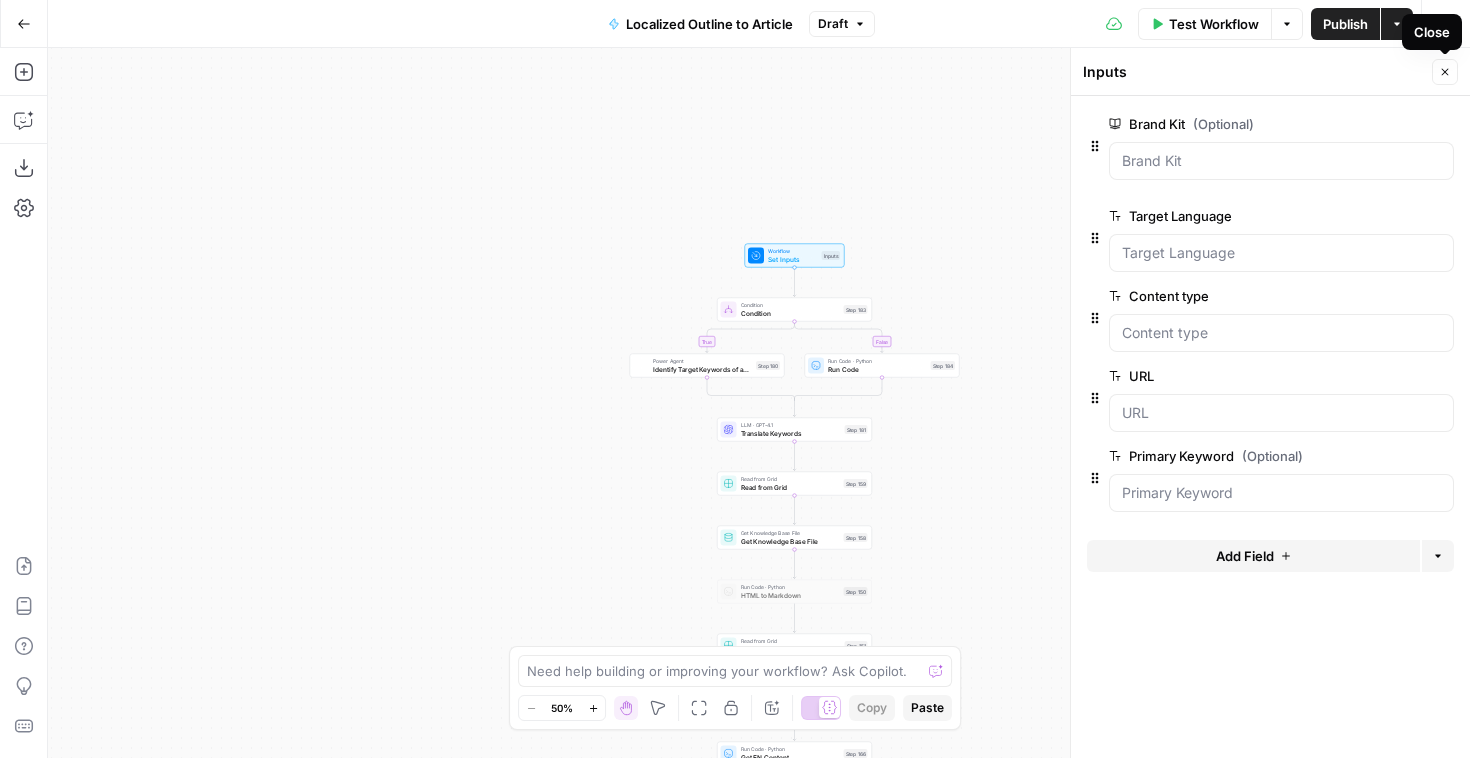 click 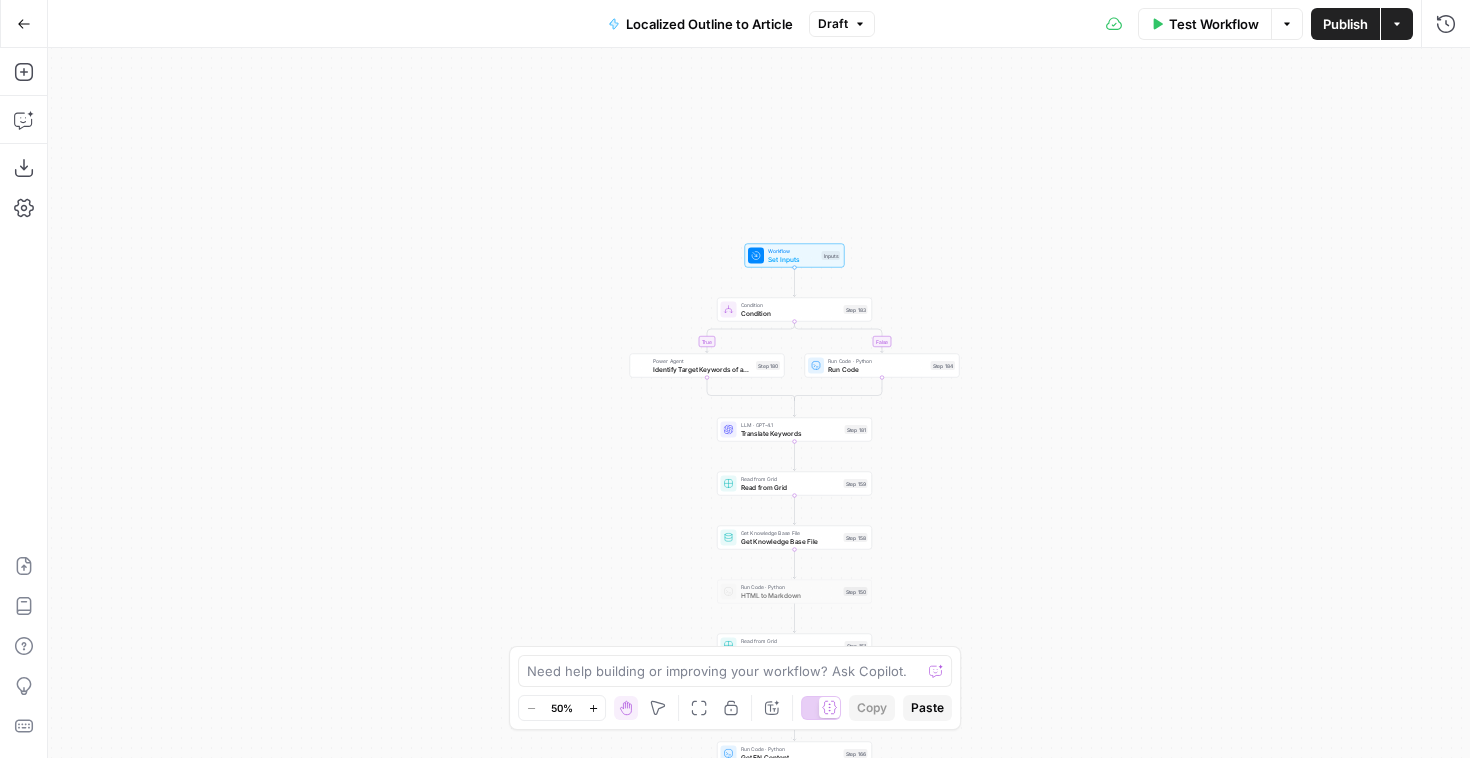 click on "Publish" at bounding box center (1345, 24) 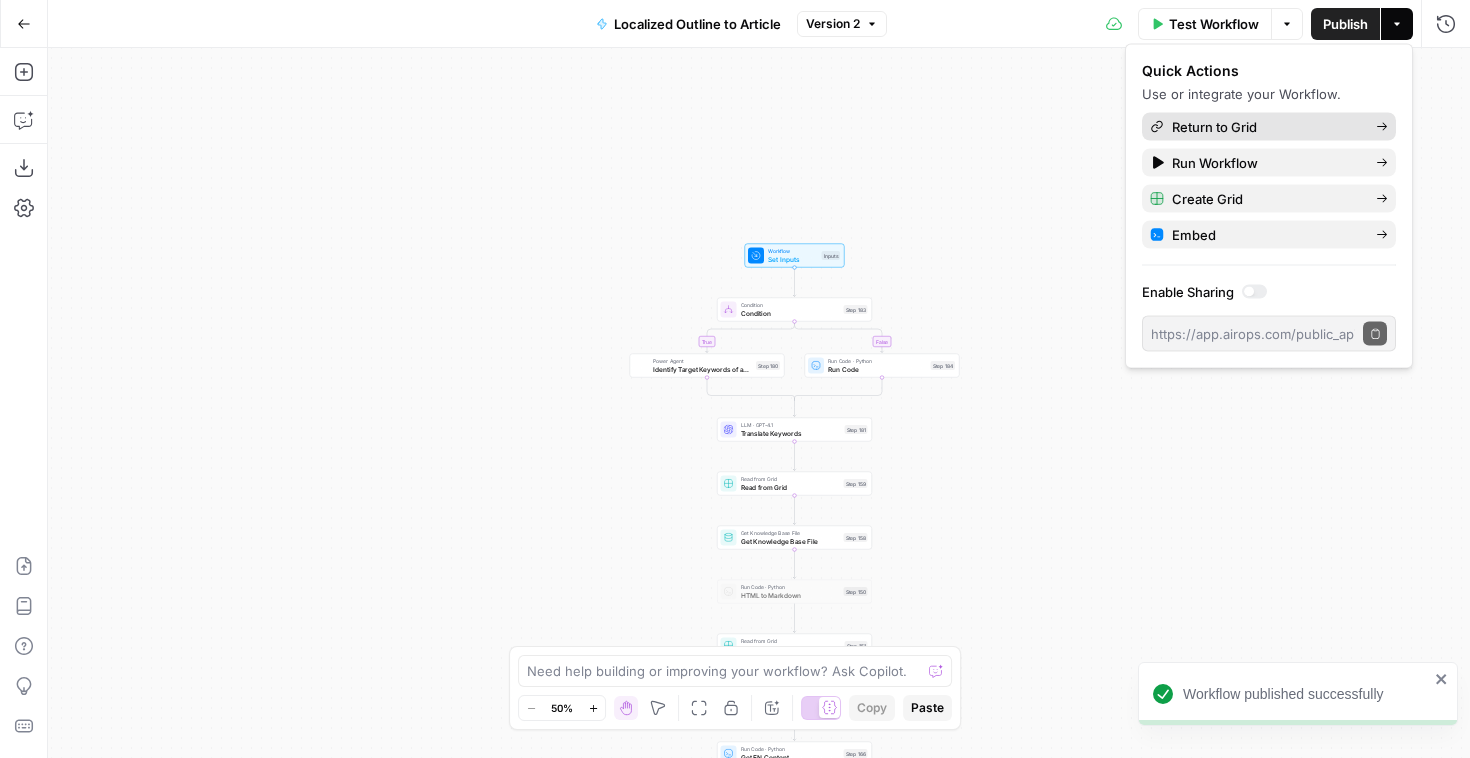 click on "Return to Grid" at bounding box center (1266, 127) 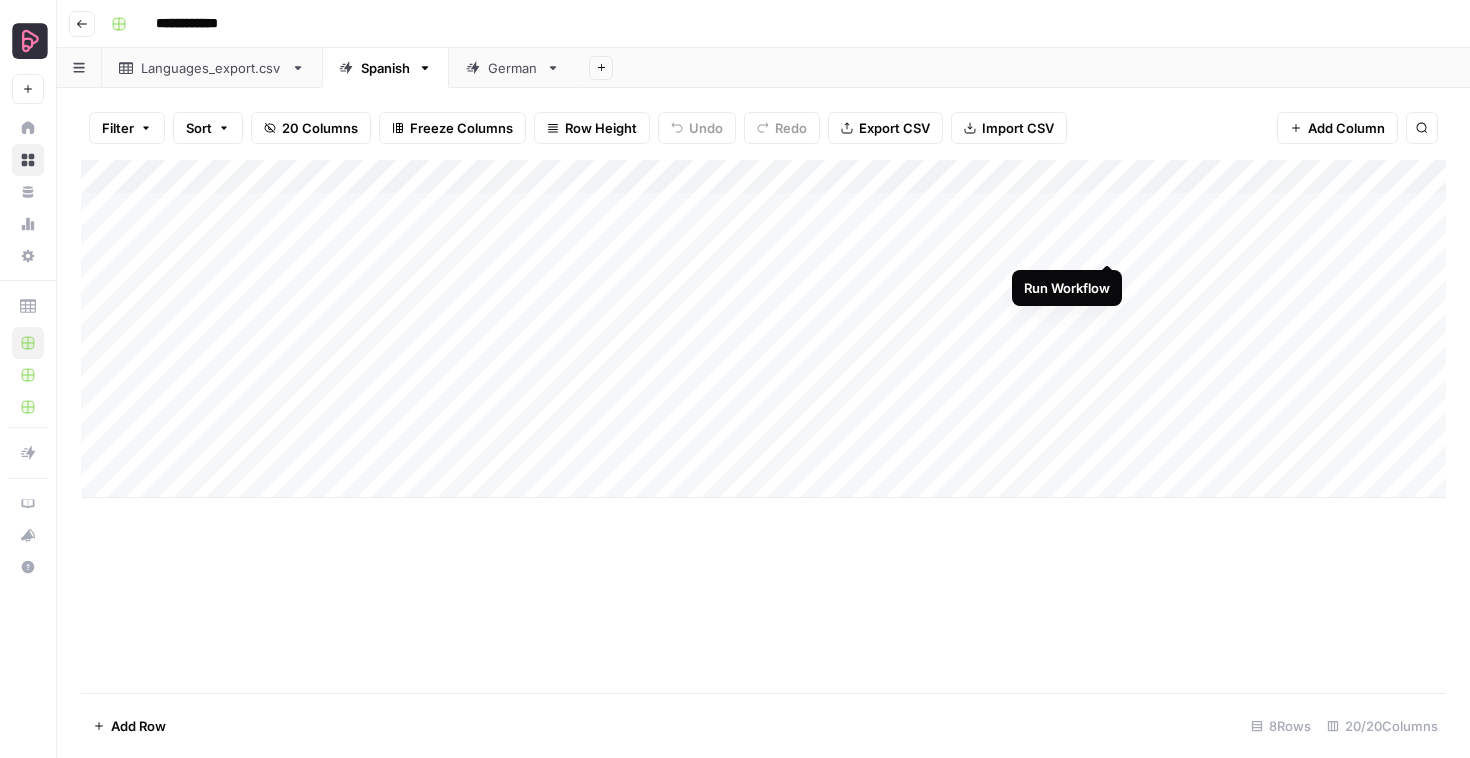 click on "Add Column" at bounding box center (763, 329) 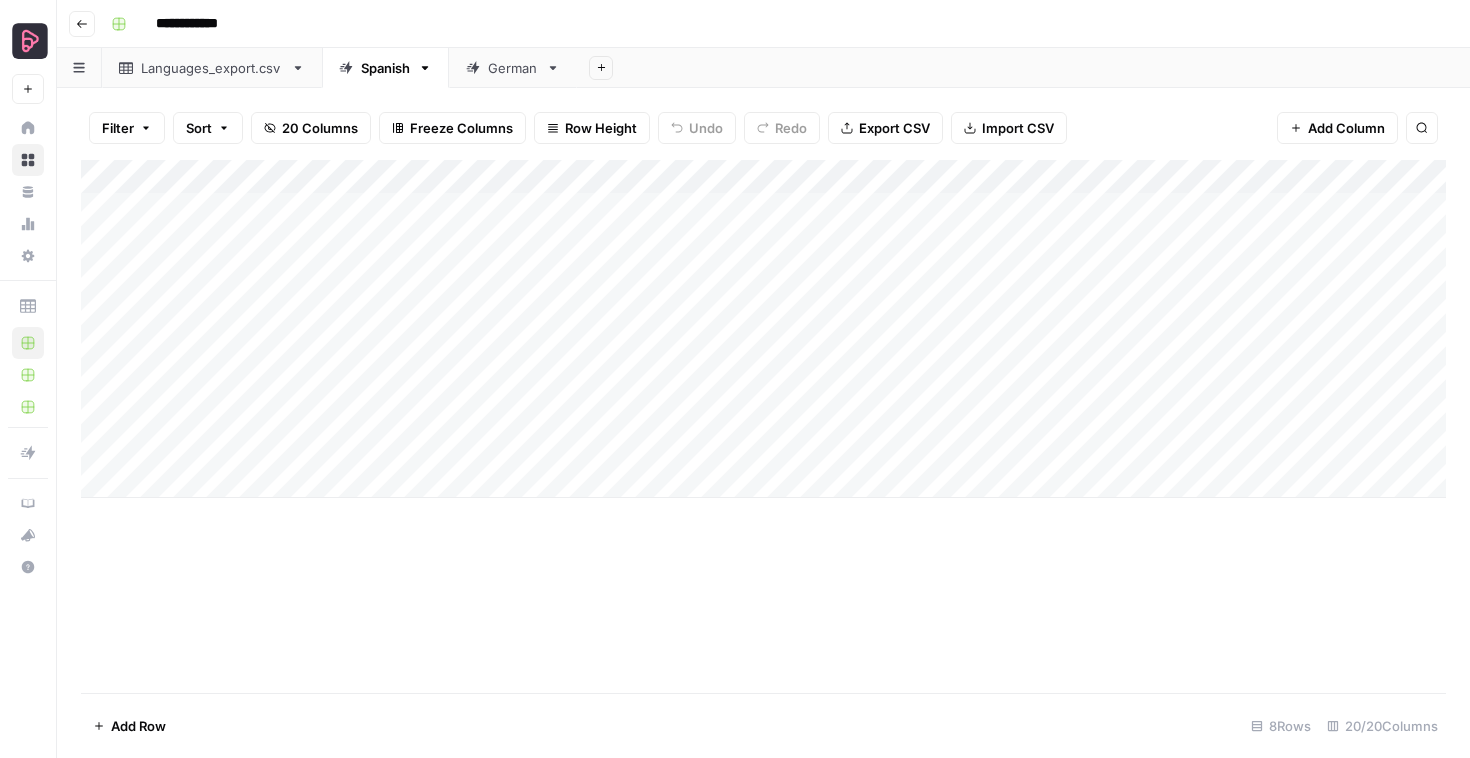 click on "Add Column" at bounding box center [763, 329] 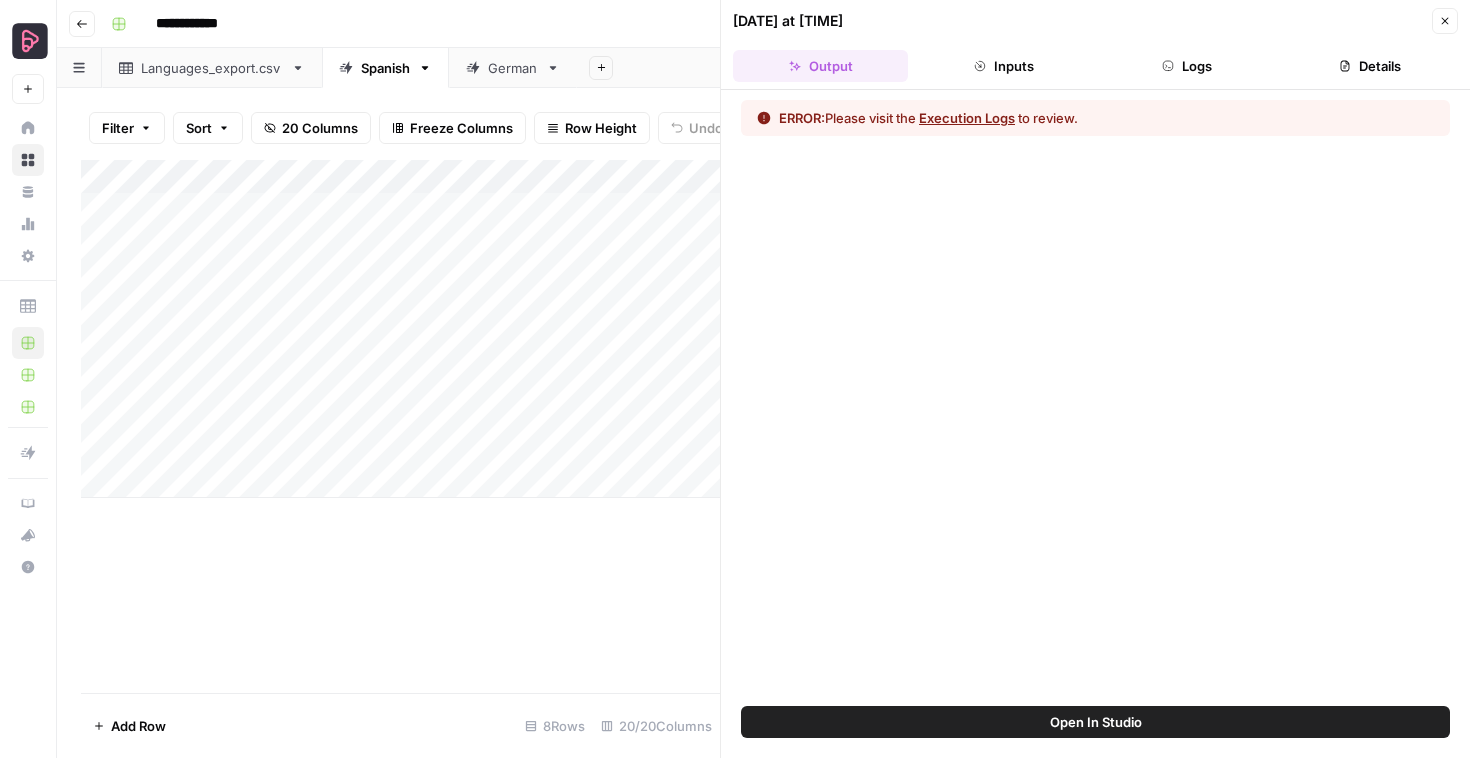 click on "Logs" at bounding box center (1187, 66) 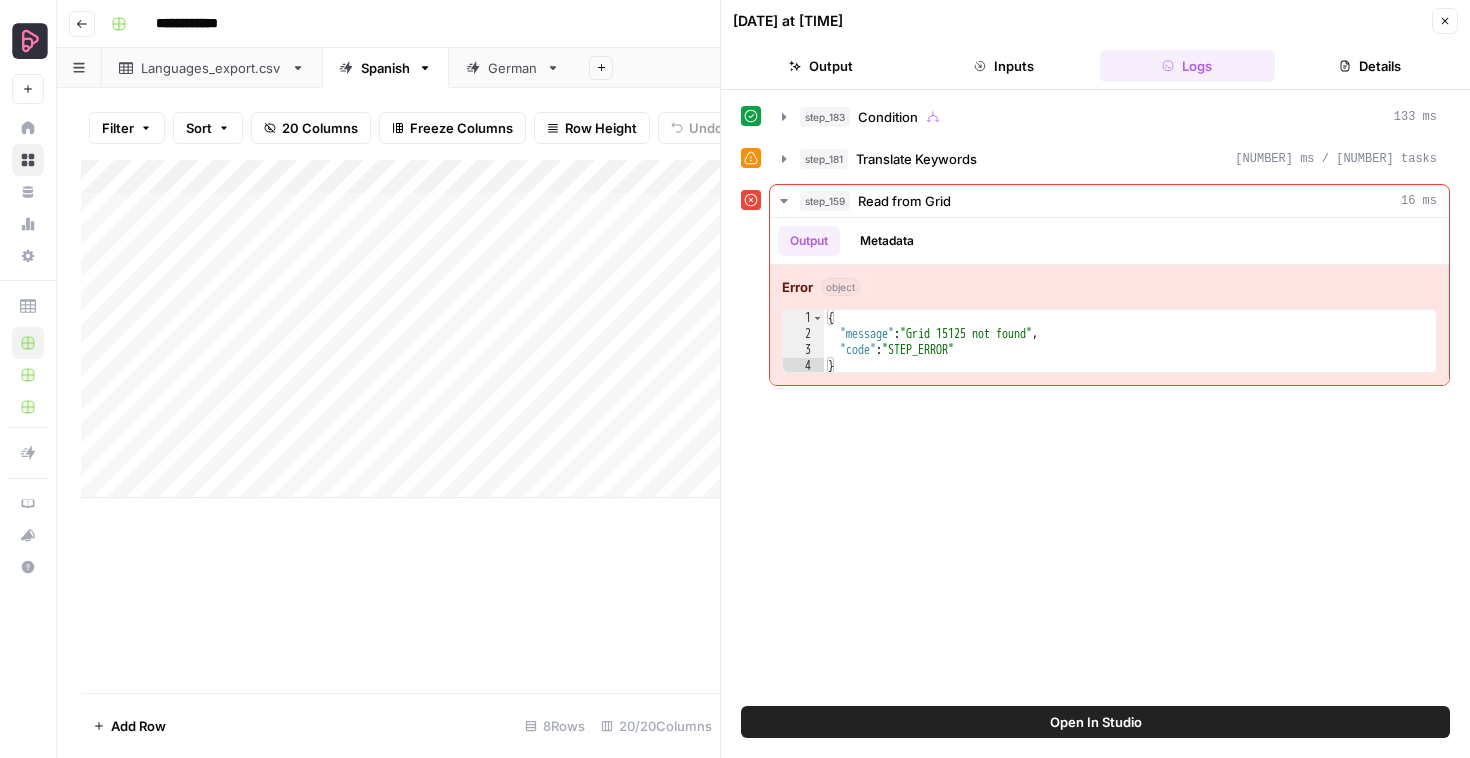 click 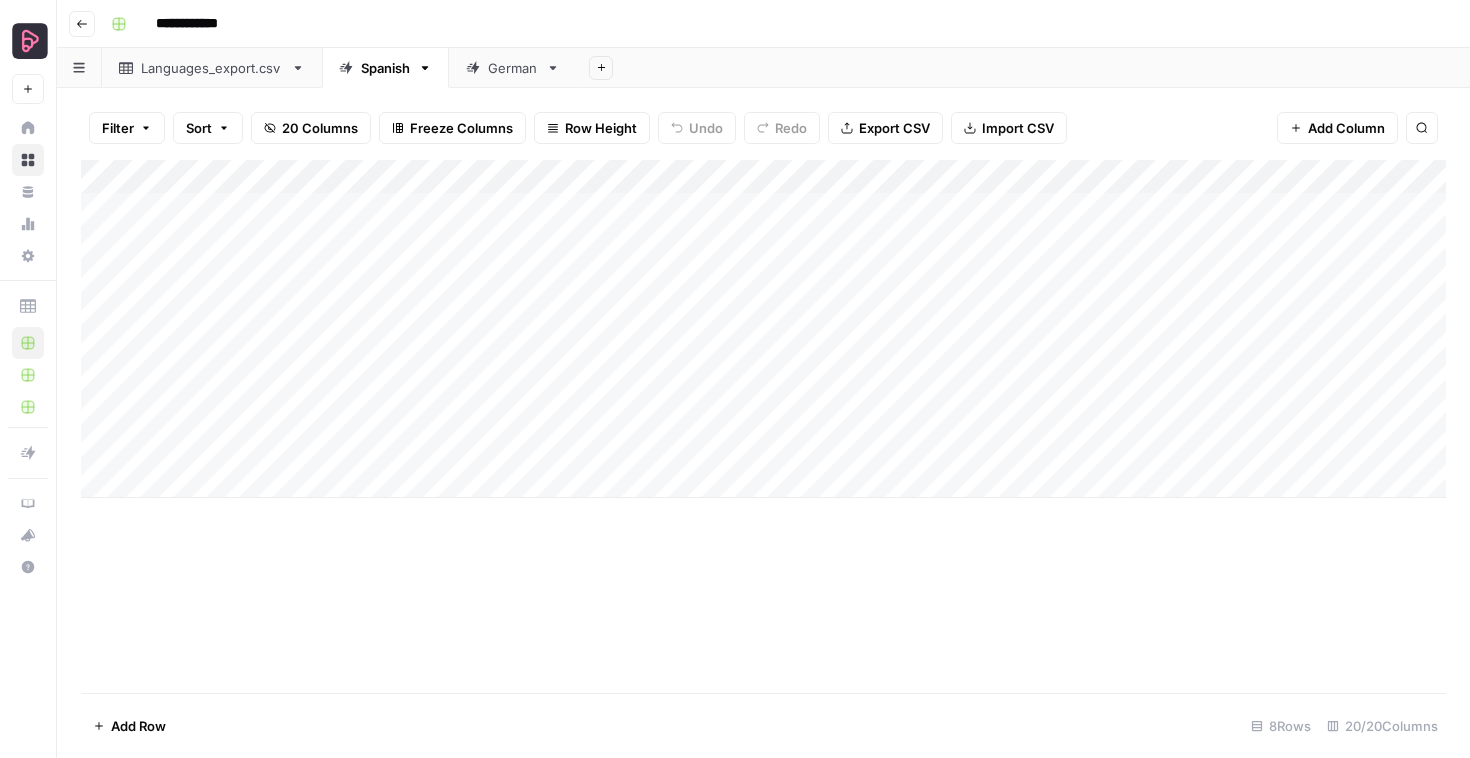 click on "Add Column" at bounding box center [763, 329] 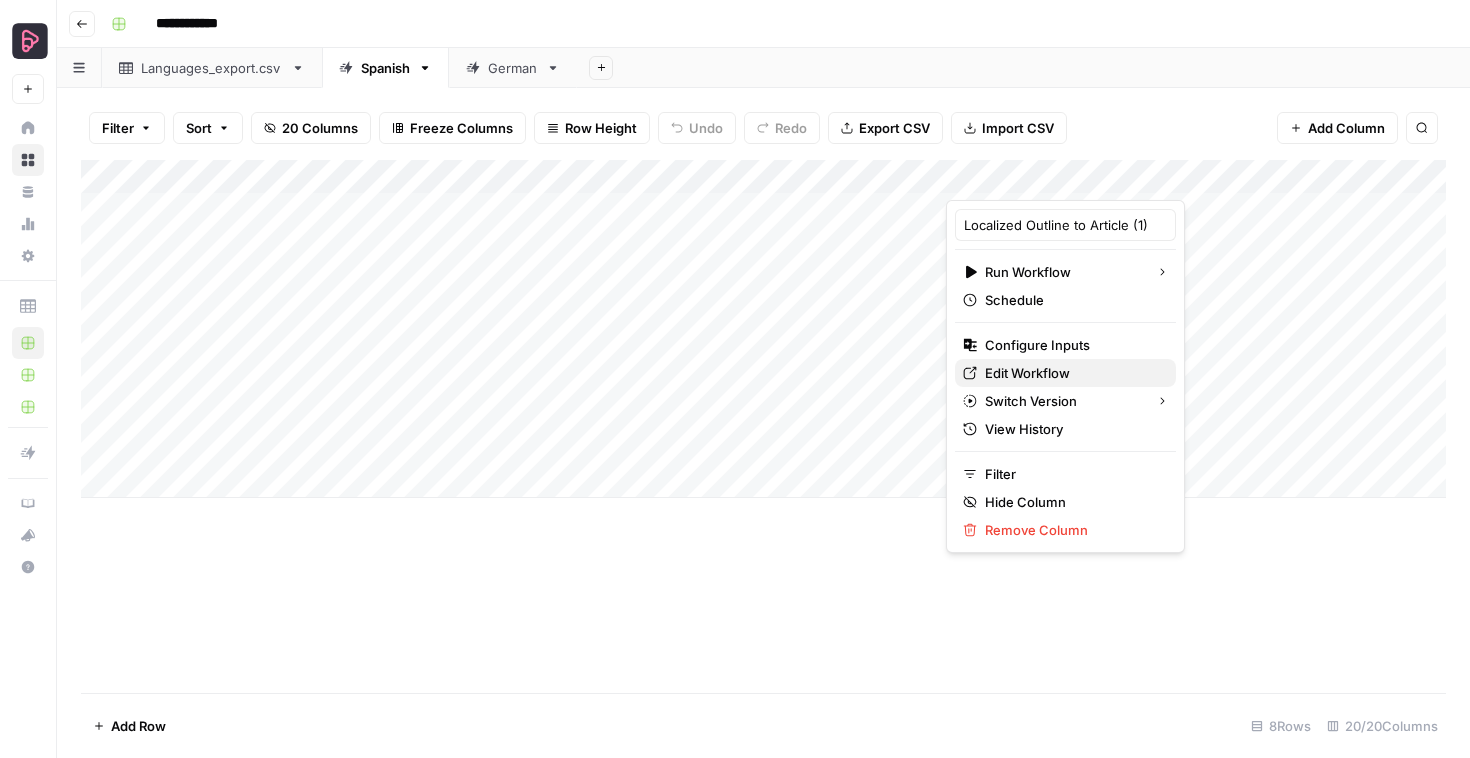 click on "Edit Workflow" at bounding box center [1072, 373] 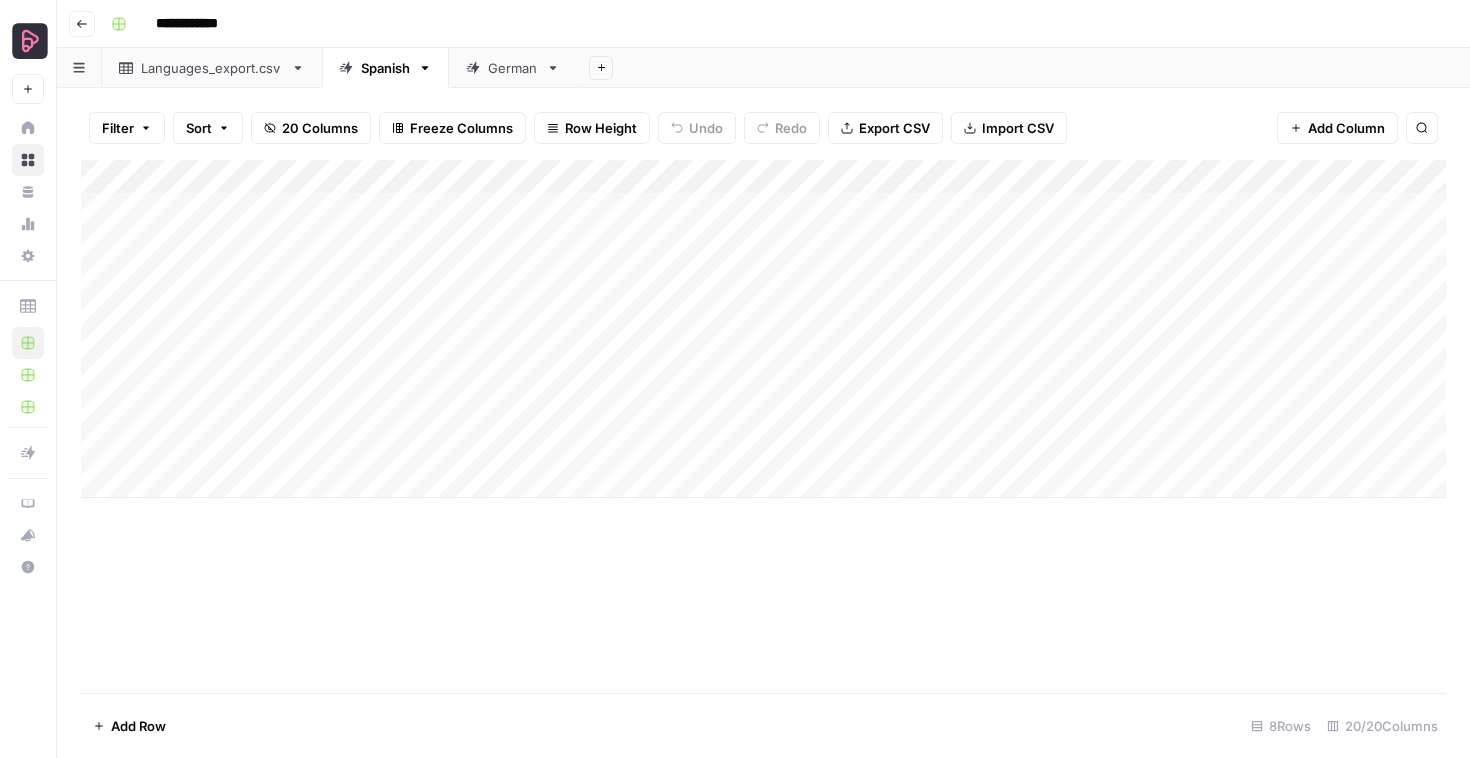 click on "Add Column" at bounding box center [763, 329] 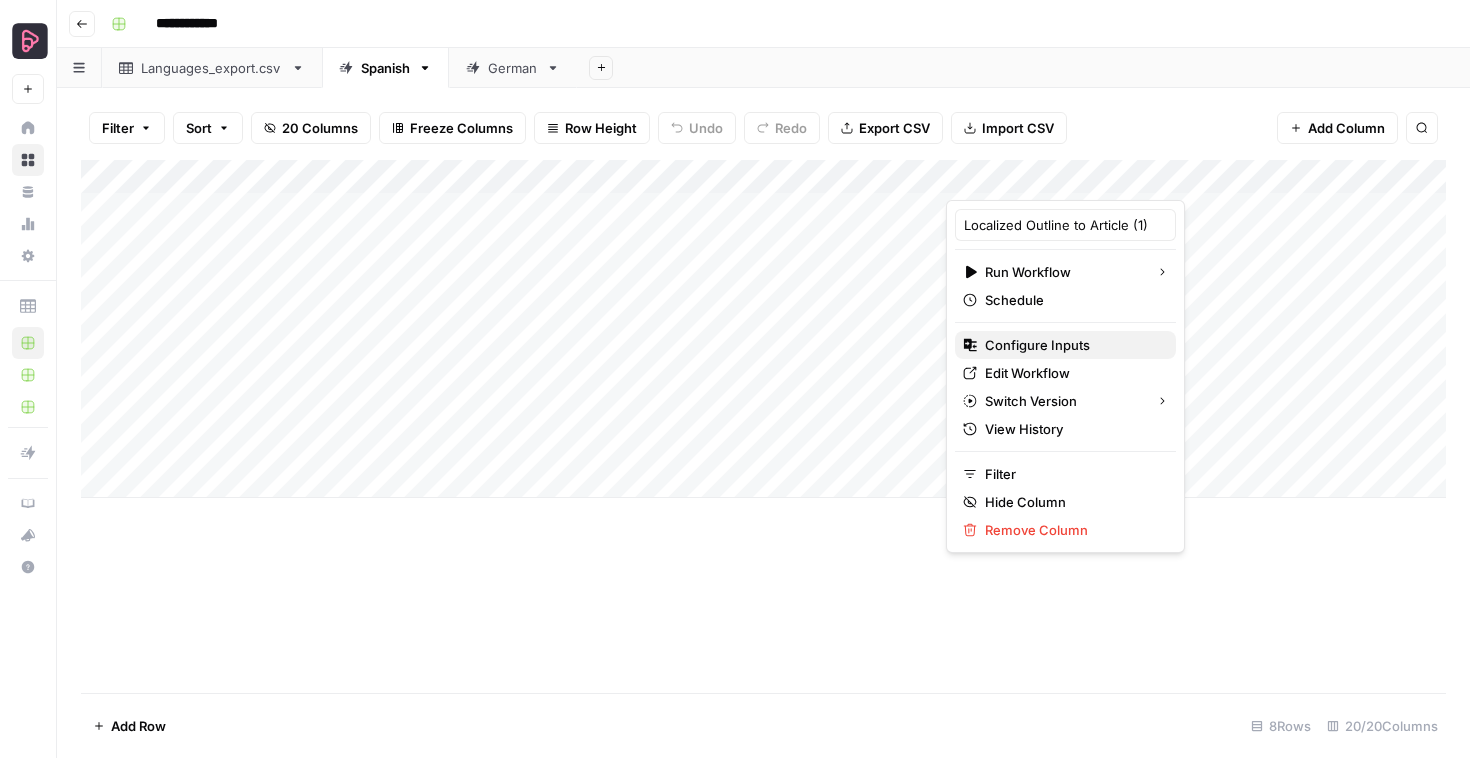 click on "Configure Inputs" at bounding box center (1072, 345) 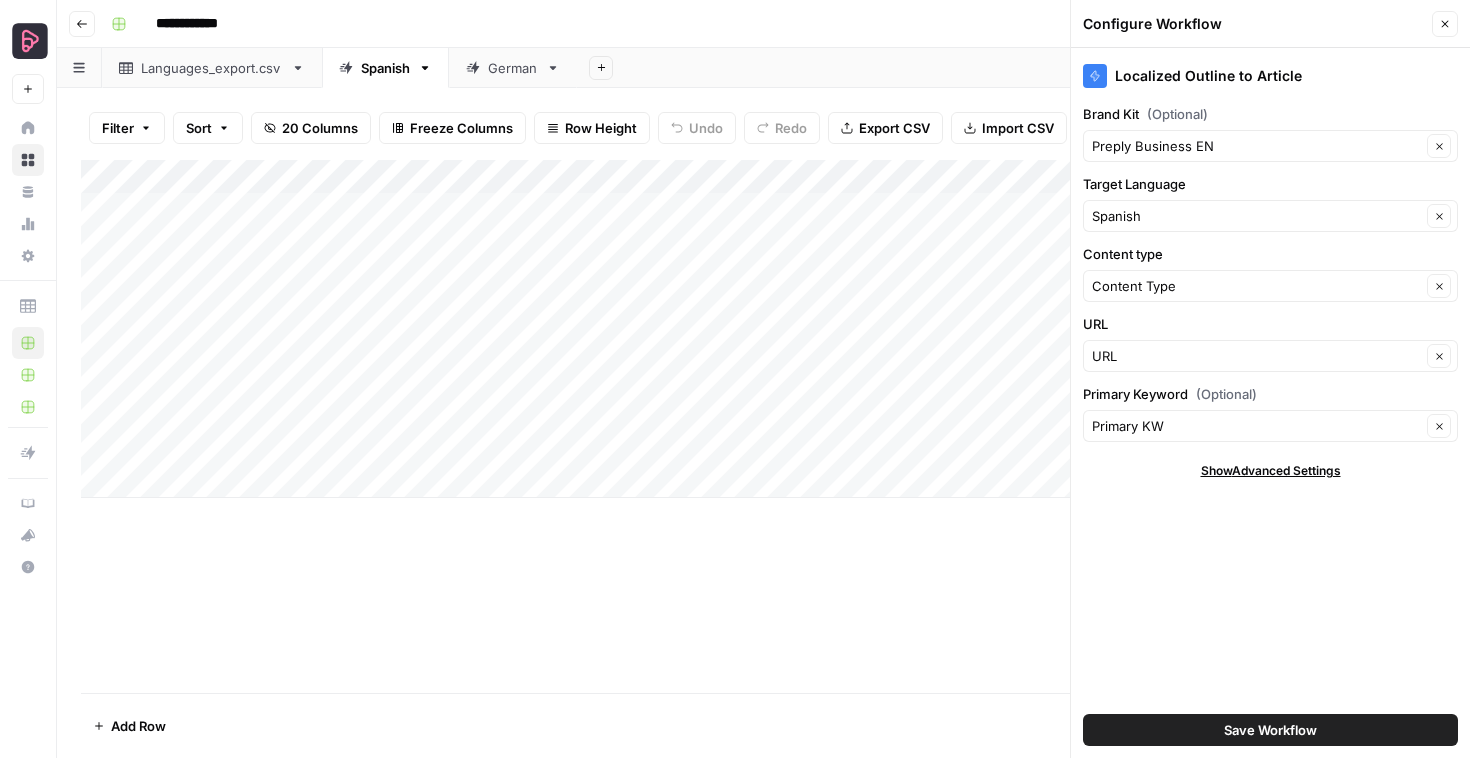 click on "Show  Advanced Settings" at bounding box center (1271, 471) 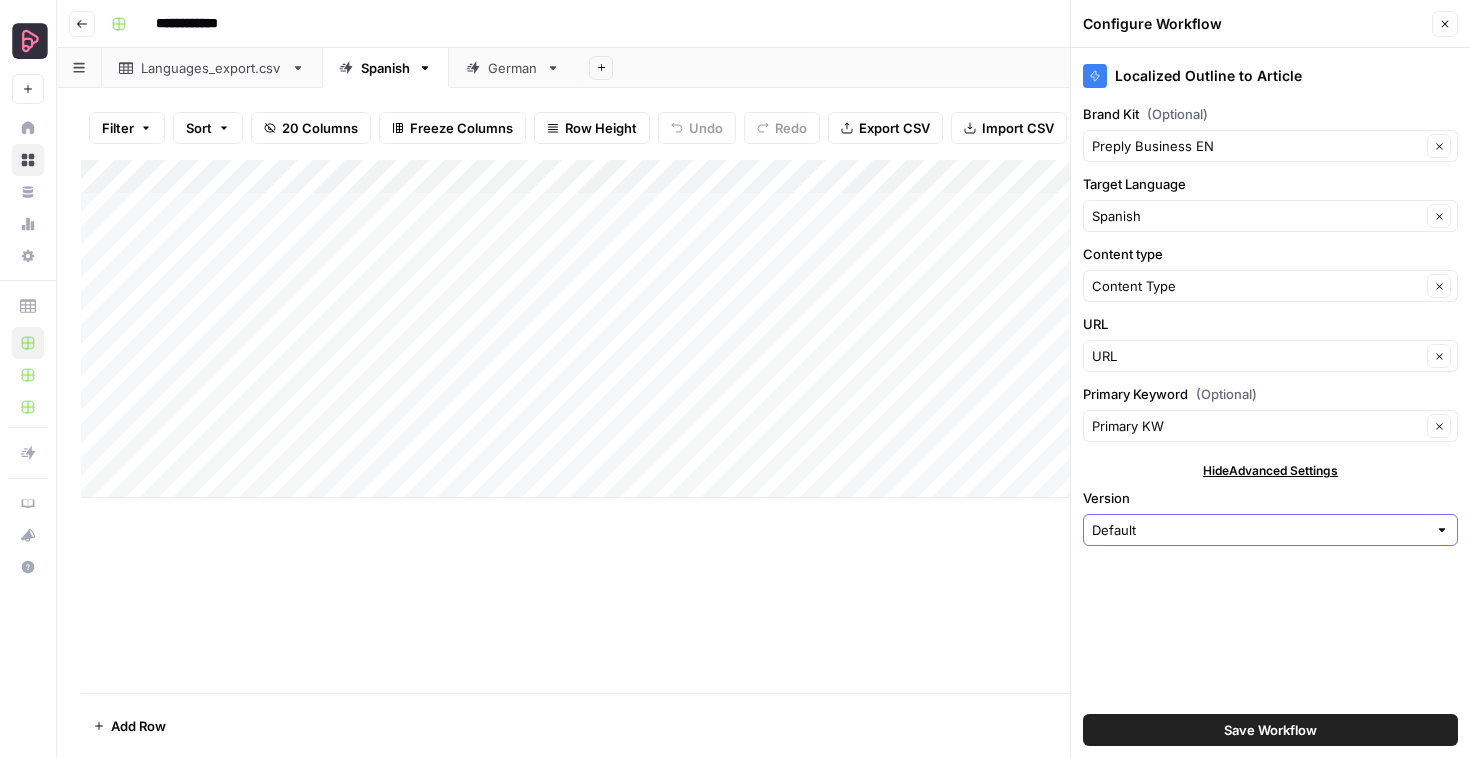 click on "Default" at bounding box center (1259, 530) 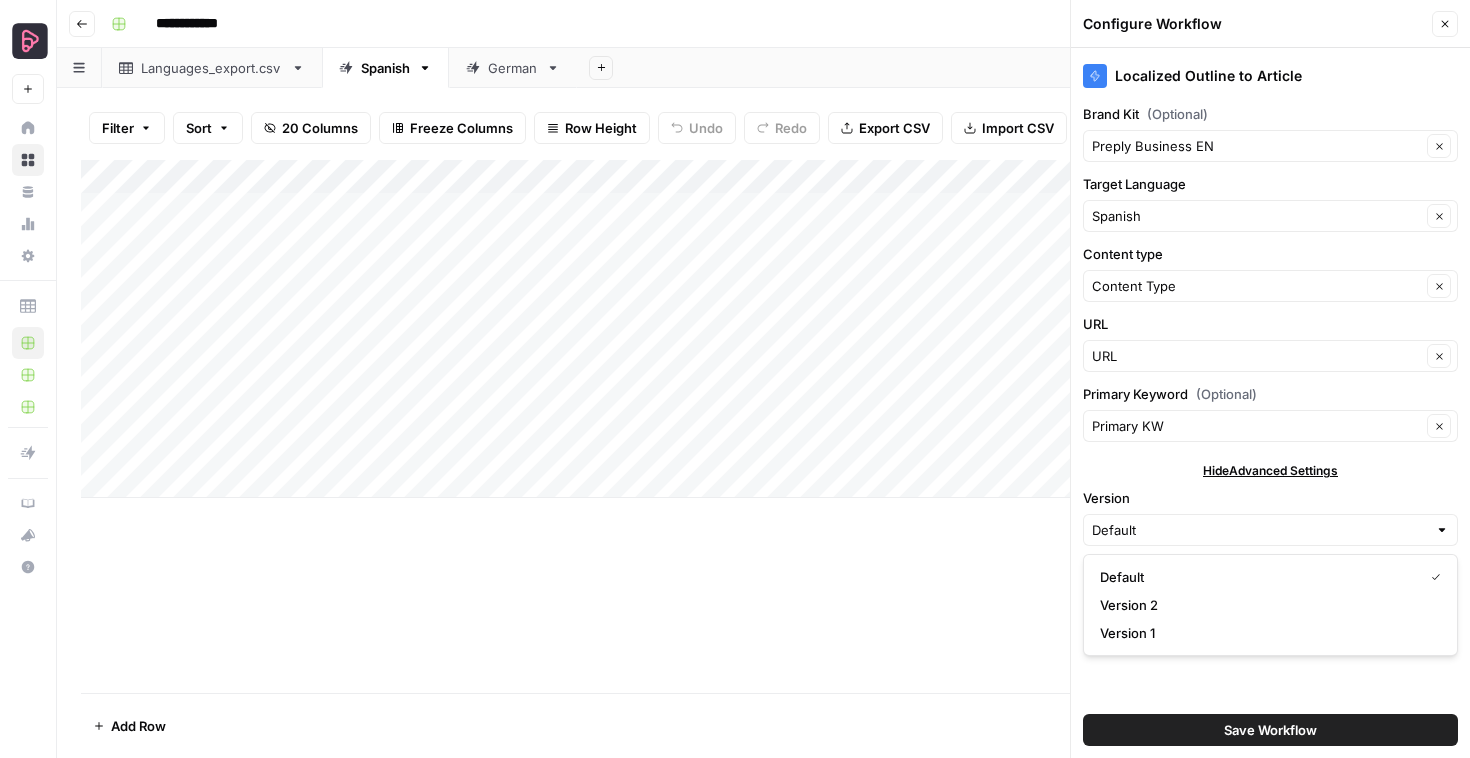 click on "Hide  Advanced Settings" at bounding box center [1270, 471] 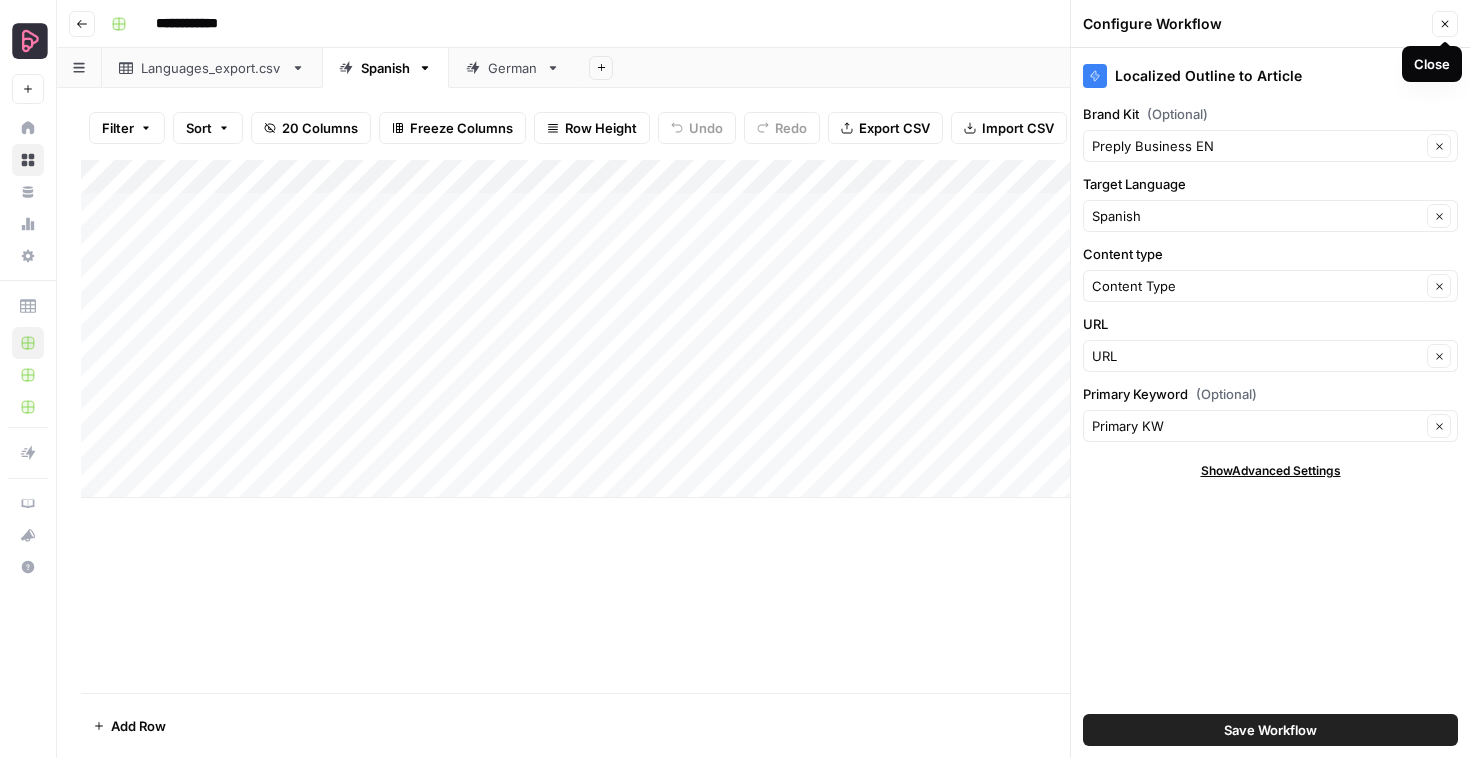 click 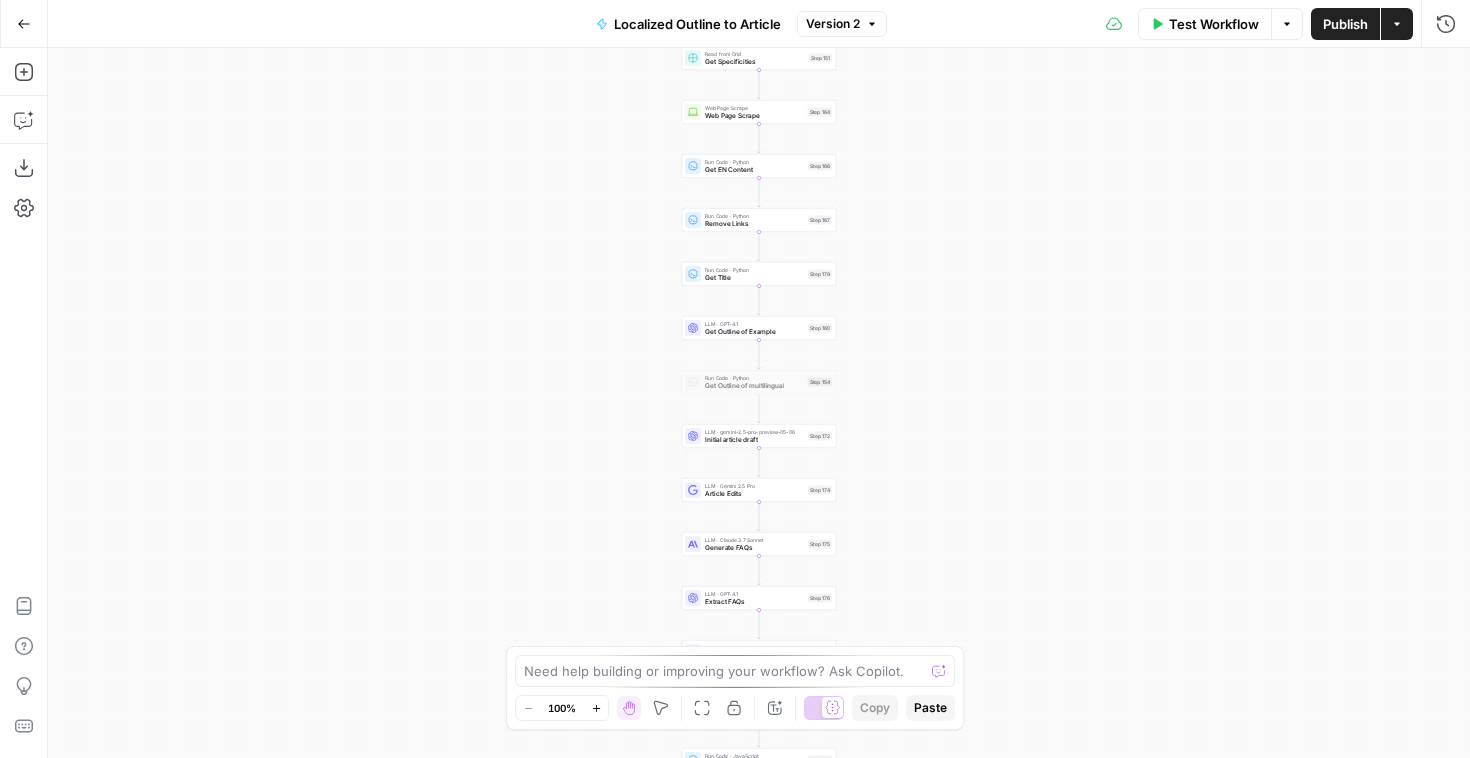 scroll, scrollTop: 0, scrollLeft: 0, axis: both 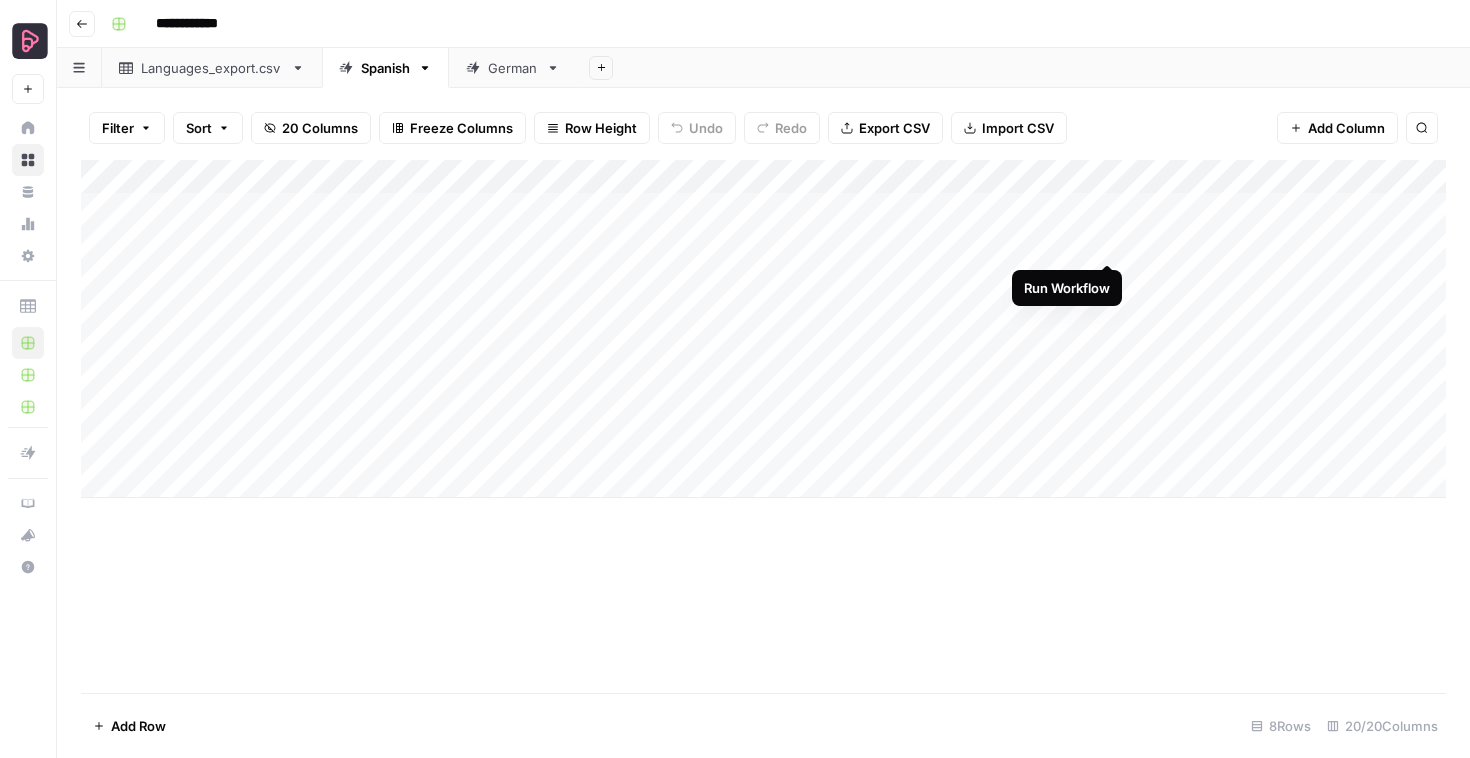 click on "Add Column" at bounding box center [763, 329] 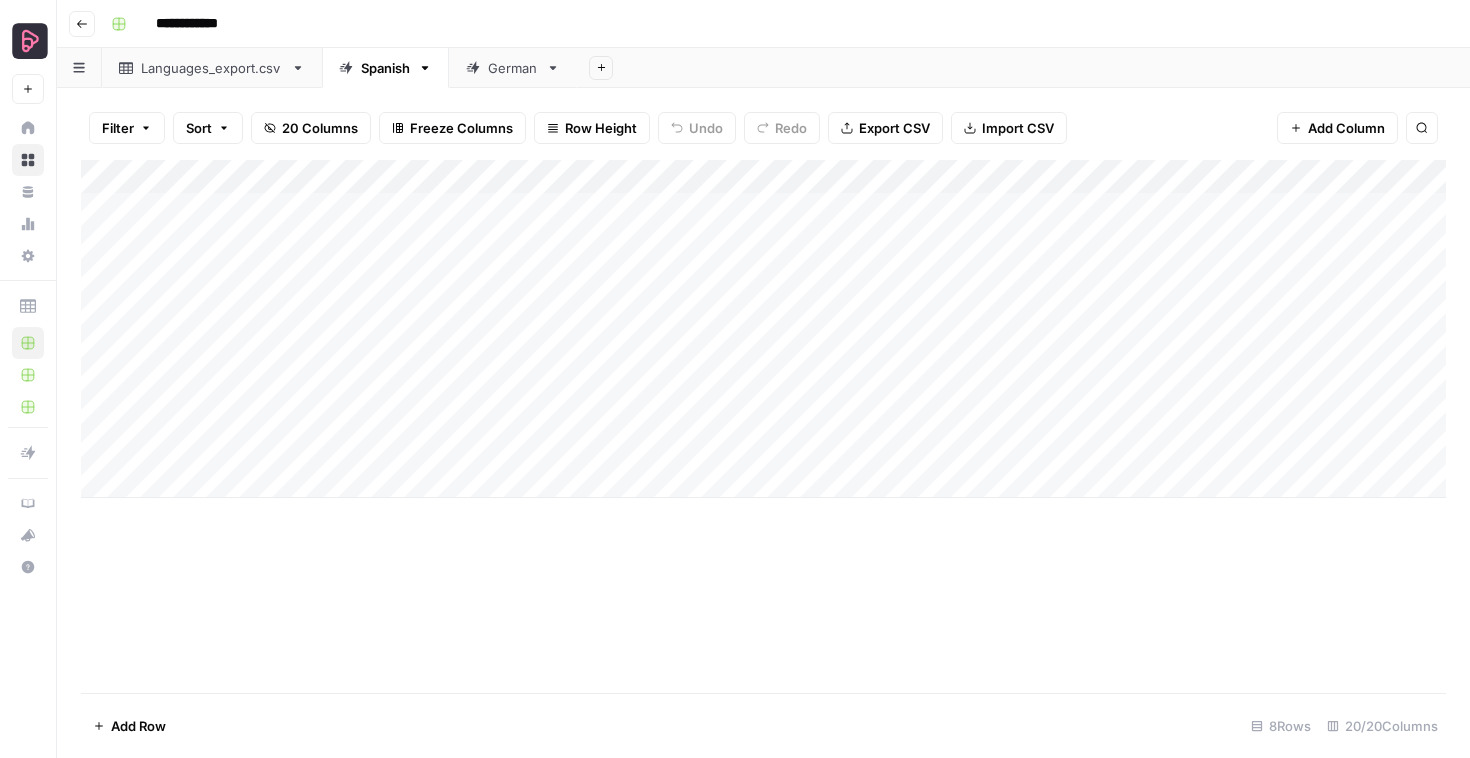 click on "Add Column" at bounding box center [763, 329] 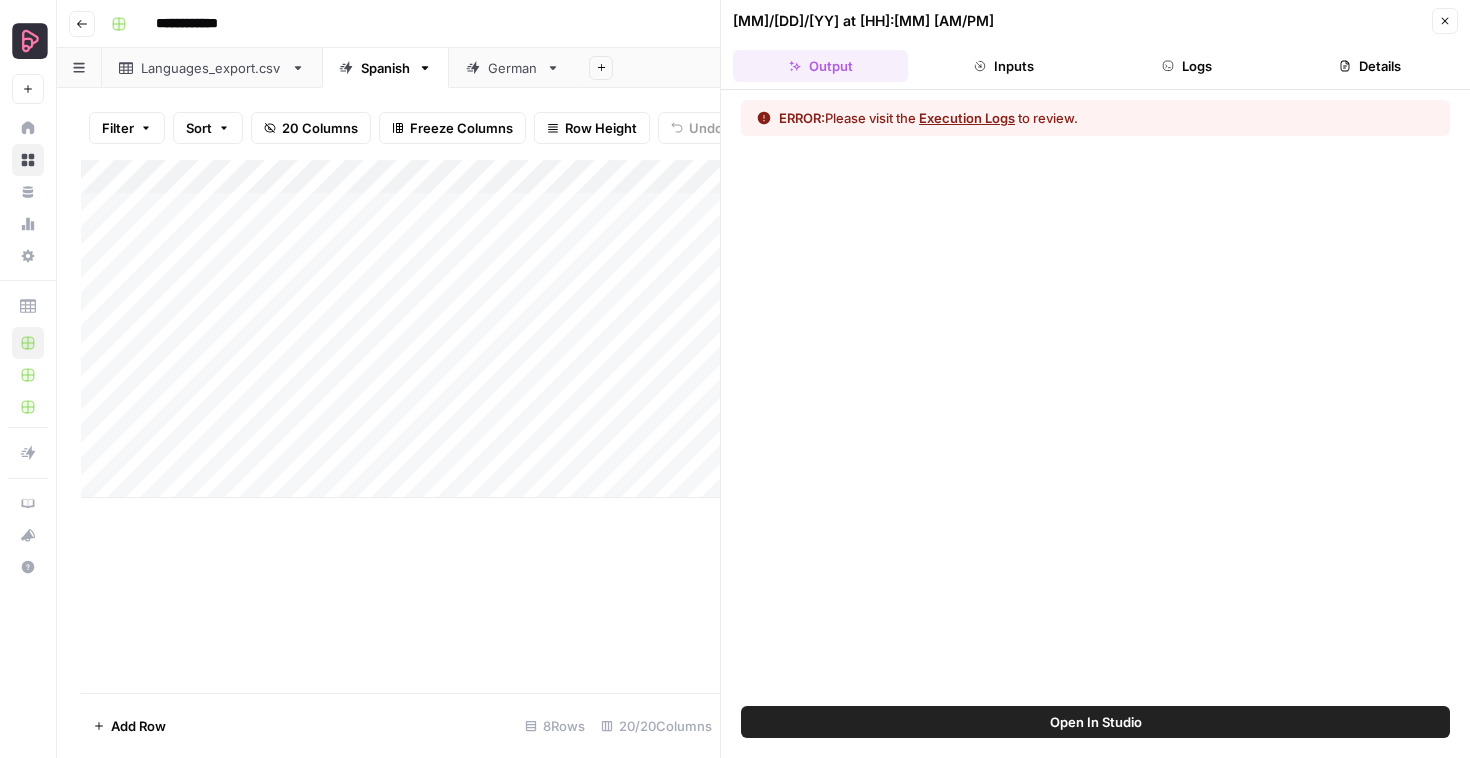 click on "Logs" at bounding box center (1187, 66) 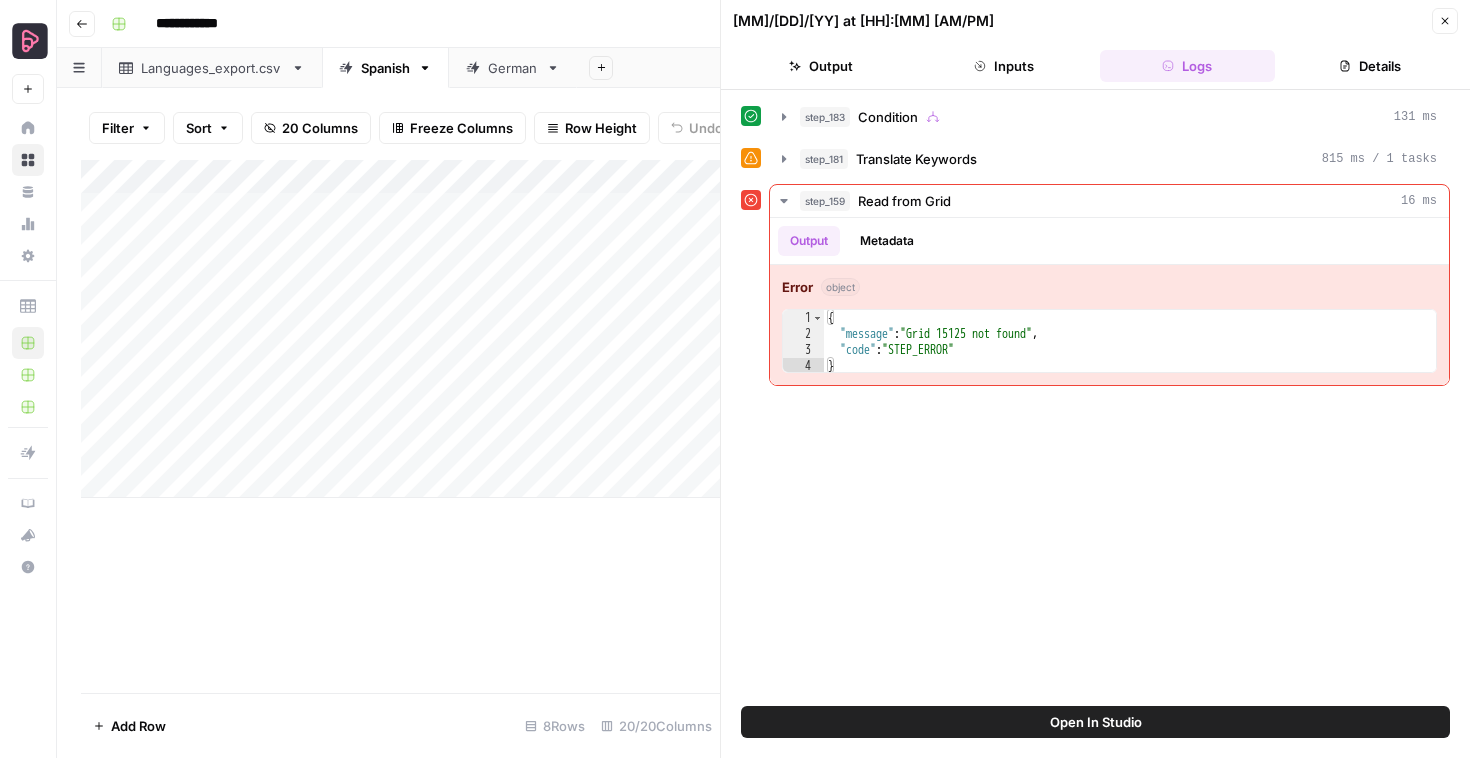 type 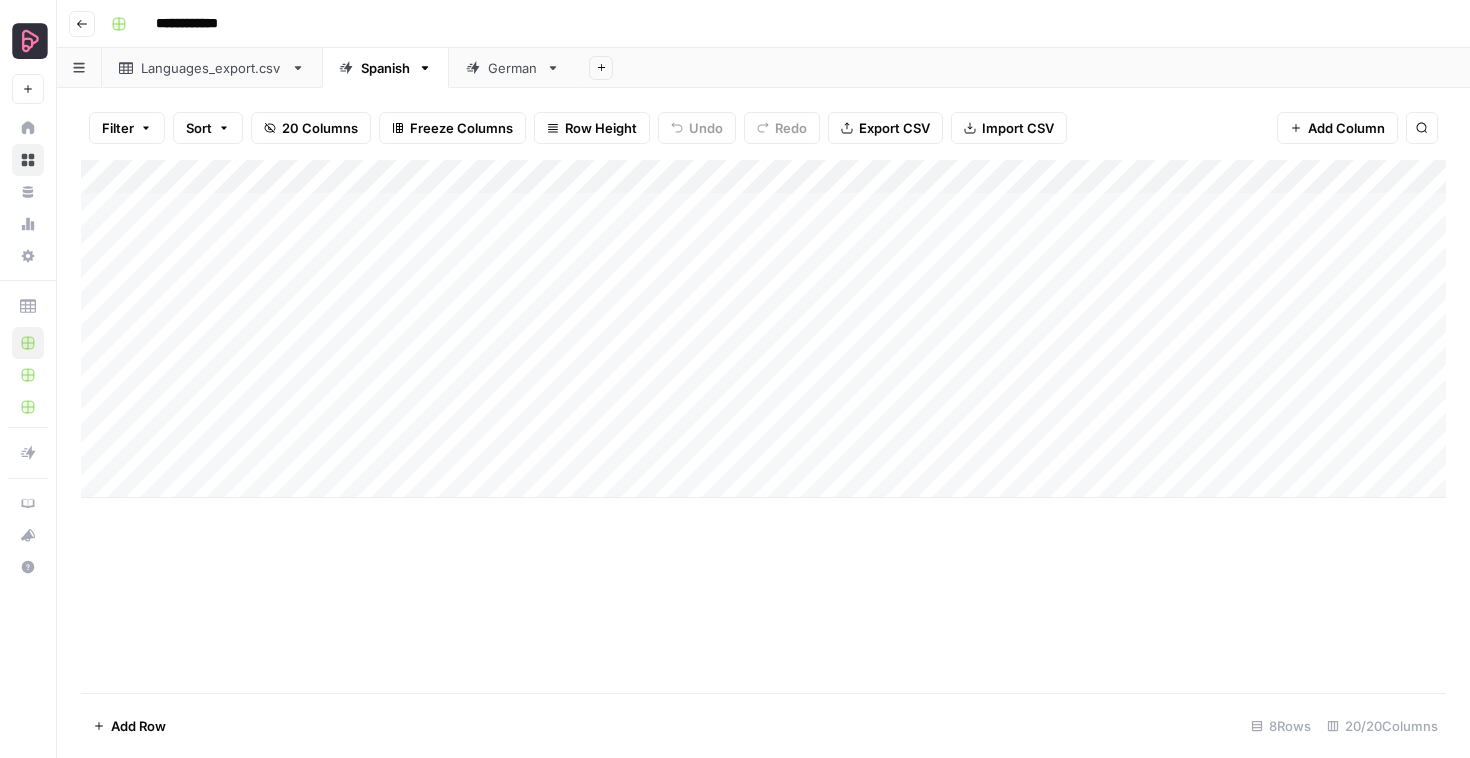 click on "**********" at bounding box center [776, 24] 